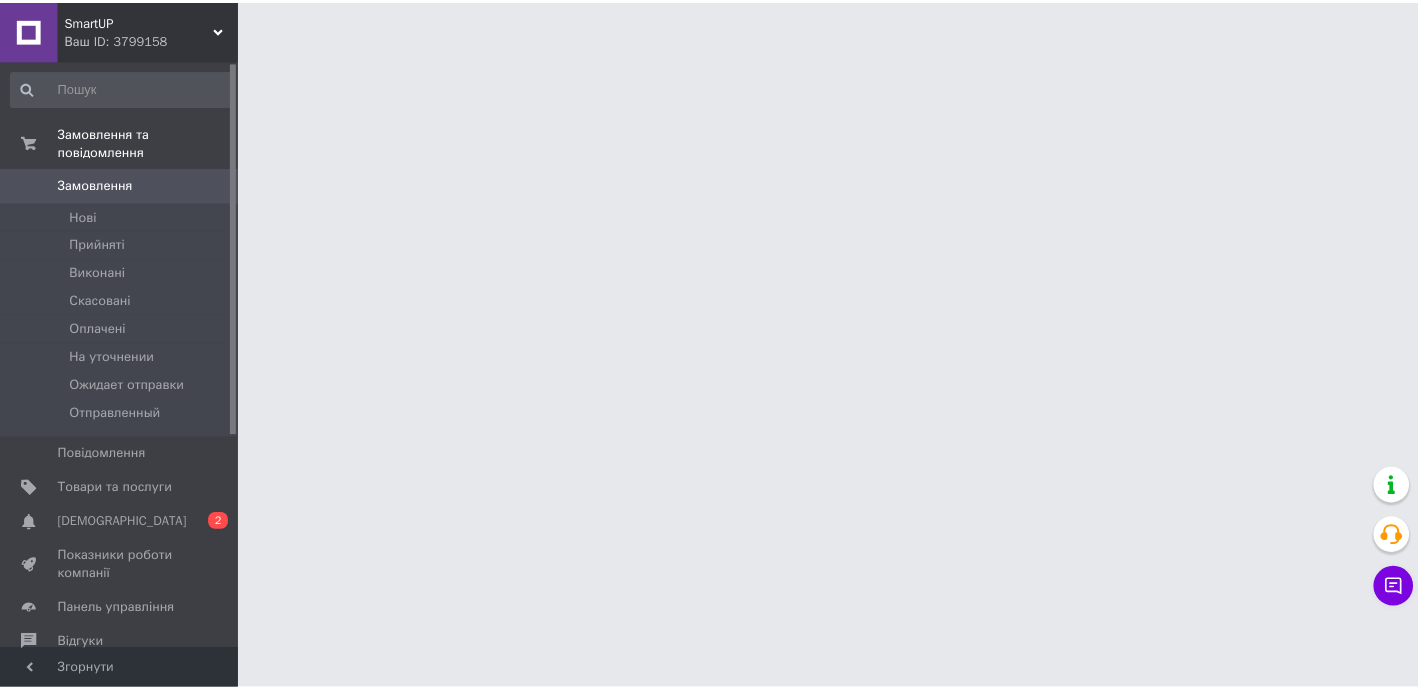 scroll, scrollTop: 0, scrollLeft: 0, axis: both 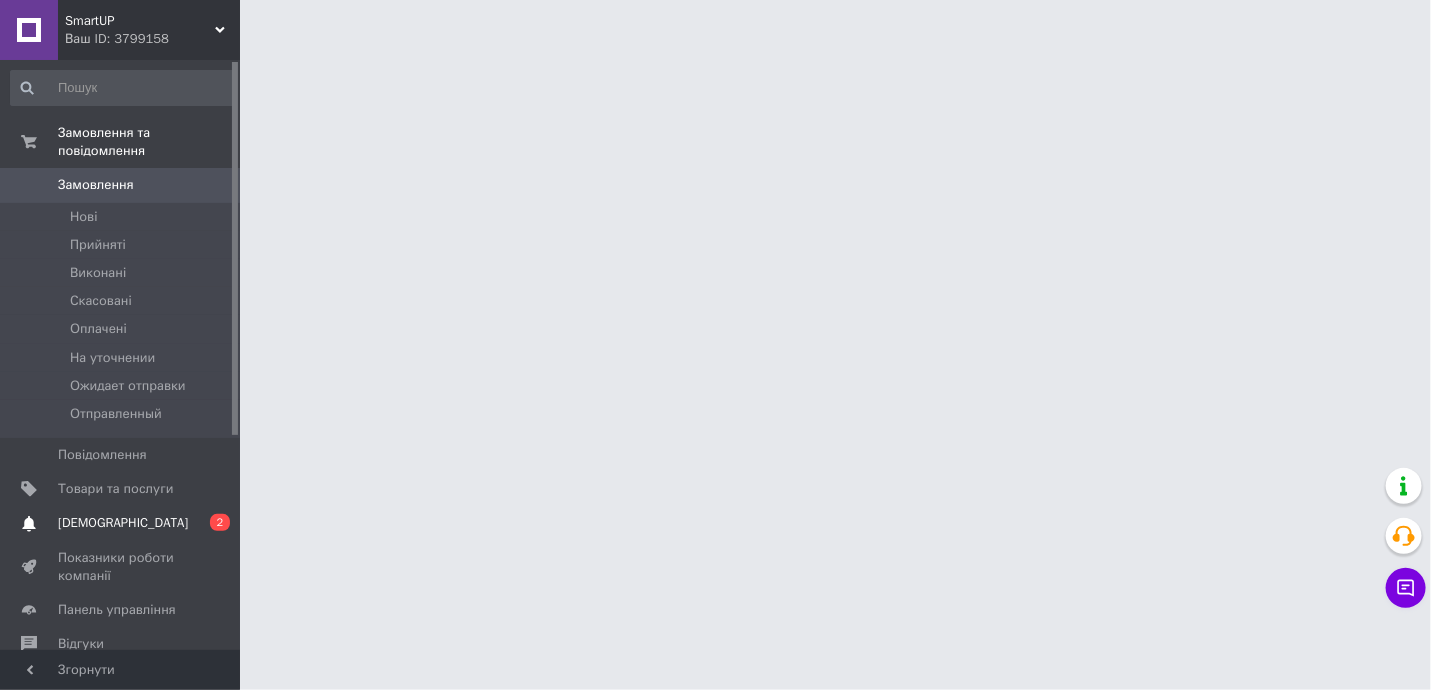 click on "[DEMOGRAPHIC_DATA] 0 2" at bounding box center [123, 523] 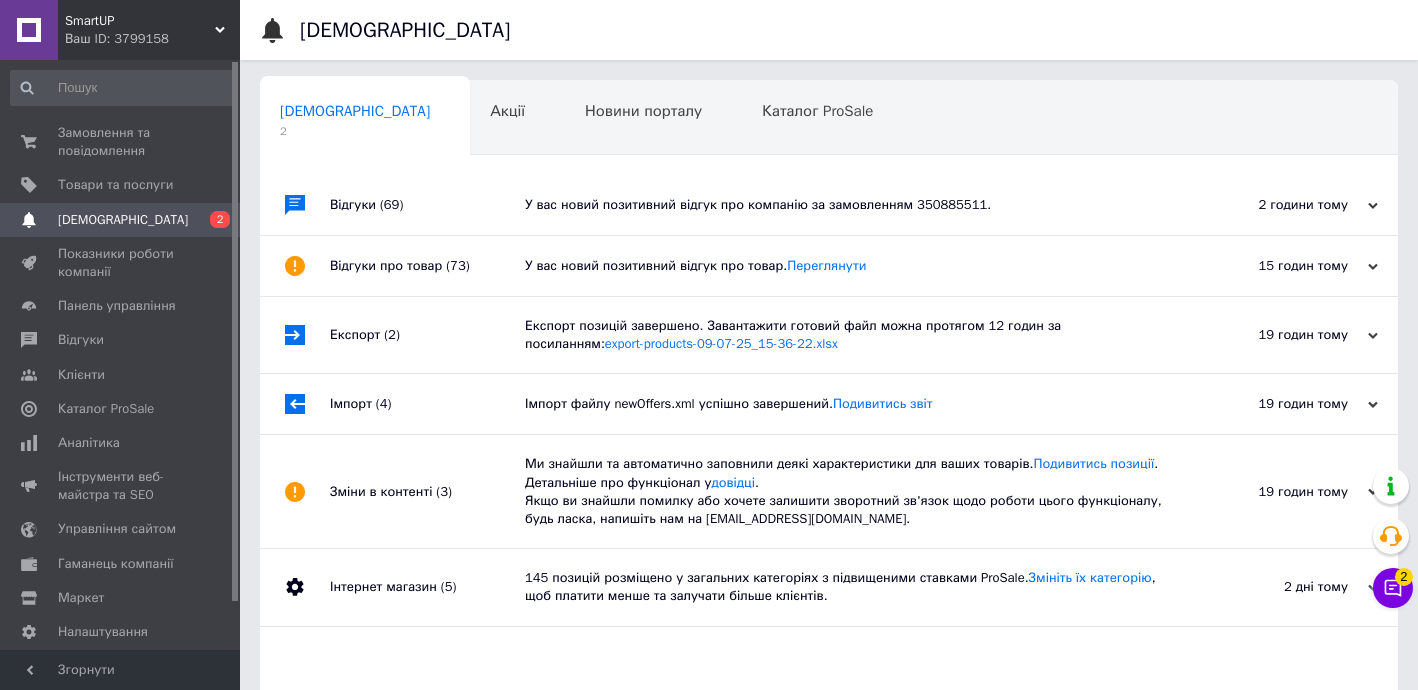 click on "У вас новий позитивний відгук про компанію за замовленням 350885511." at bounding box center (851, 205) 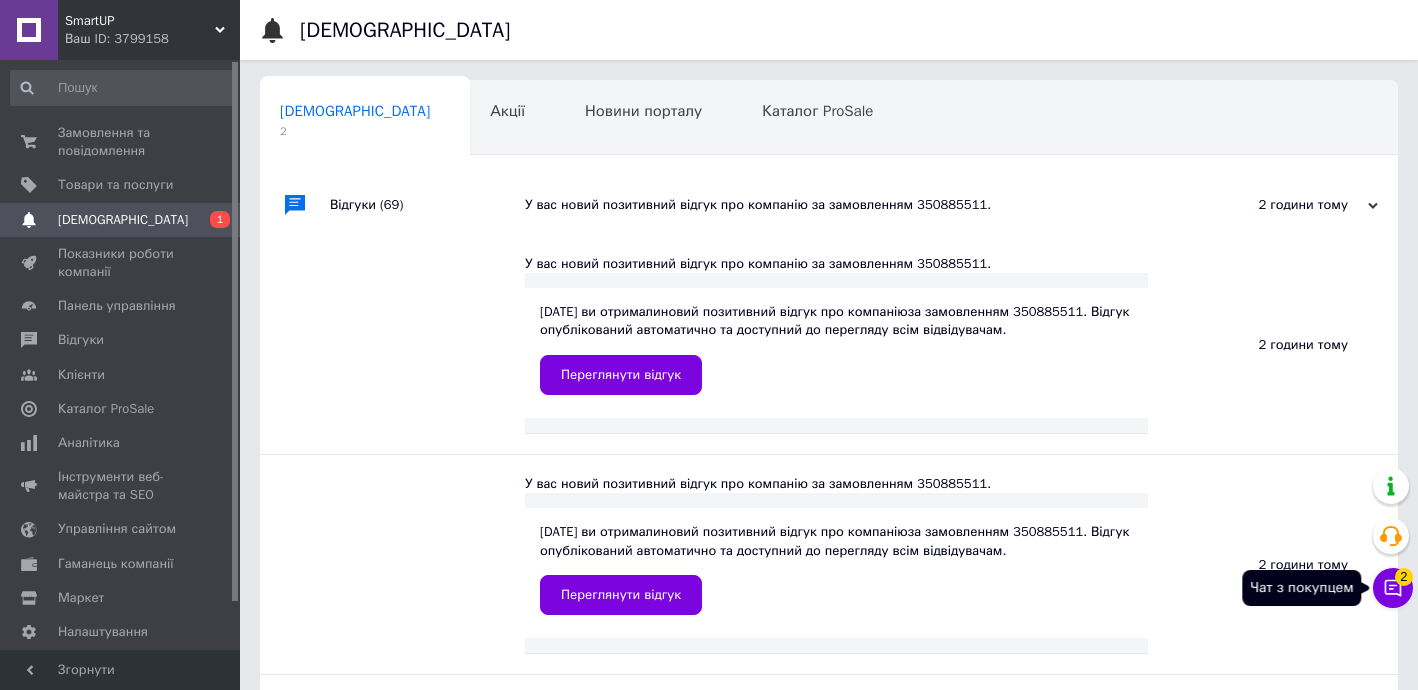 click 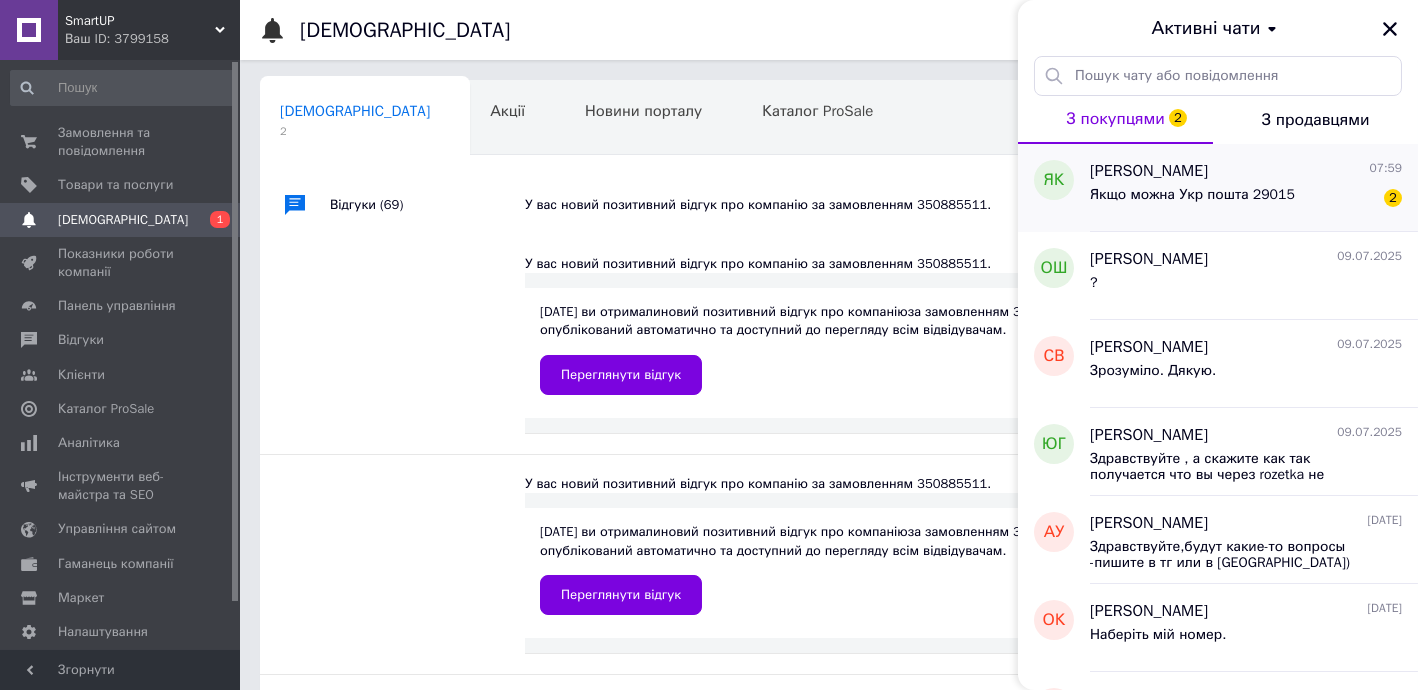 click on "Якщо можна
Укр пошта 29015" at bounding box center [1192, 195] 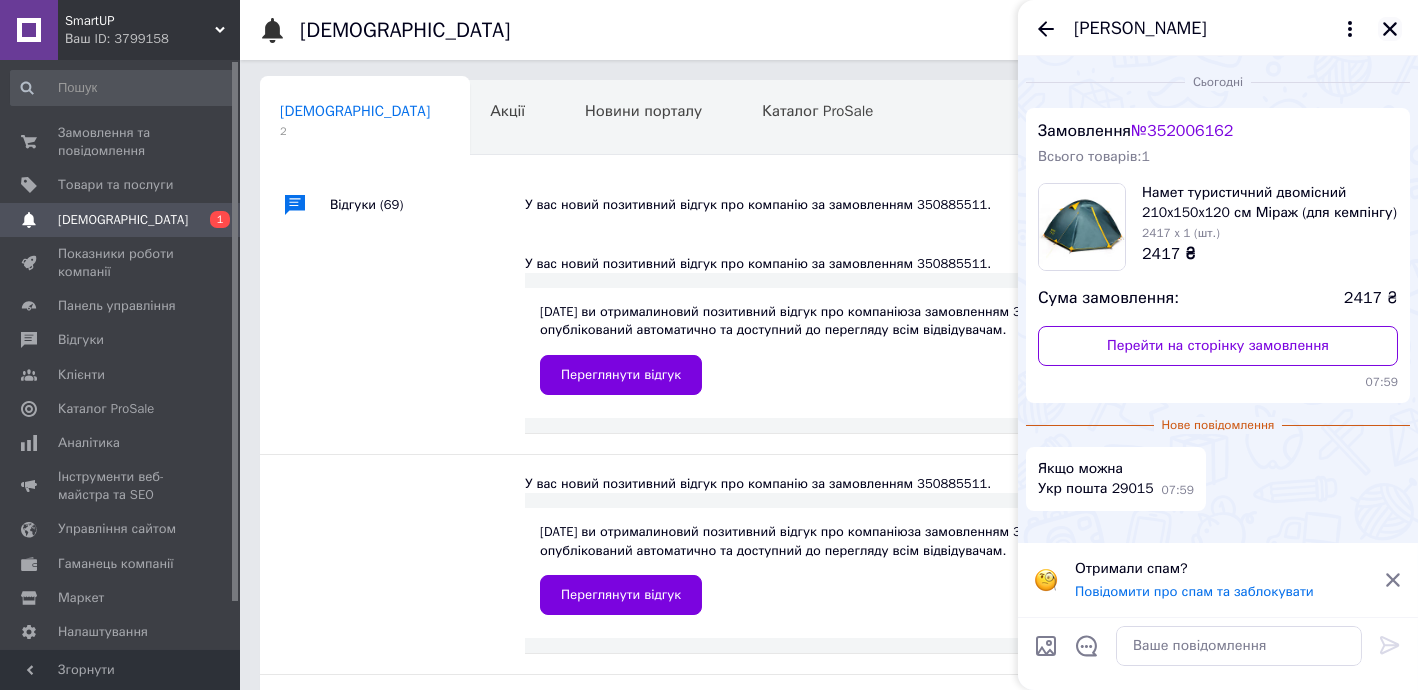 click 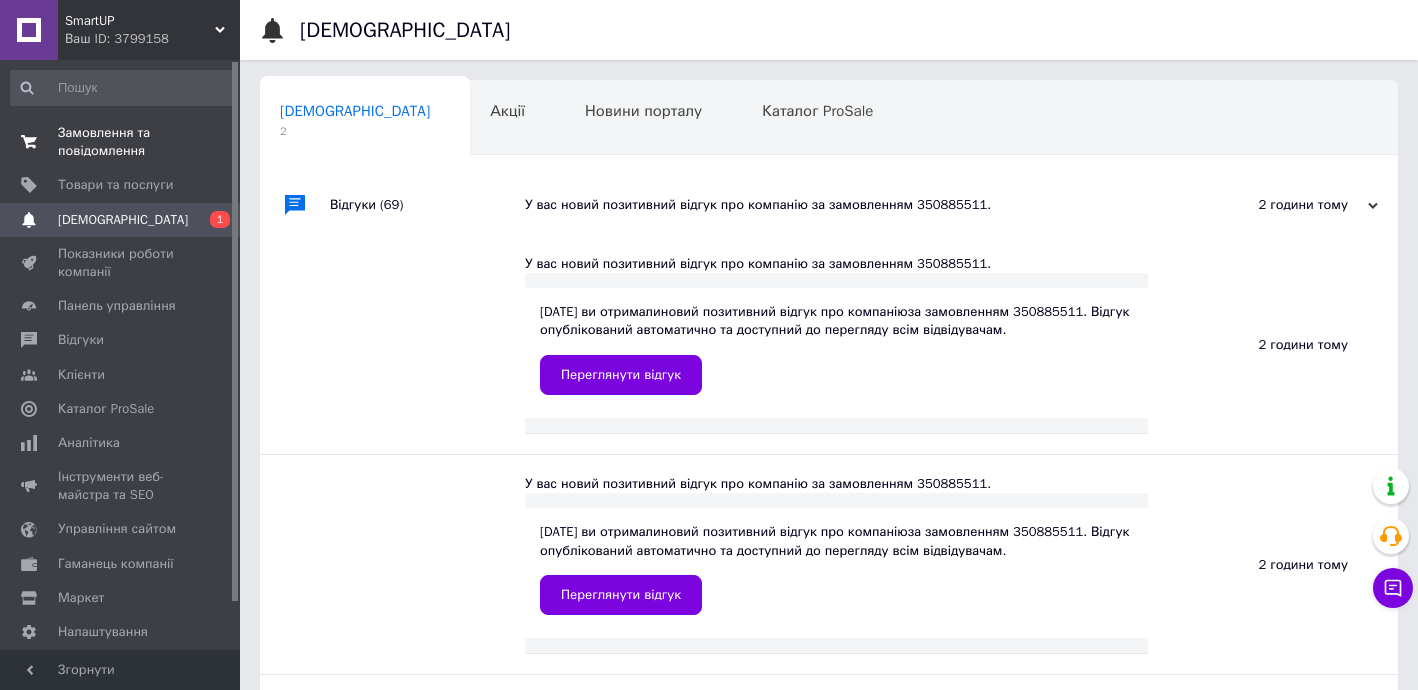 click on "Замовлення та повідомлення" at bounding box center [121, 142] 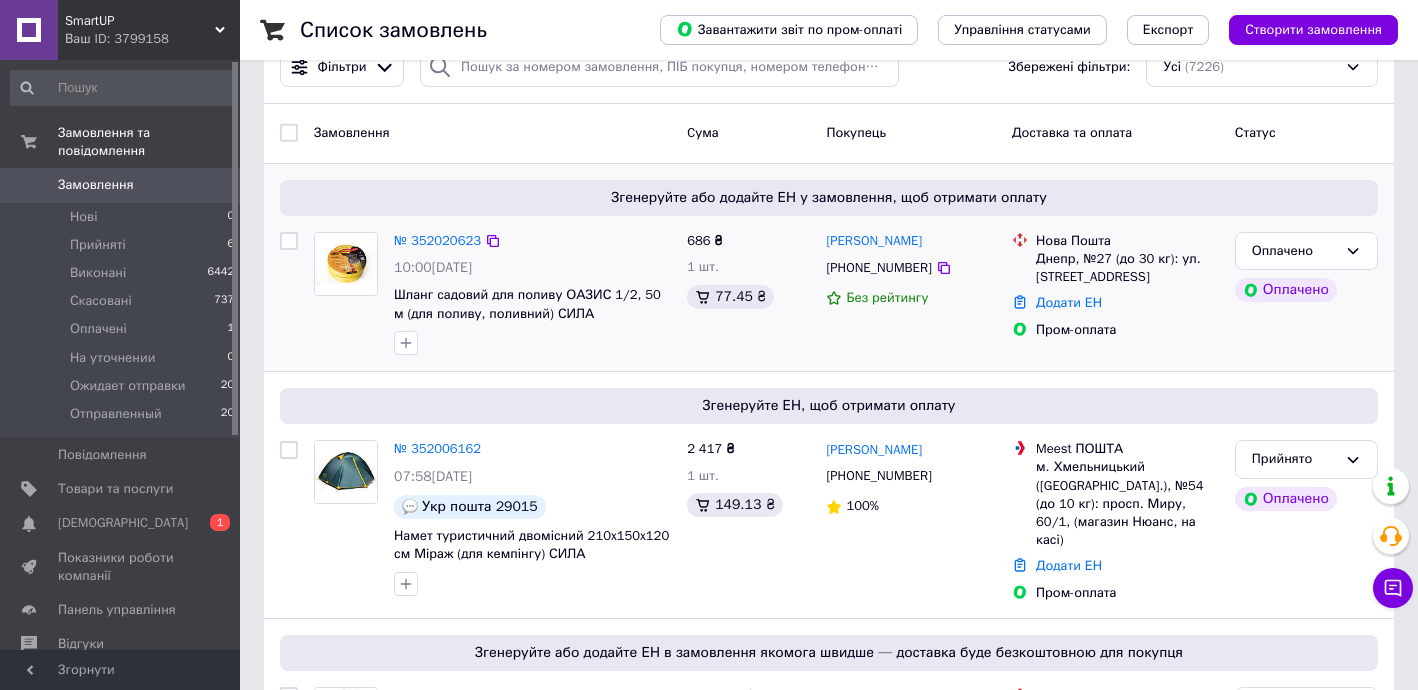 scroll, scrollTop: 242, scrollLeft: 0, axis: vertical 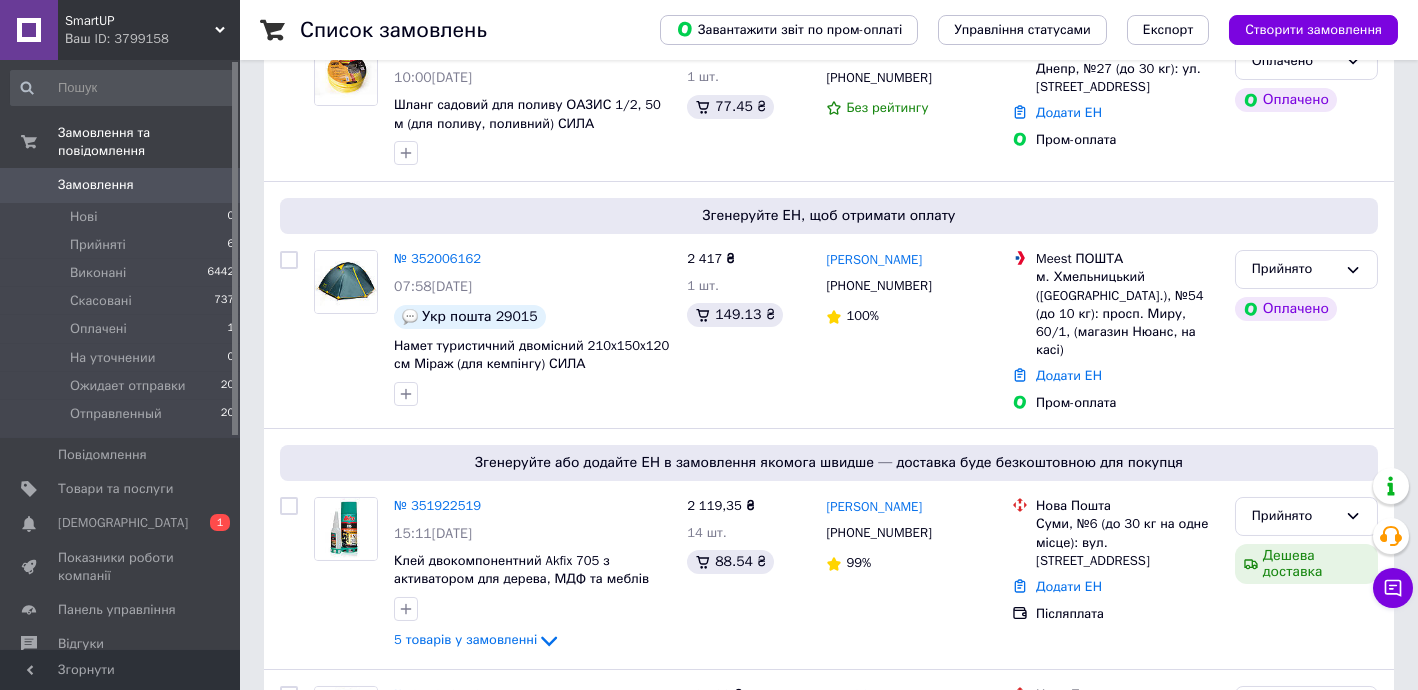 click on "SmartUP" at bounding box center [140, 21] 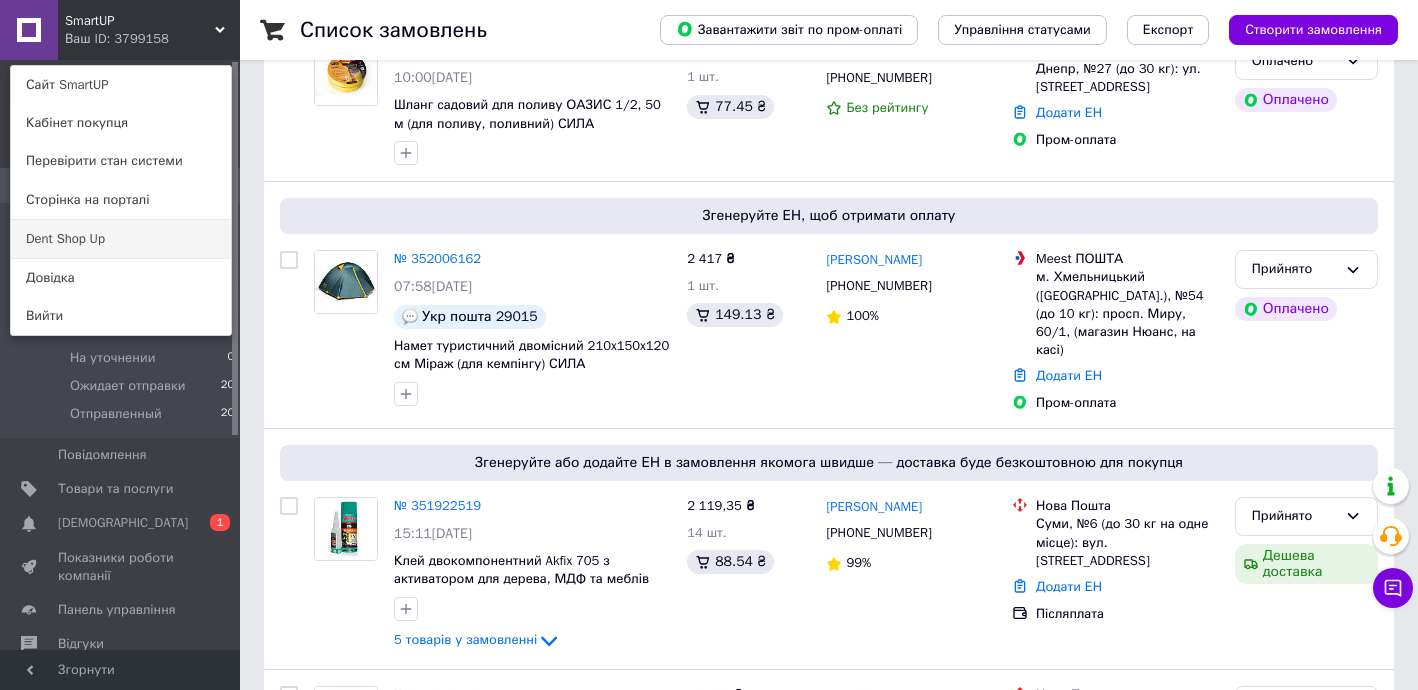 click on "Dent Shop Up" at bounding box center [121, 239] 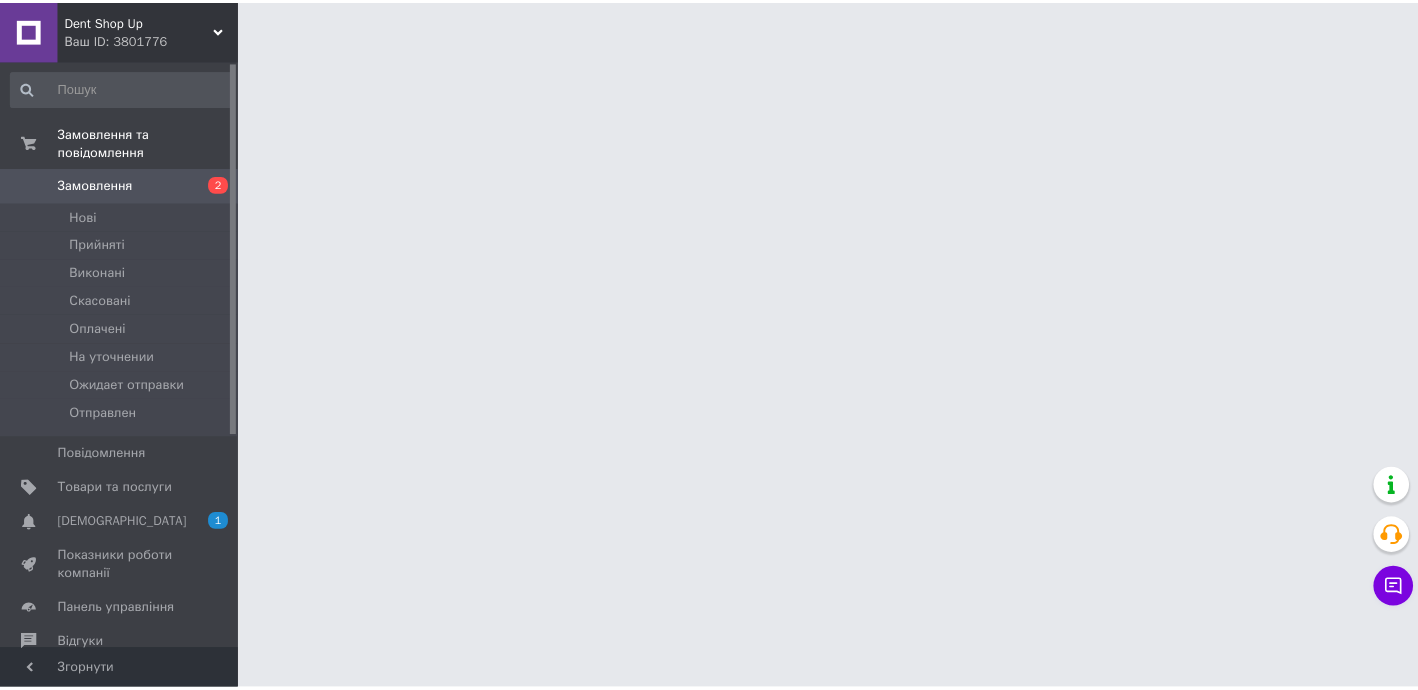 scroll, scrollTop: 0, scrollLeft: 0, axis: both 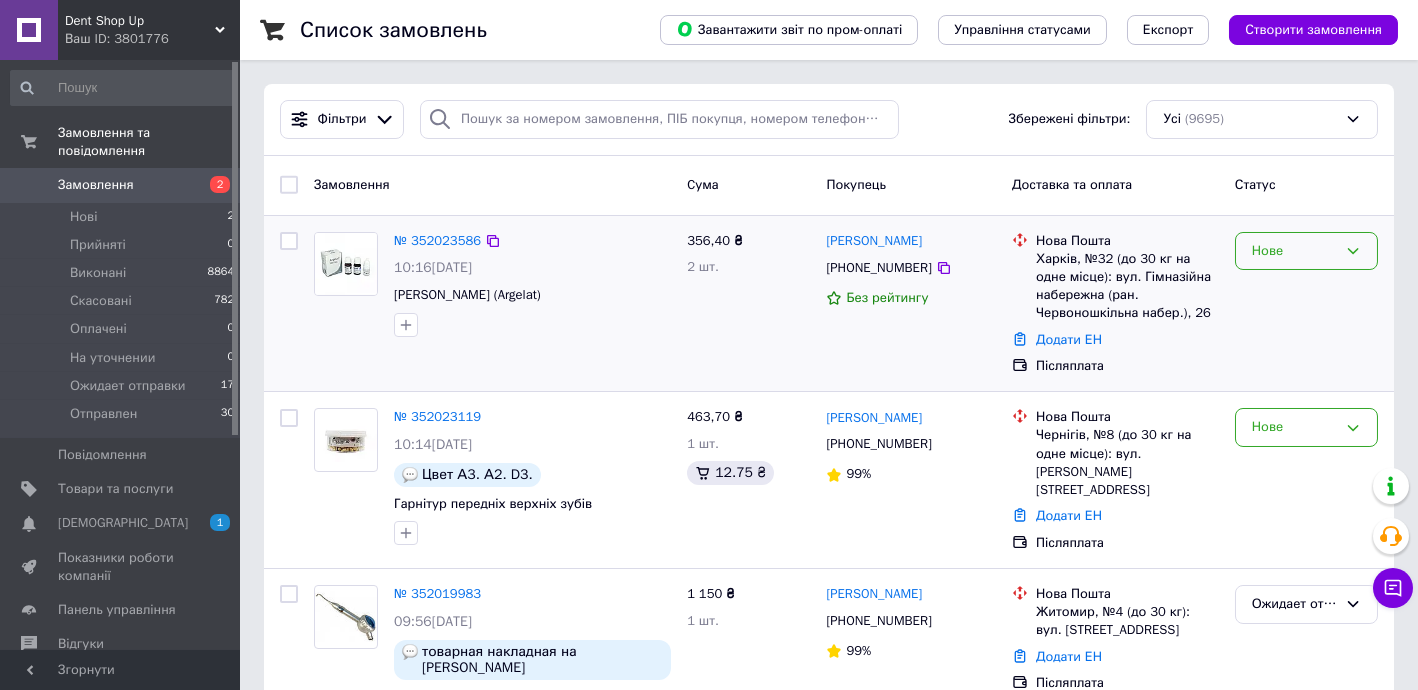 click on "Нове" at bounding box center [1294, 251] 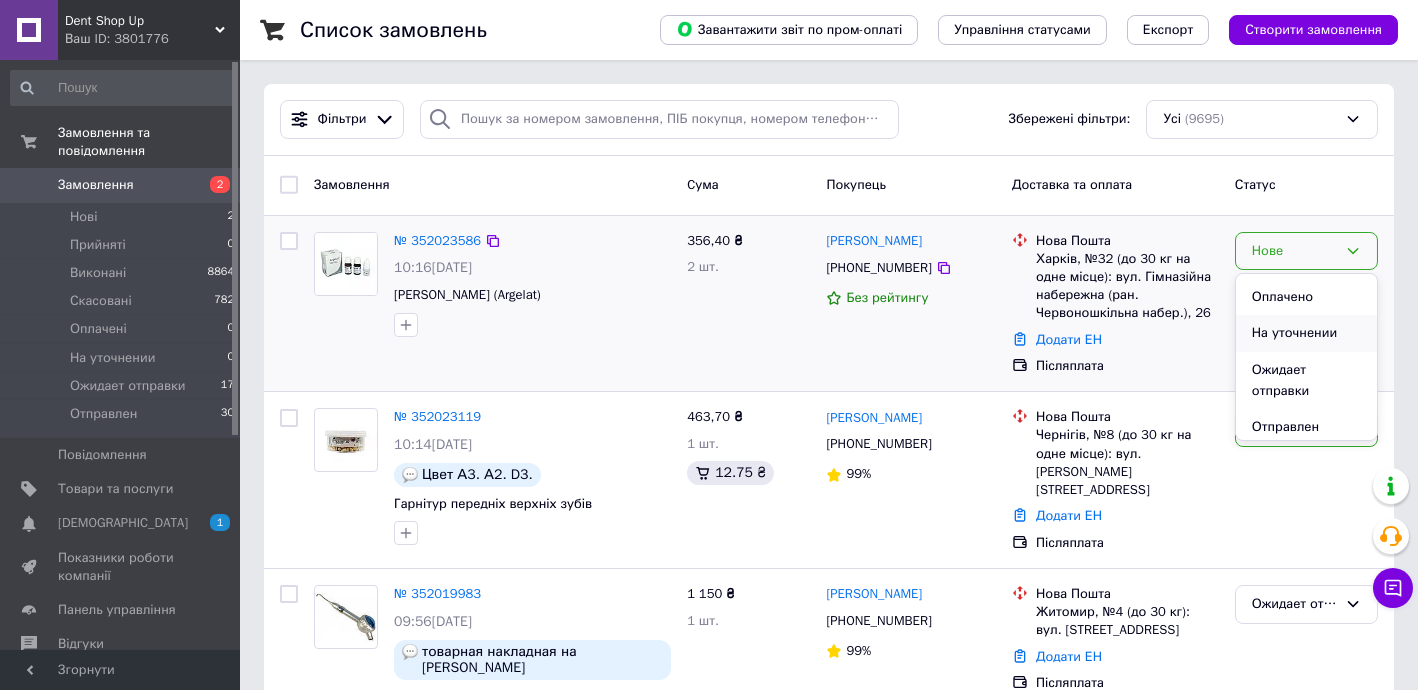 scroll, scrollTop: 110, scrollLeft: 0, axis: vertical 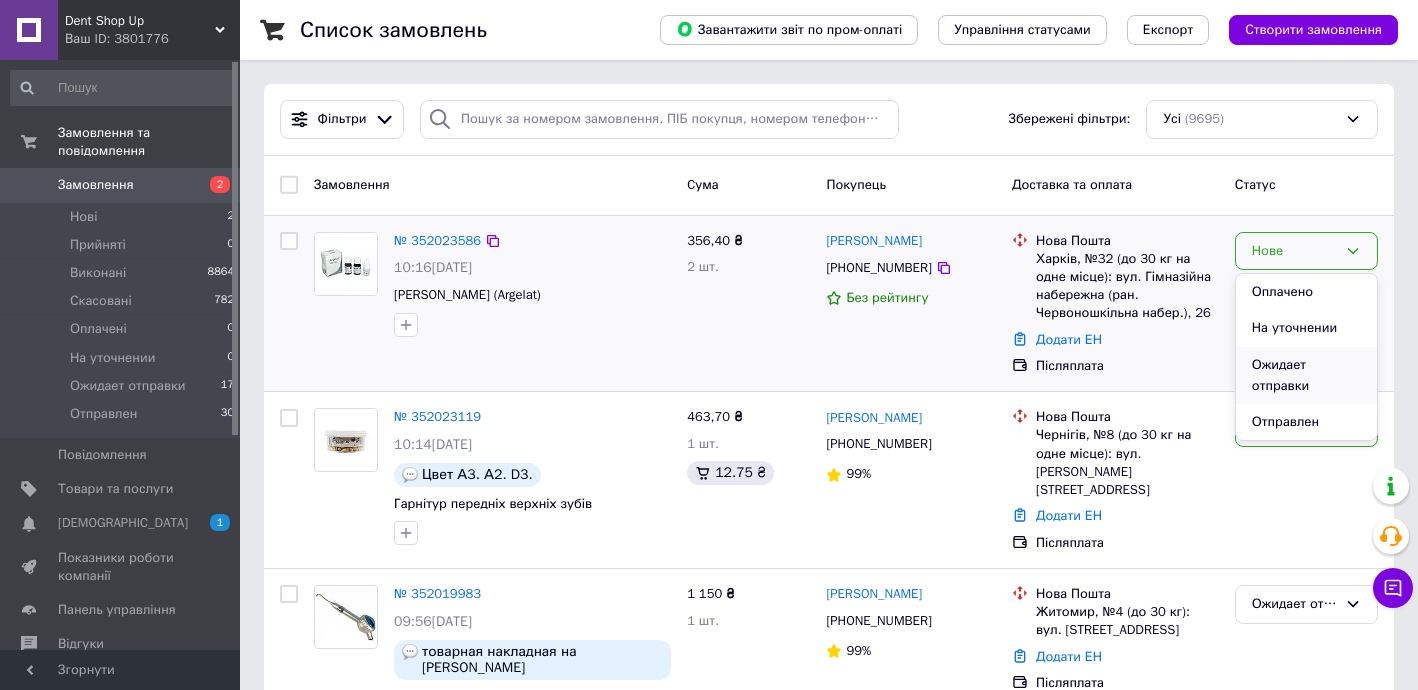 click on "Ожидает отправки" at bounding box center [1306, 375] 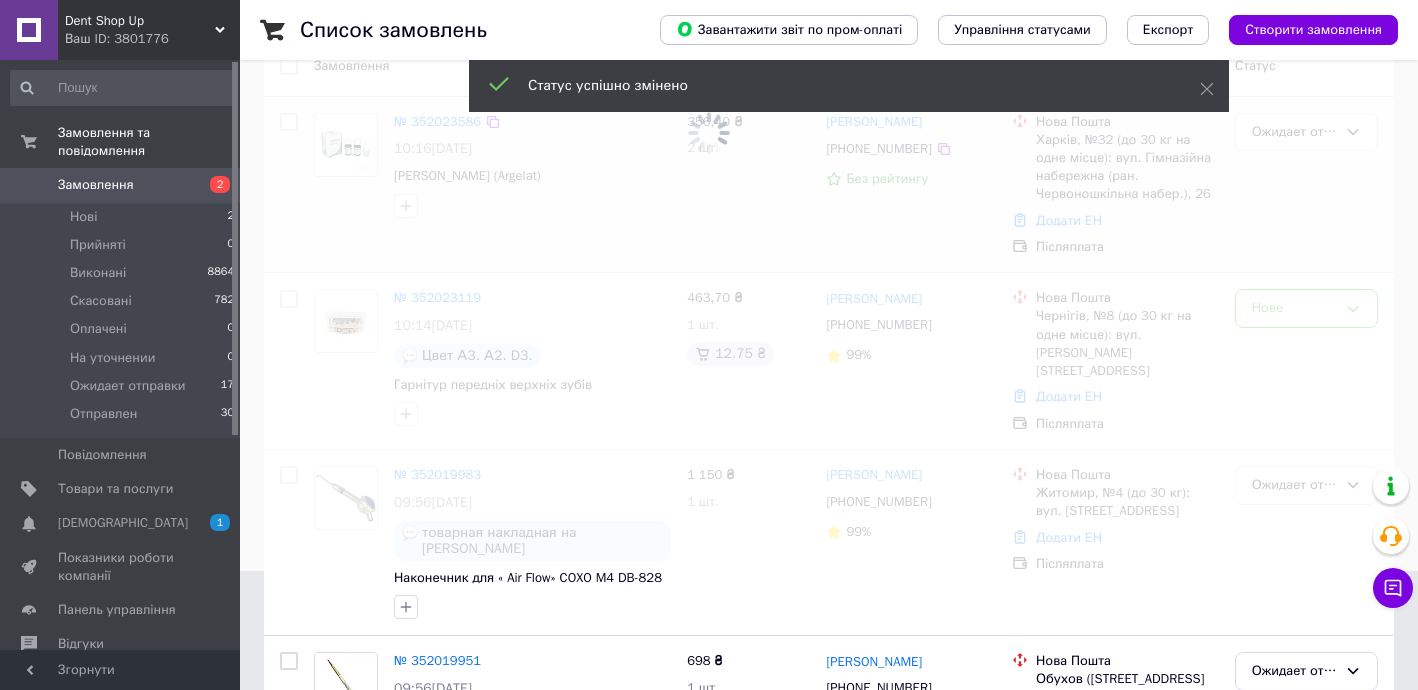 scroll, scrollTop: 121, scrollLeft: 0, axis: vertical 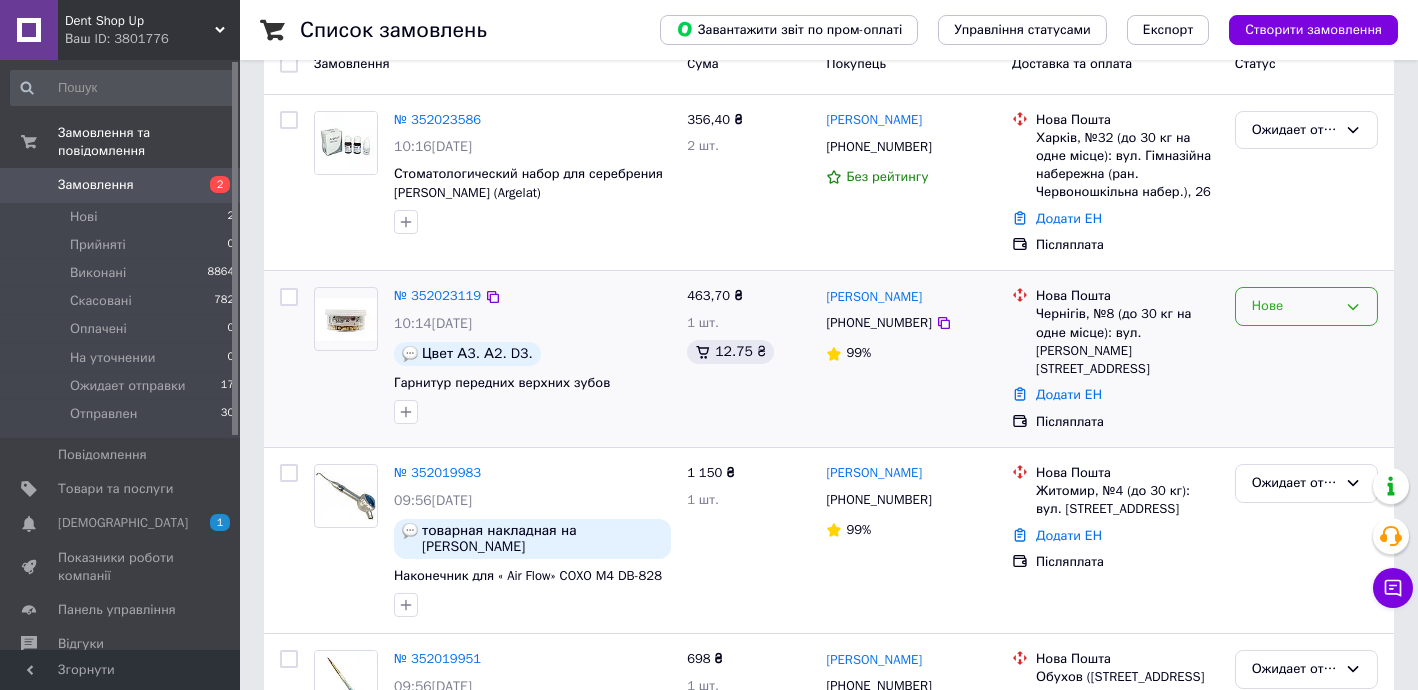 click on "Нове" at bounding box center [1294, 306] 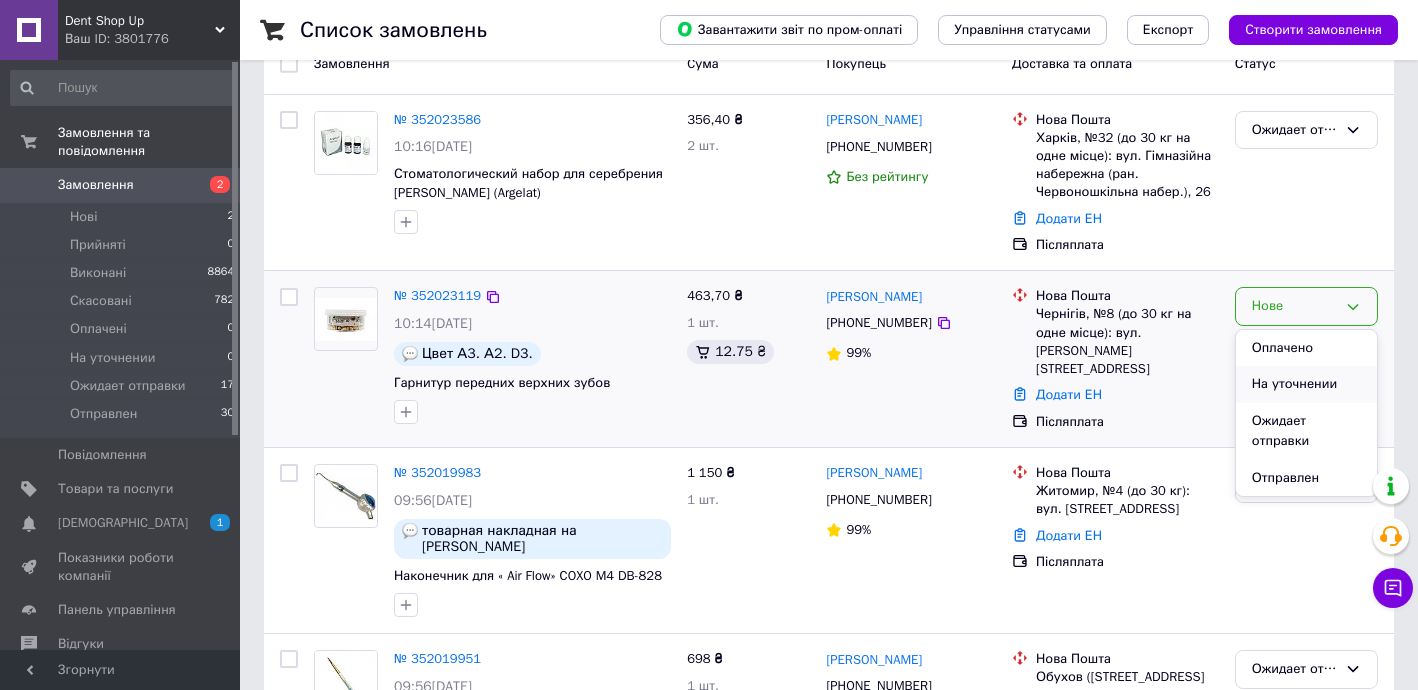 scroll, scrollTop: 111, scrollLeft: 0, axis: vertical 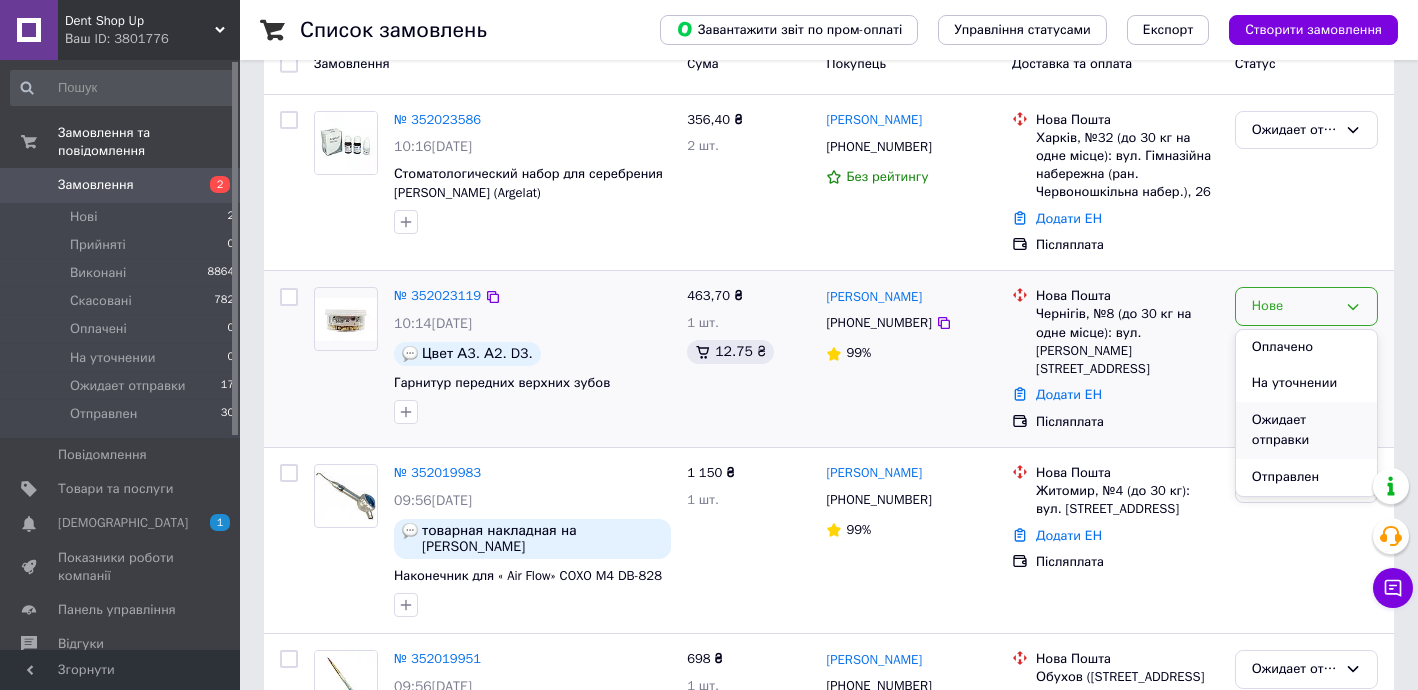 click on "Ожидает отправки" at bounding box center (1306, 430) 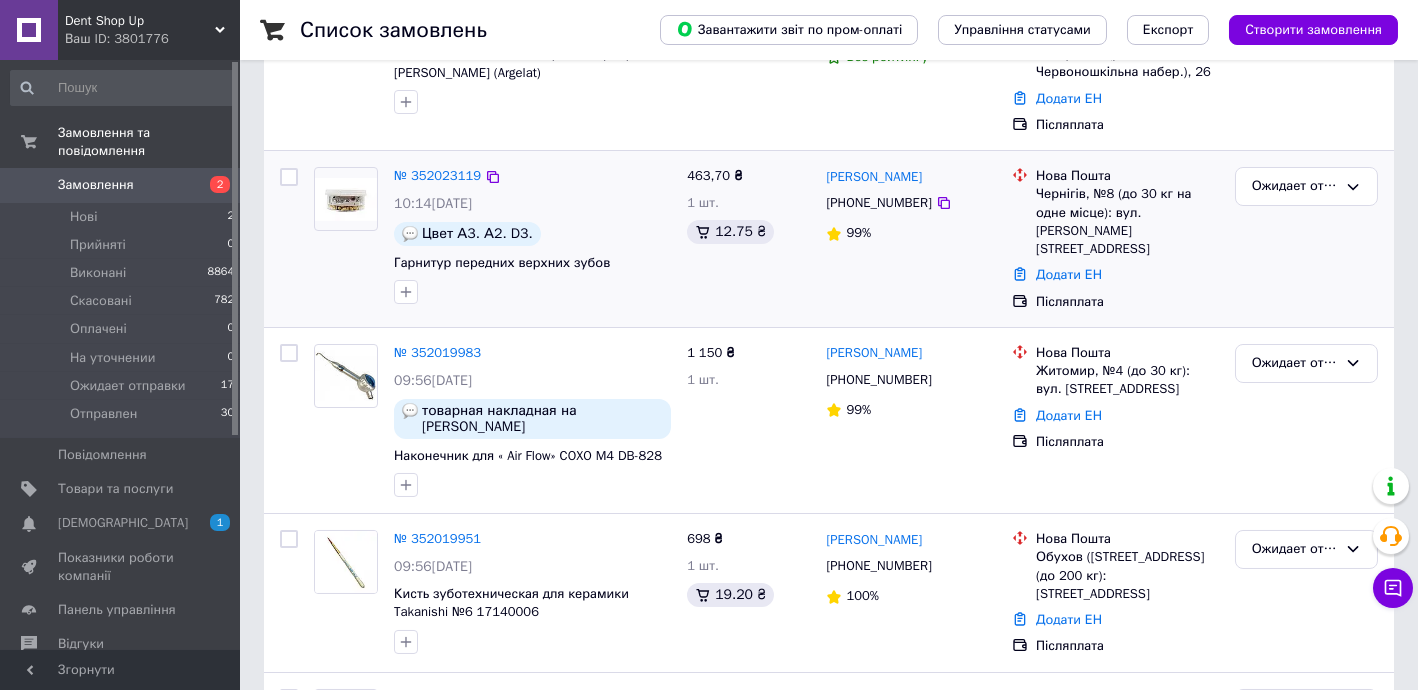 scroll, scrollTop: 242, scrollLeft: 0, axis: vertical 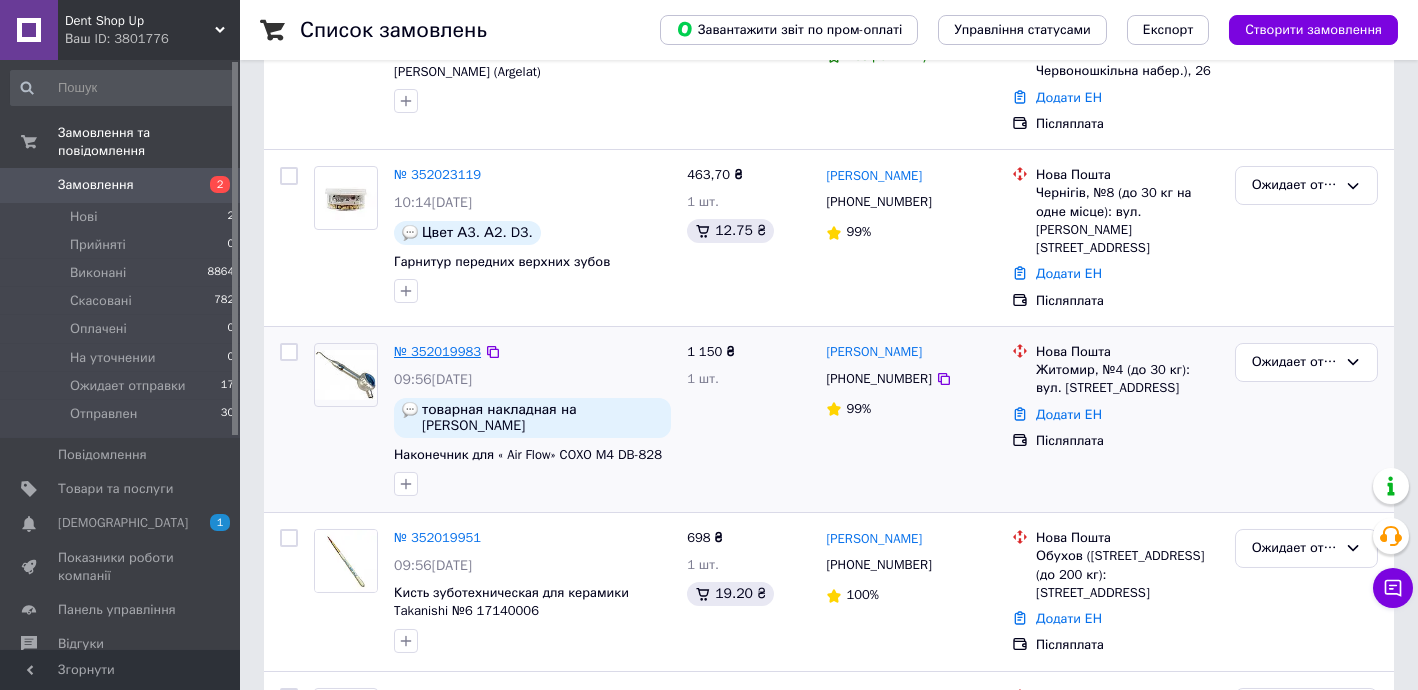 click on "№ 352019983" at bounding box center [437, 351] 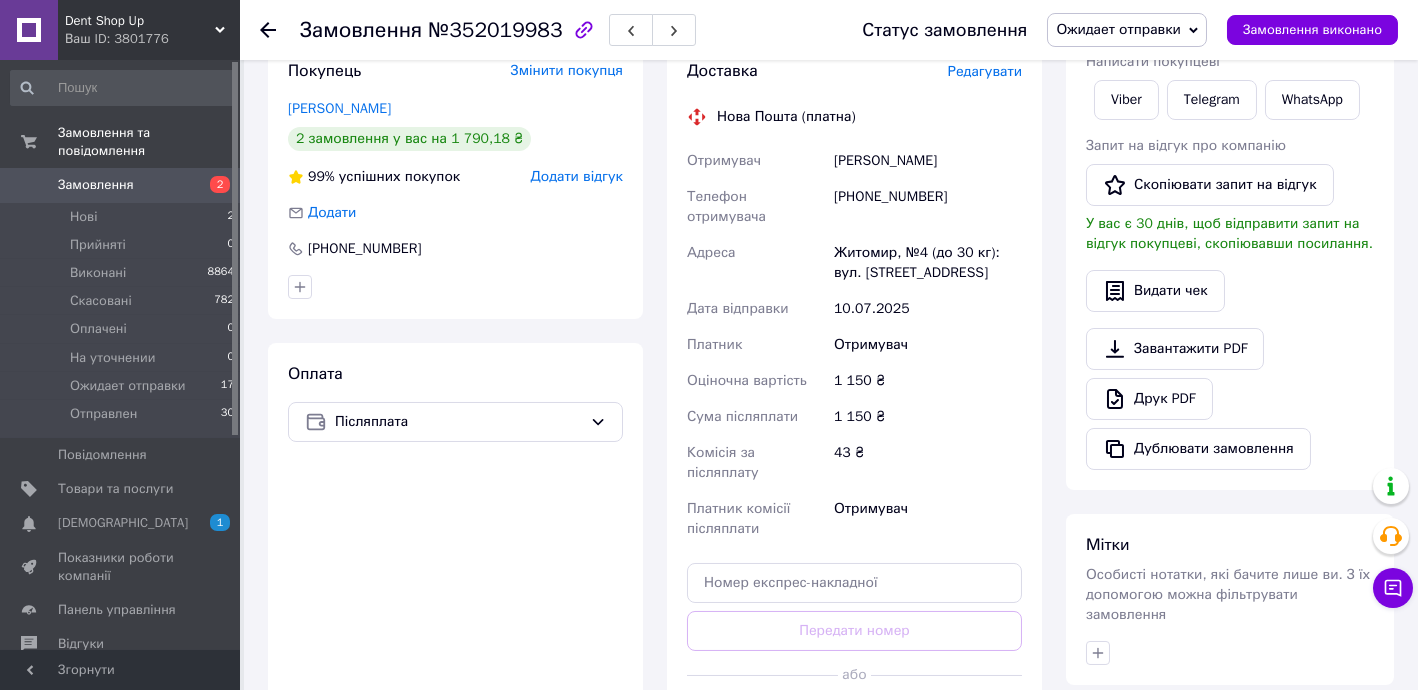 scroll, scrollTop: 363, scrollLeft: 0, axis: vertical 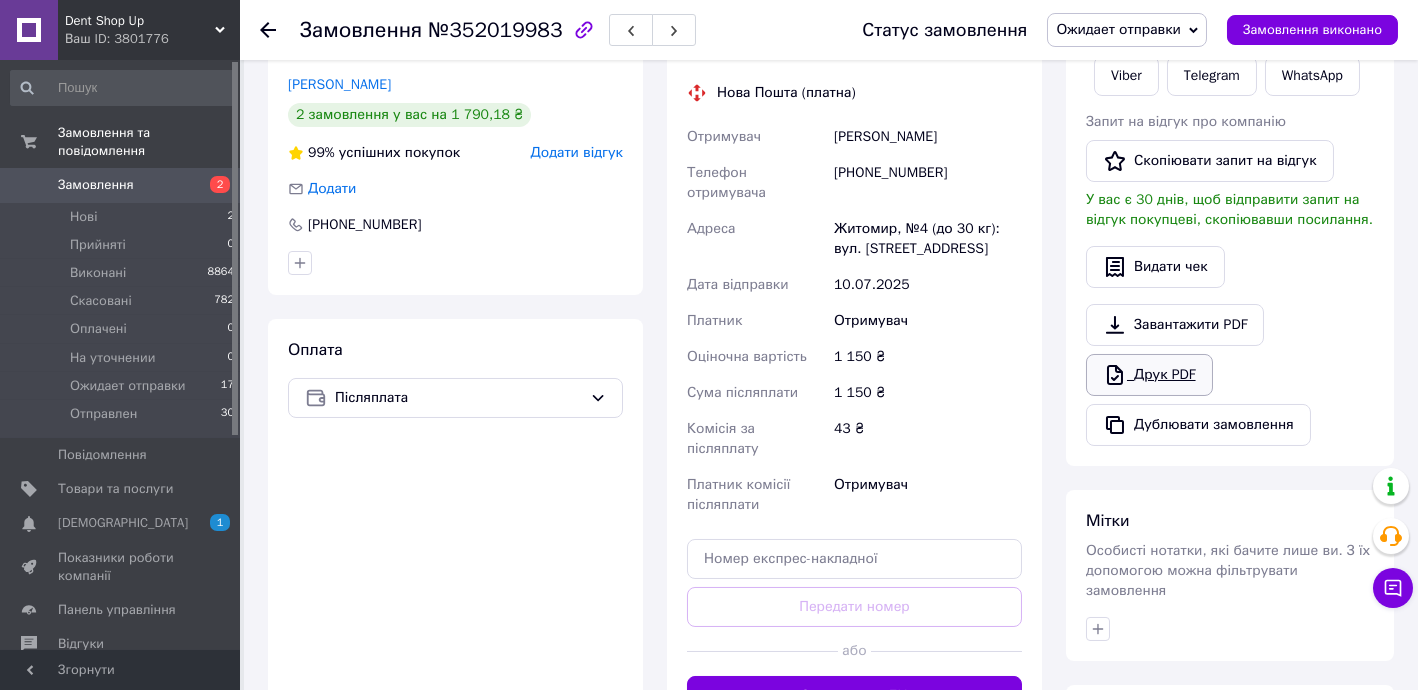 click on "Друк PDF" at bounding box center [1149, 375] 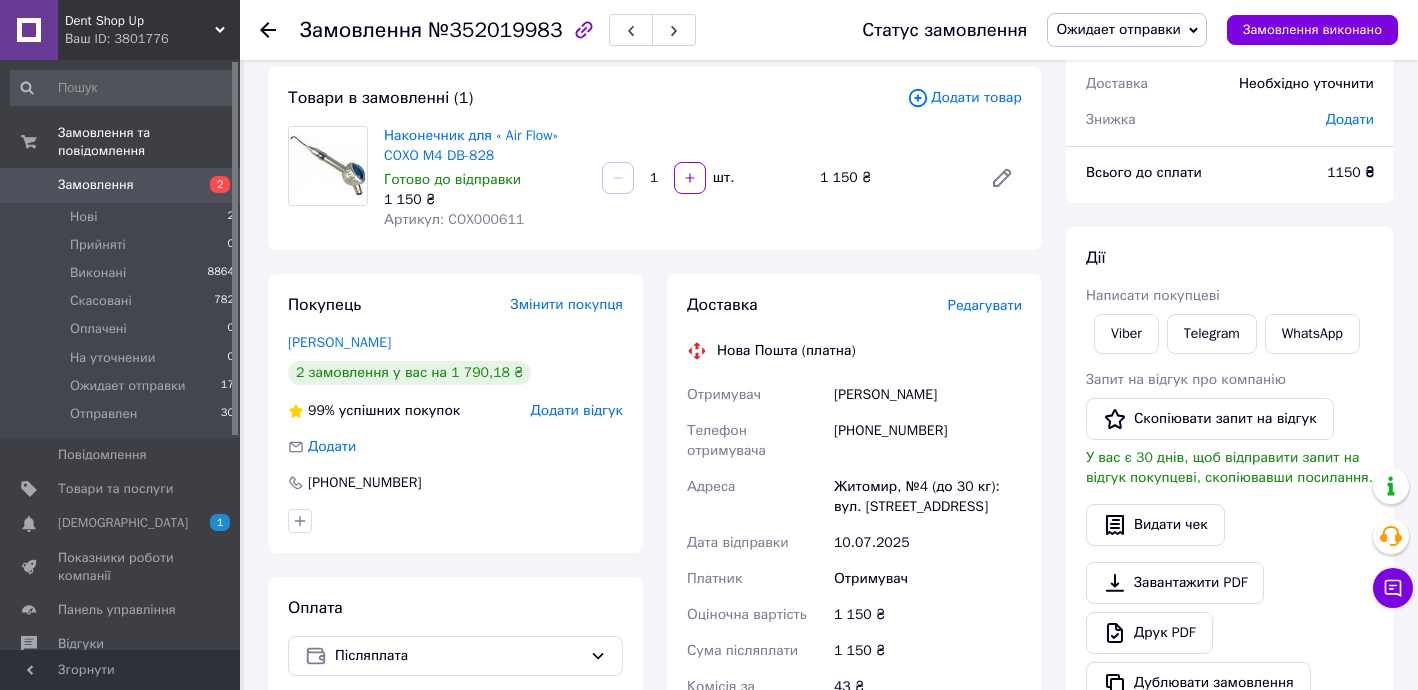 scroll, scrollTop: 0, scrollLeft: 0, axis: both 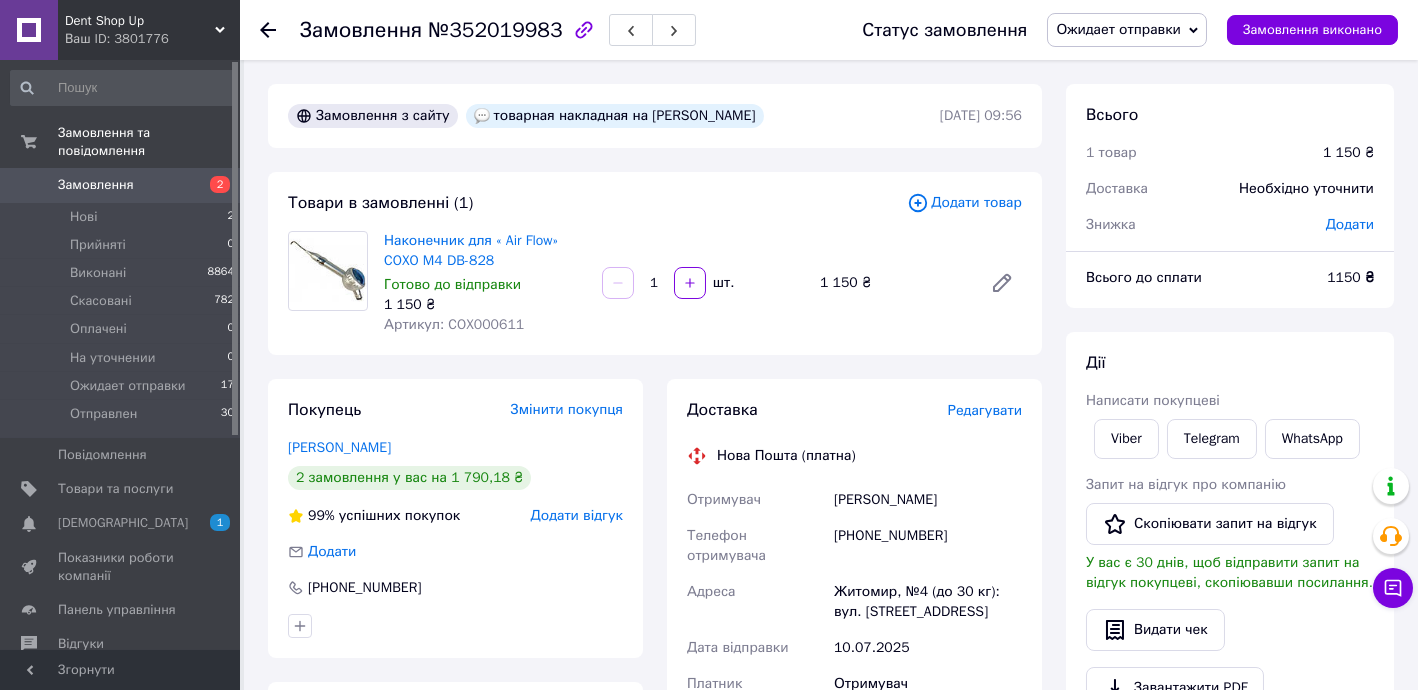 click on "Замовлення" at bounding box center [96, 185] 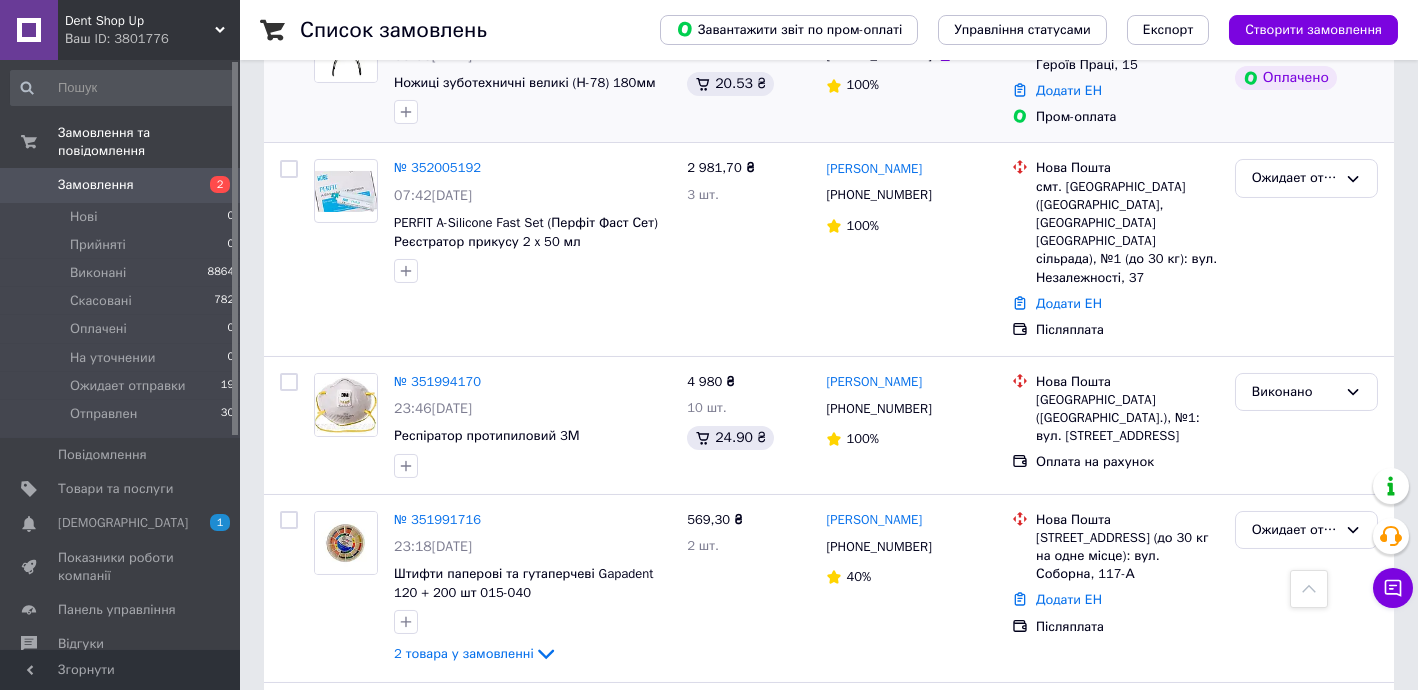 scroll, scrollTop: 1333, scrollLeft: 0, axis: vertical 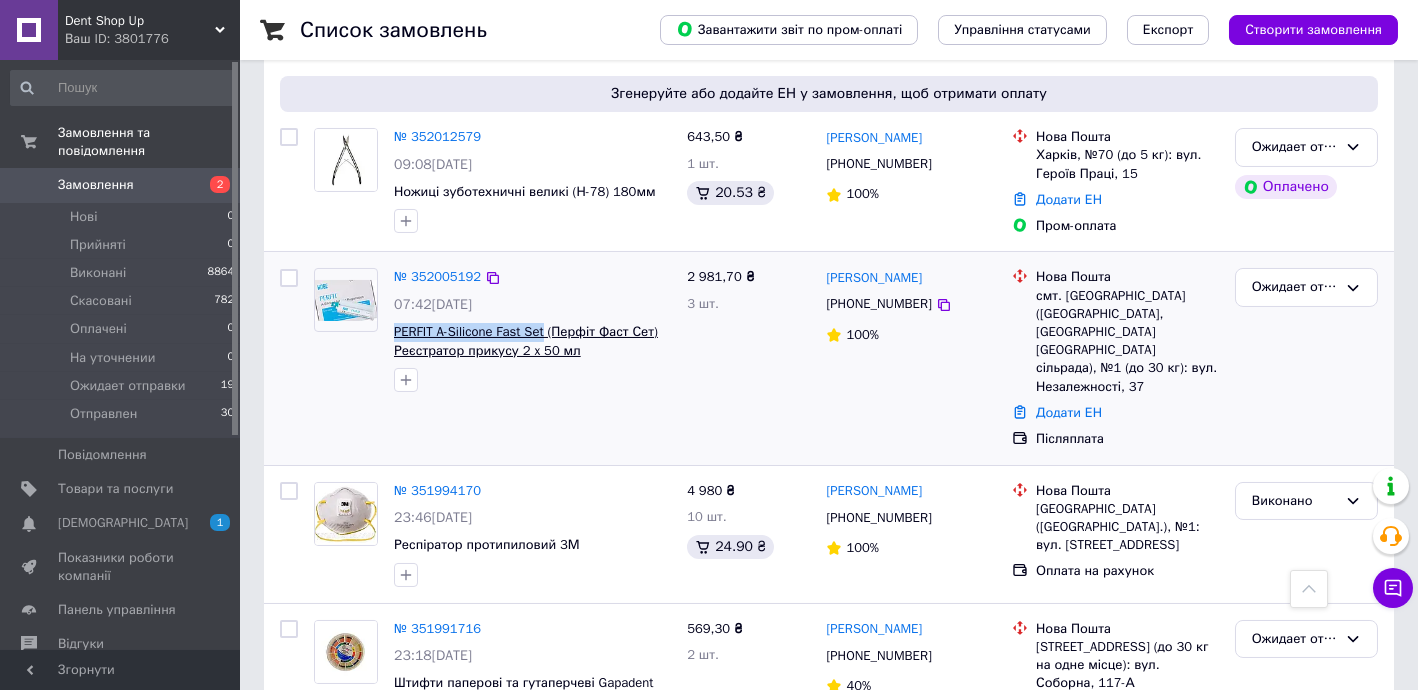 drag, startPoint x: 389, startPoint y: 287, endPoint x: 542, endPoint y: 290, distance: 153.0294 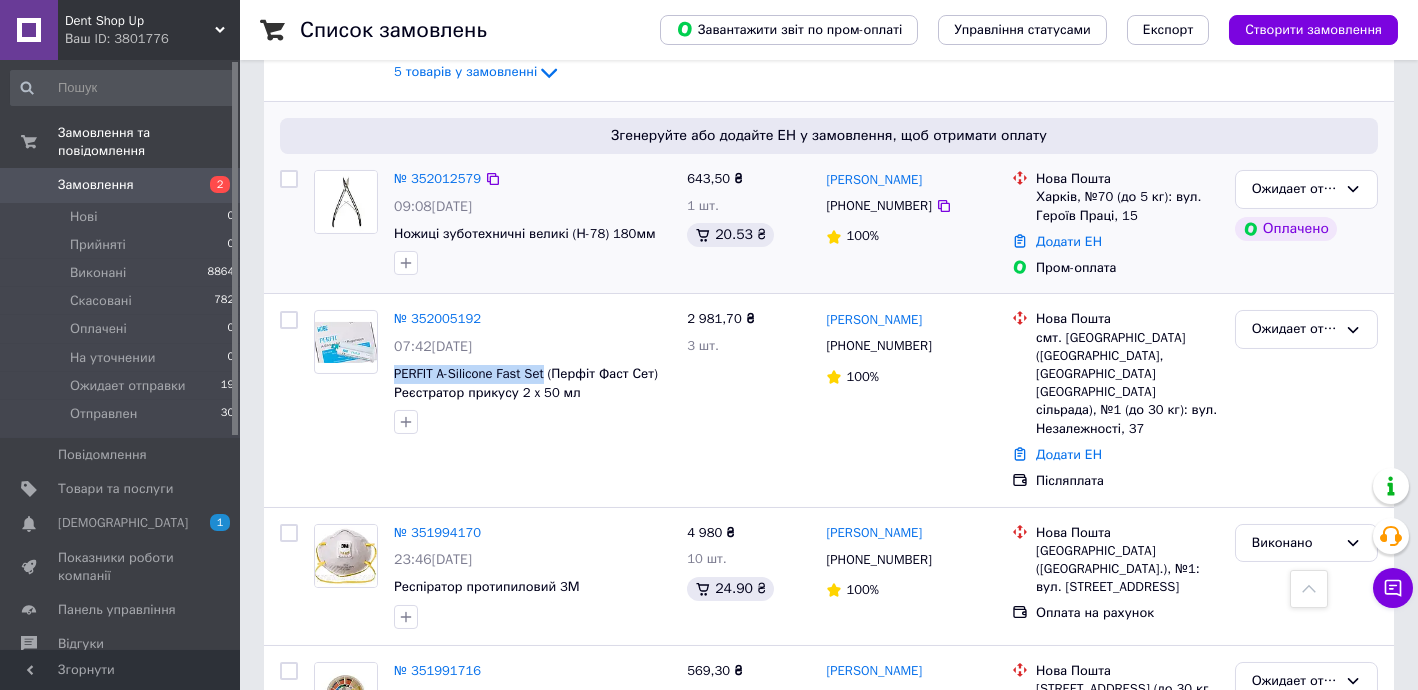 scroll, scrollTop: 1090, scrollLeft: 0, axis: vertical 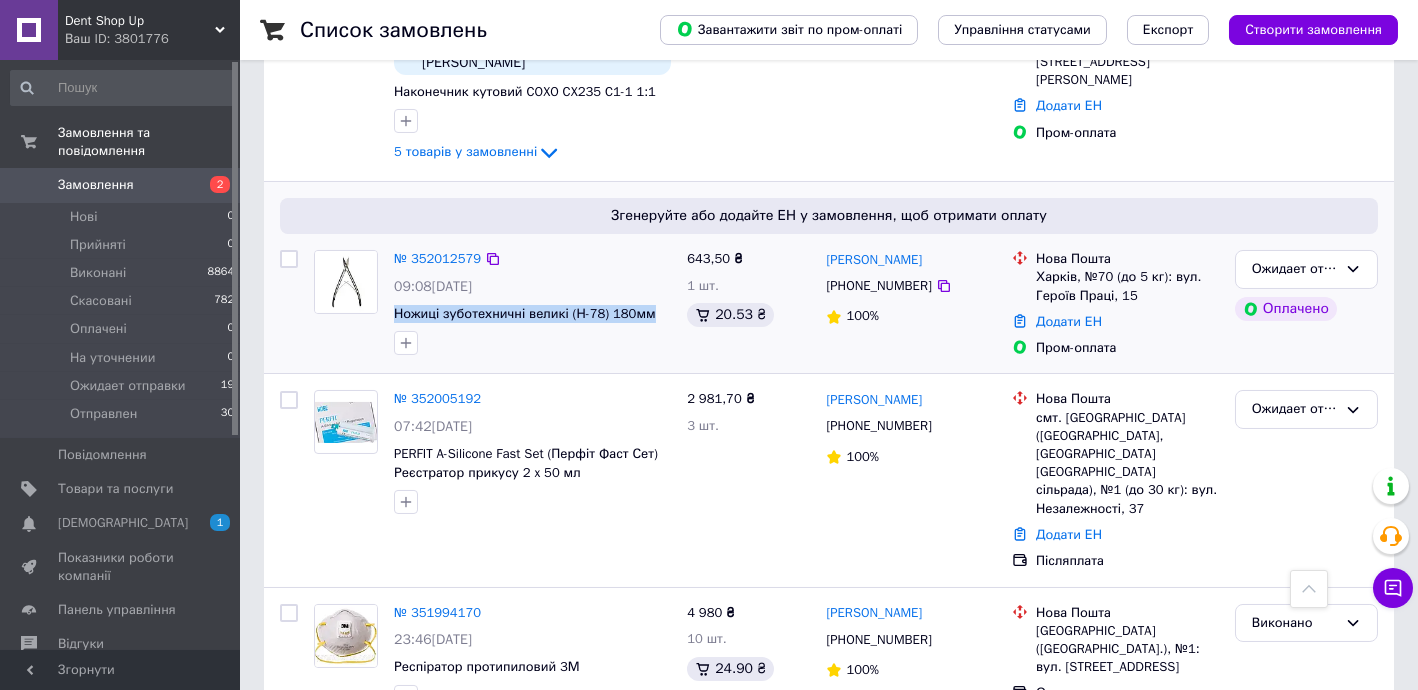 drag, startPoint x: 392, startPoint y: 259, endPoint x: 522, endPoint y: 241, distance: 131.24023 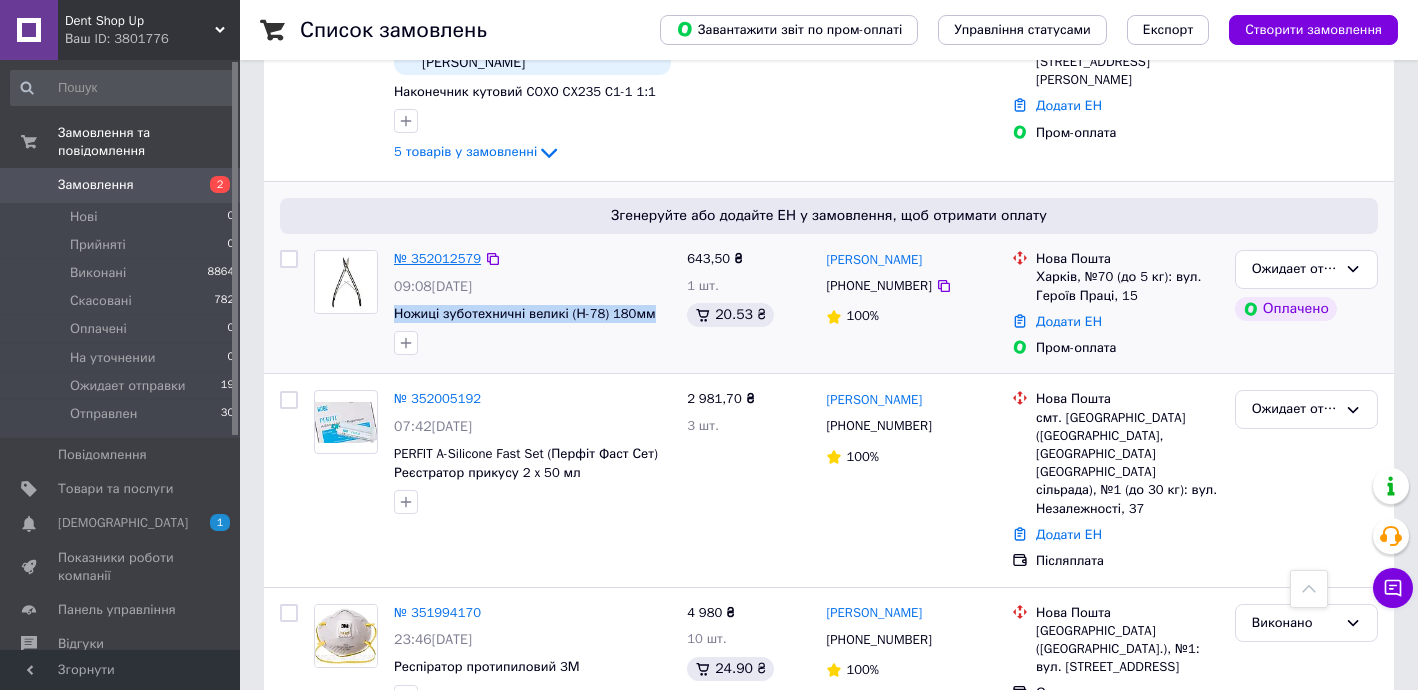 click on "№ 352012579" at bounding box center [437, 258] 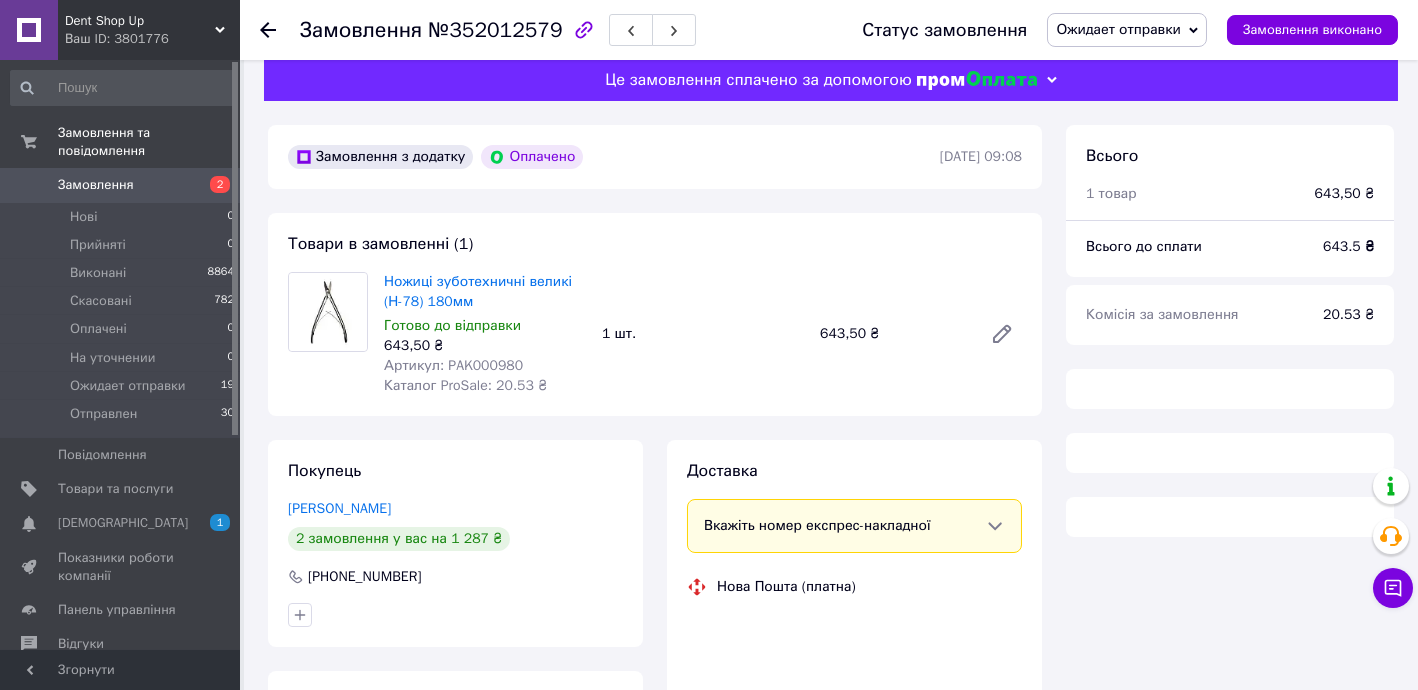 scroll, scrollTop: 0, scrollLeft: 0, axis: both 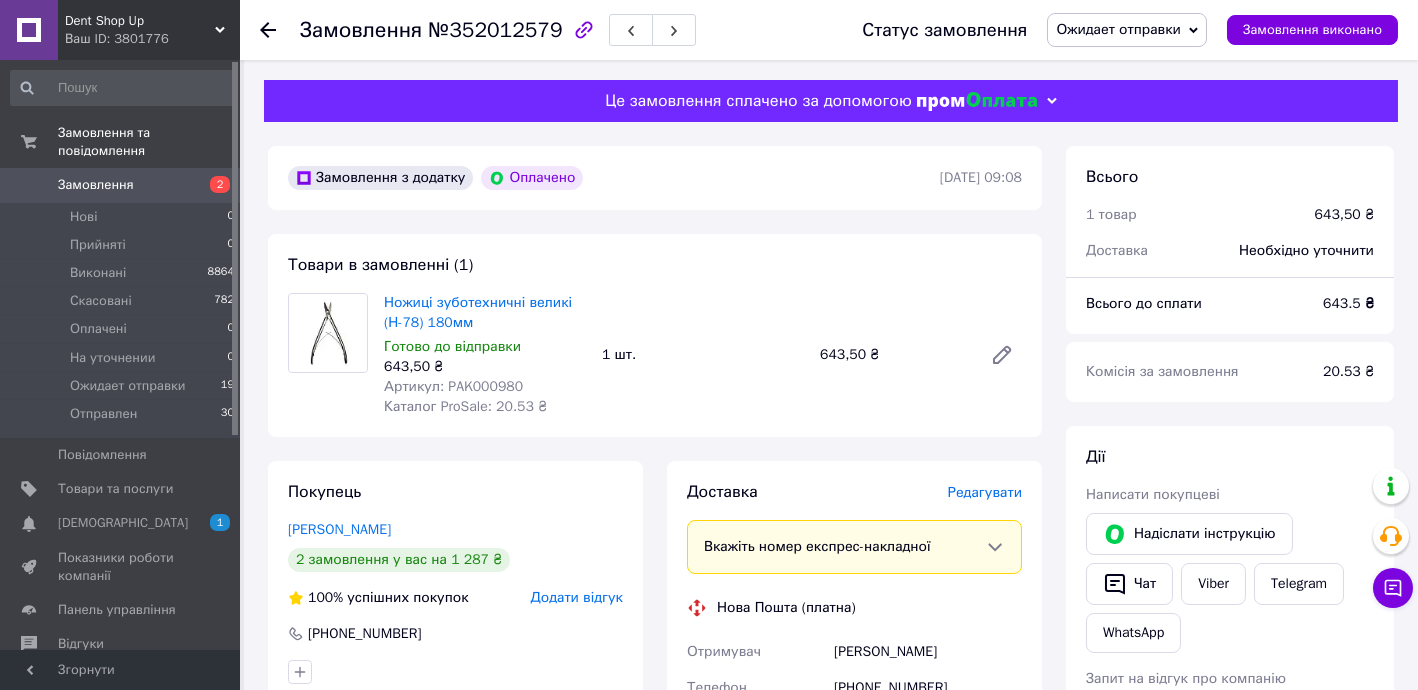 click on "Артикул: PAK000980" at bounding box center (453, 386) 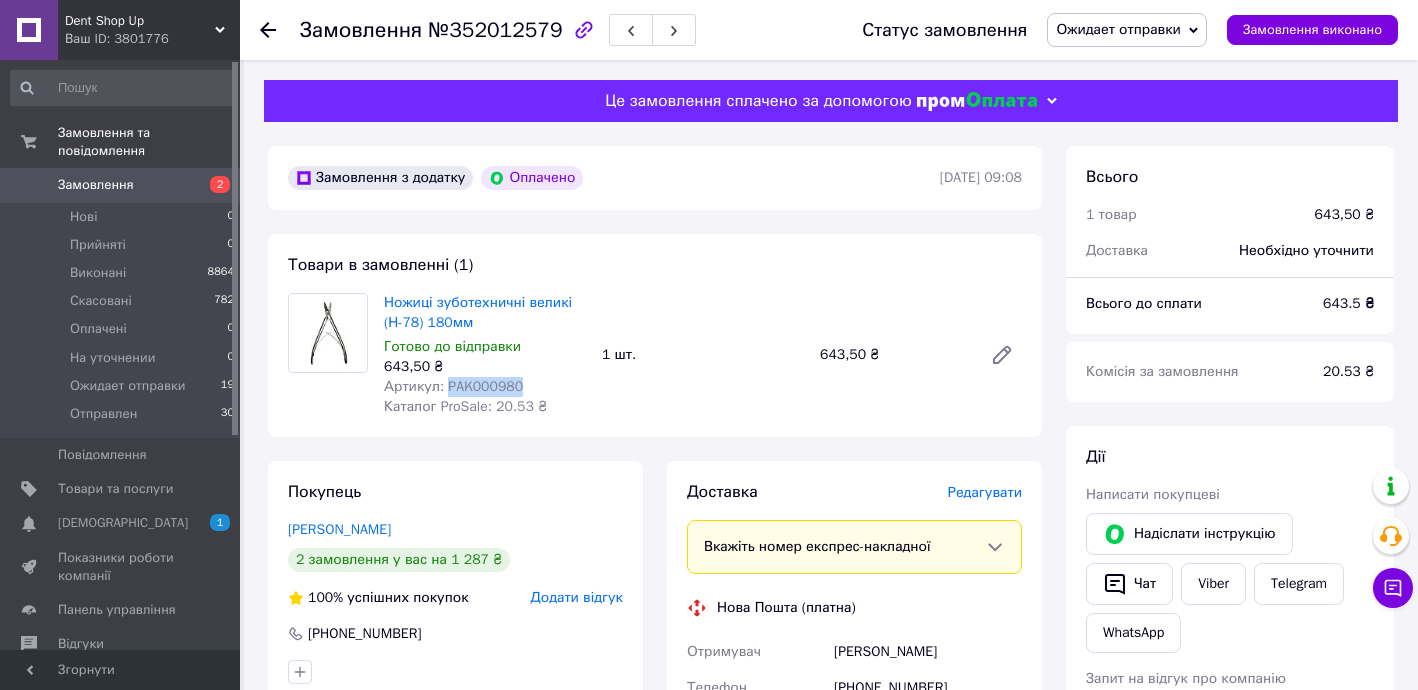 click on "Артикул: PAK000980" at bounding box center (453, 386) 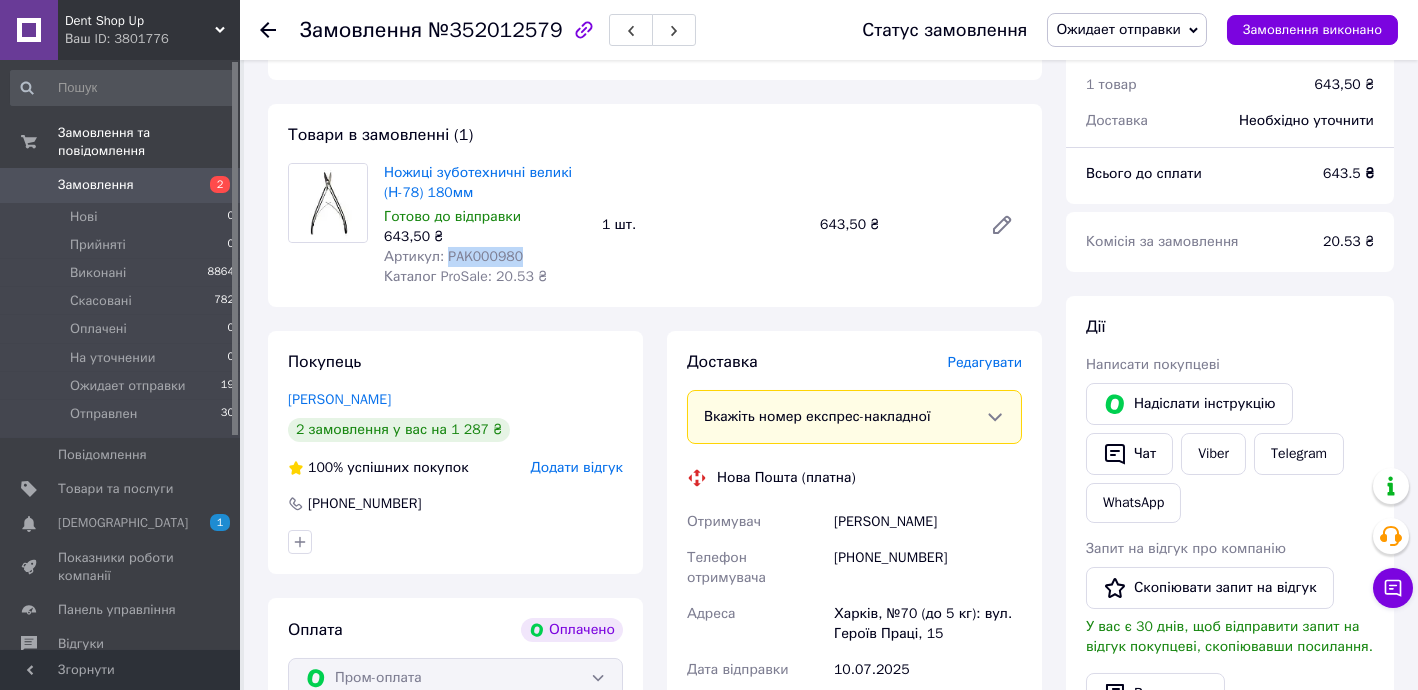 scroll, scrollTop: 121, scrollLeft: 0, axis: vertical 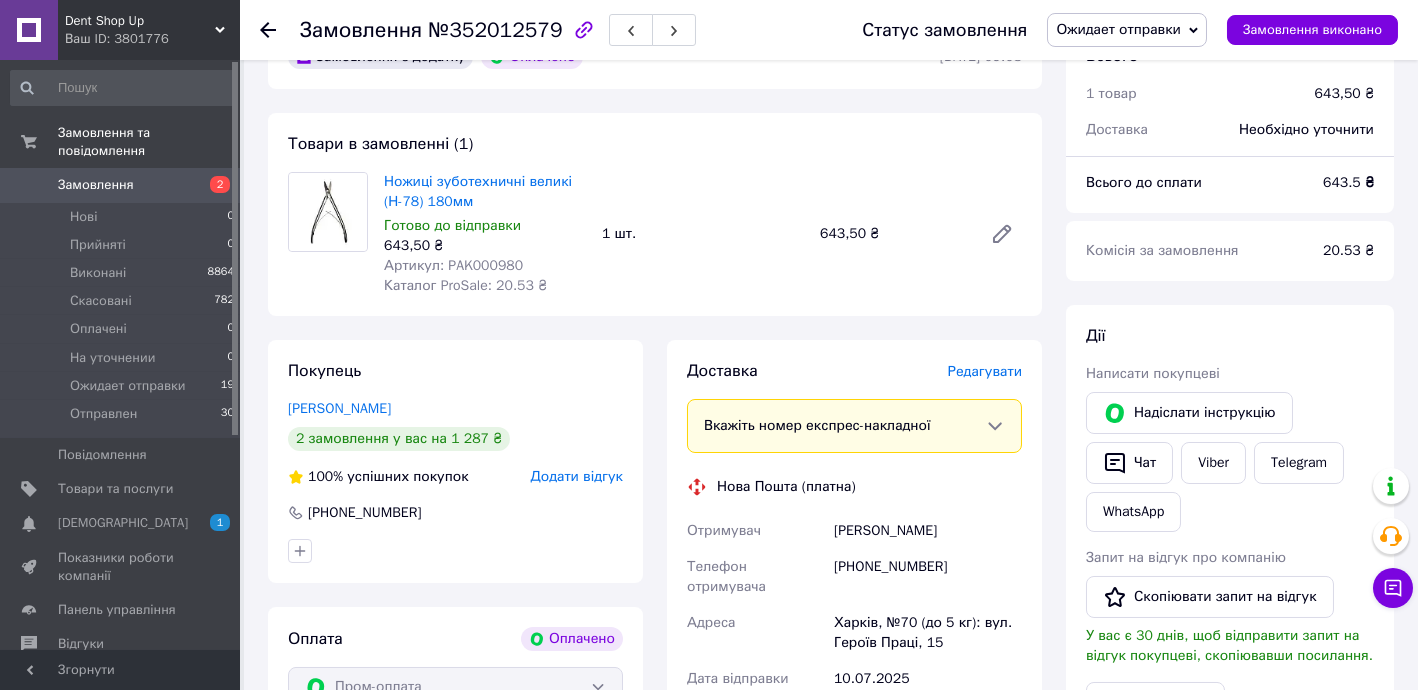 click 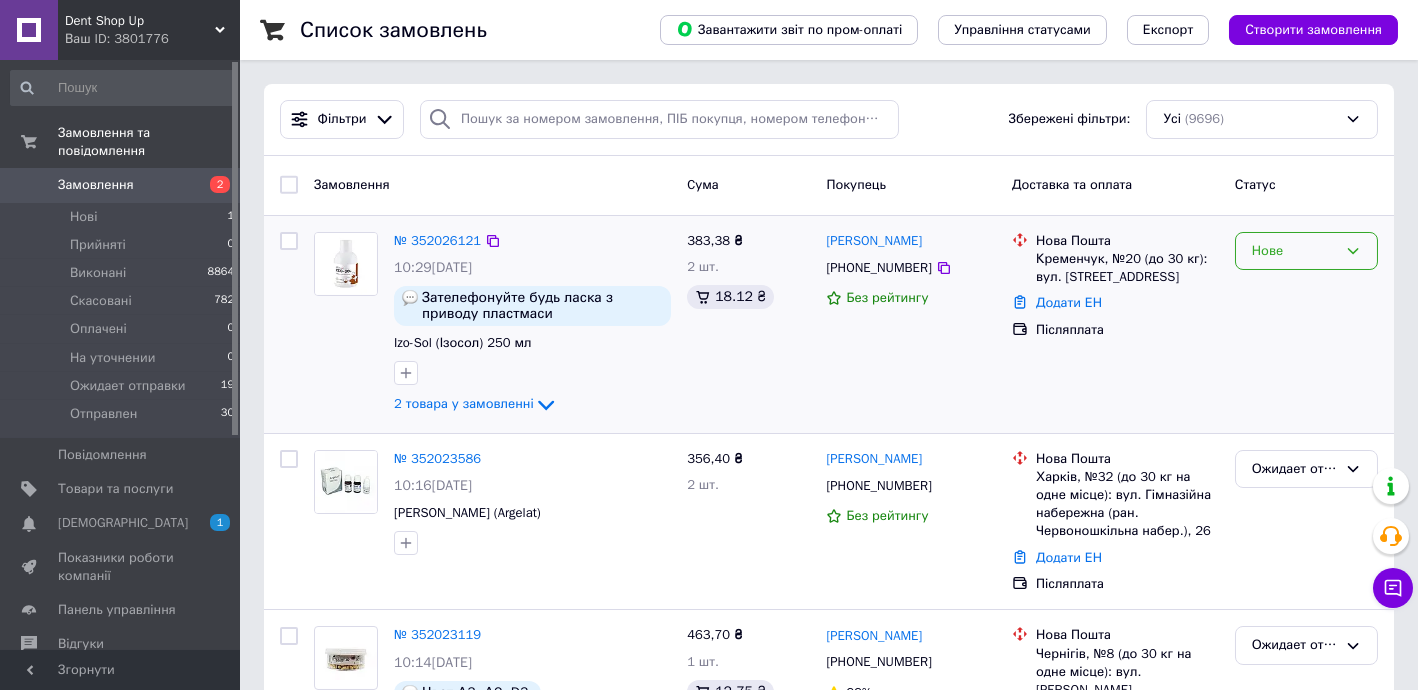 click on "Нове" at bounding box center [1306, 251] 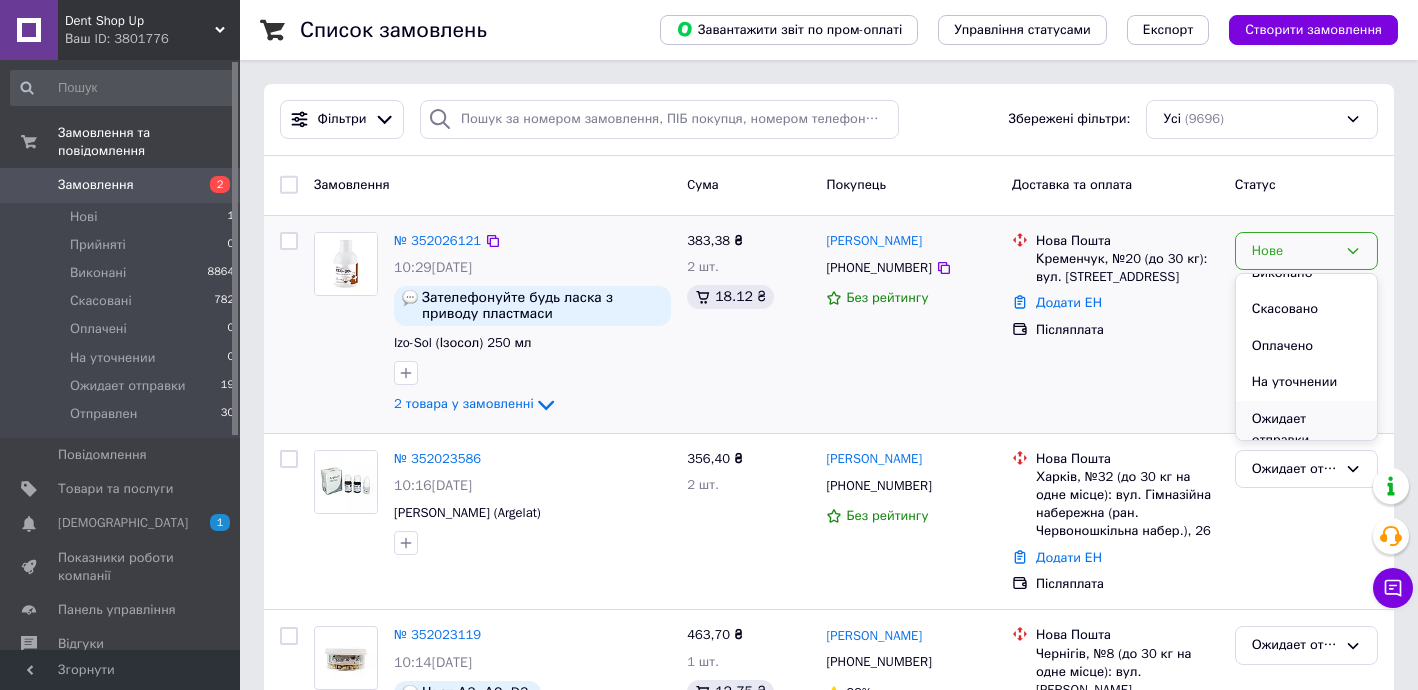 scroll, scrollTop: 110, scrollLeft: 0, axis: vertical 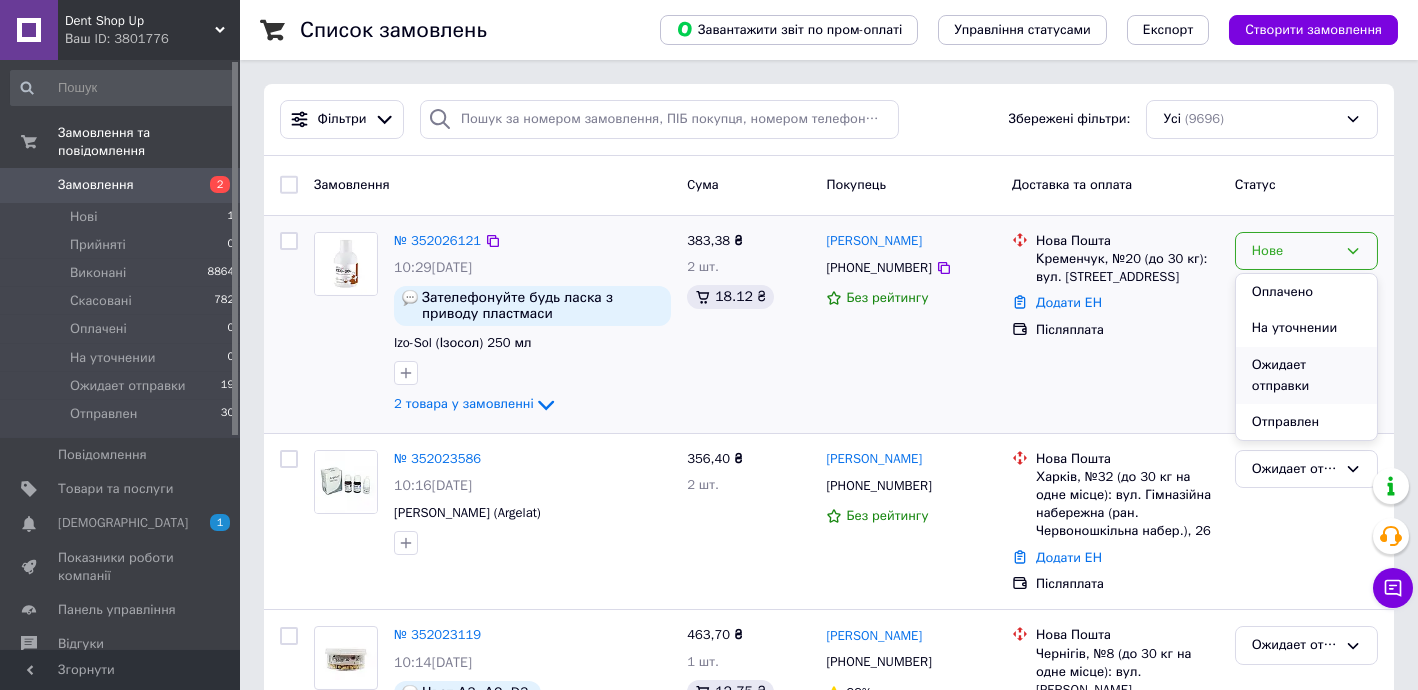 click on "Ожидает отправки" at bounding box center (1306, 375) 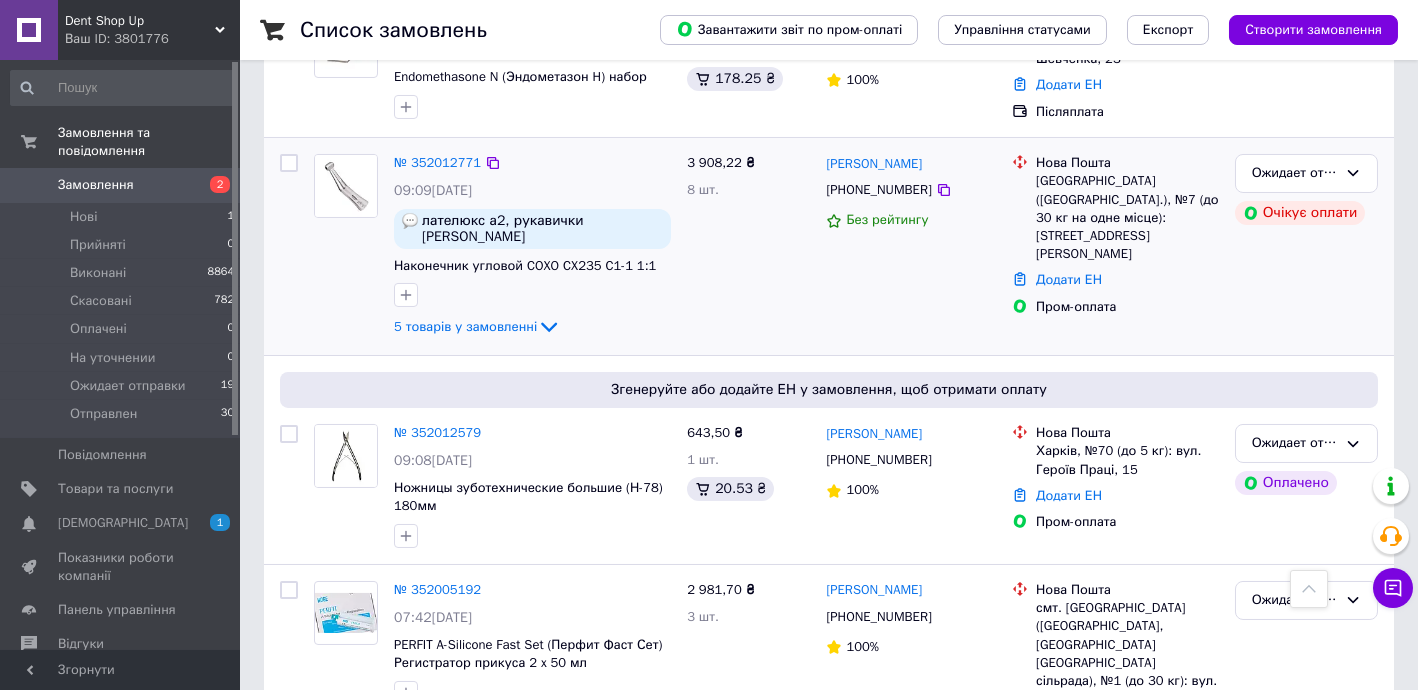 scroll, scrollTop: 1090, scrollLeft: 0, axis: vertical 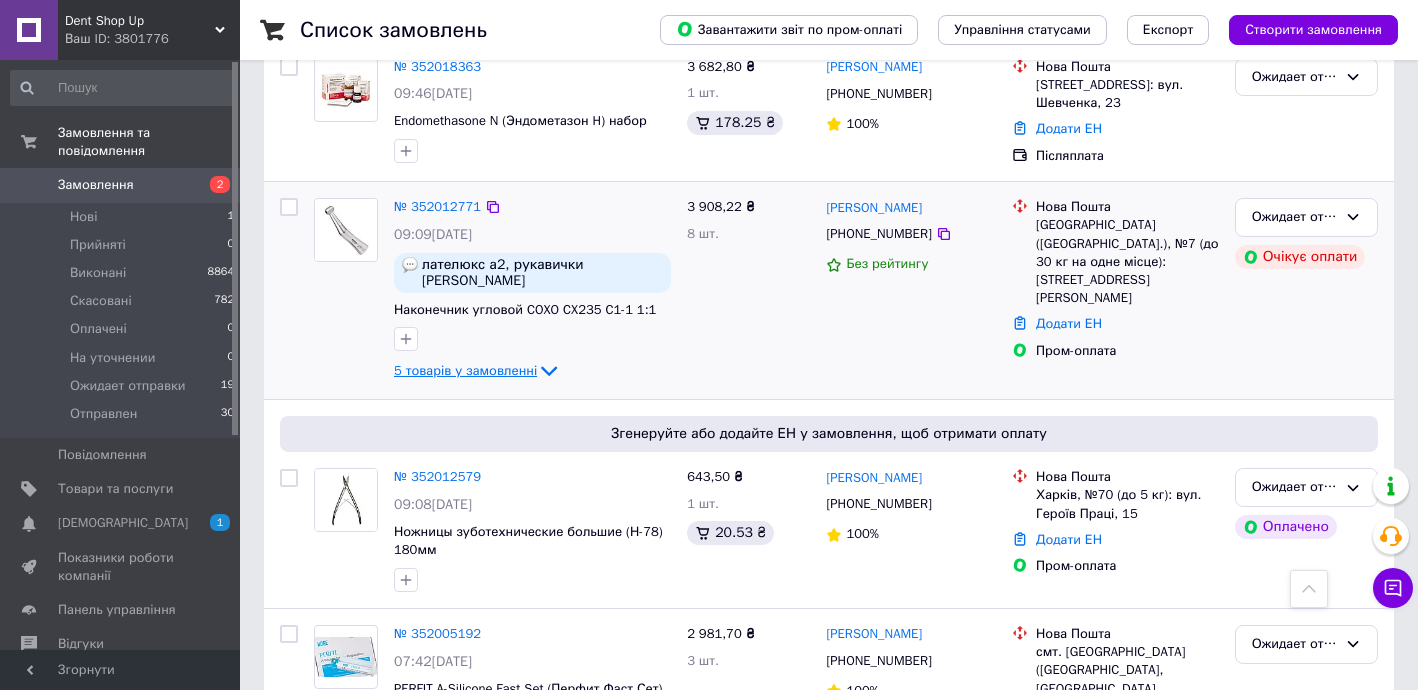 click on "5 товарів у замовленні" at bounding box center [465, 370] 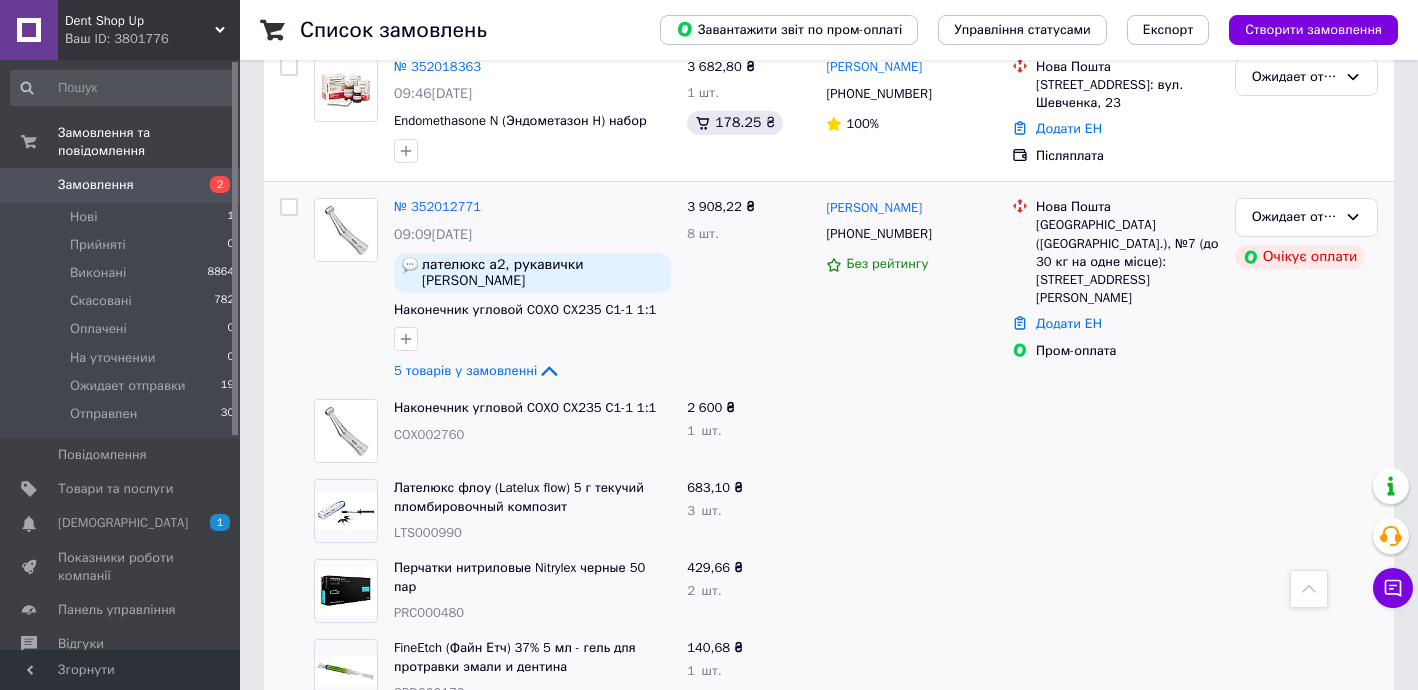 click on "COX002760" at bounding box center (429, 434) 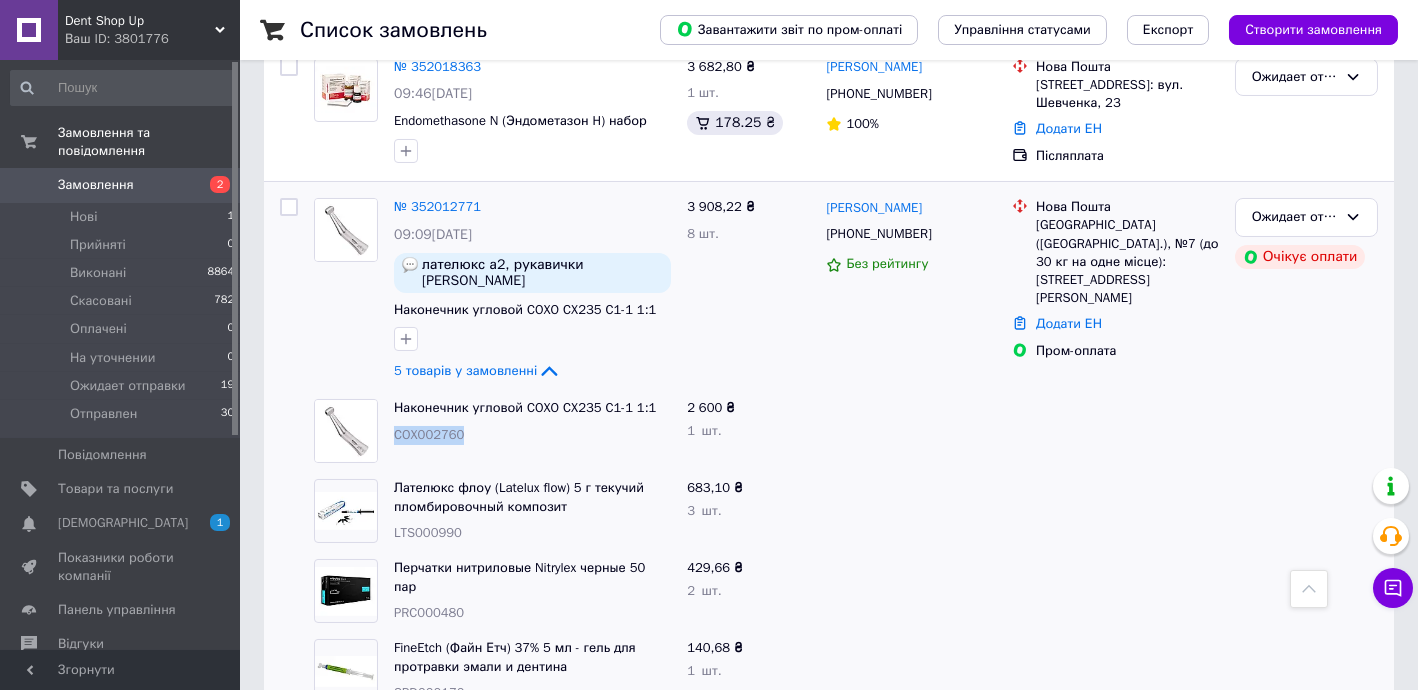 click on "COX002760" at bounding box center (429, 434) 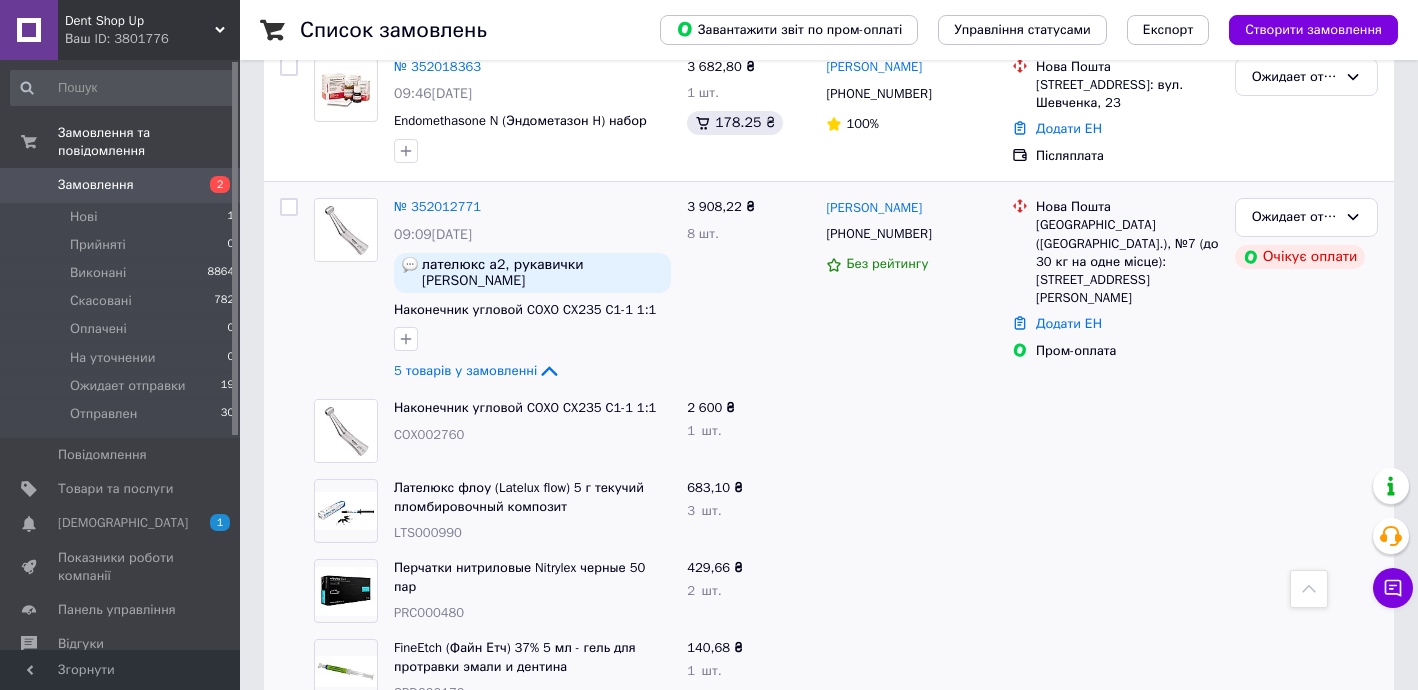 click on "LTS000990" at bounding box center [428, 532] 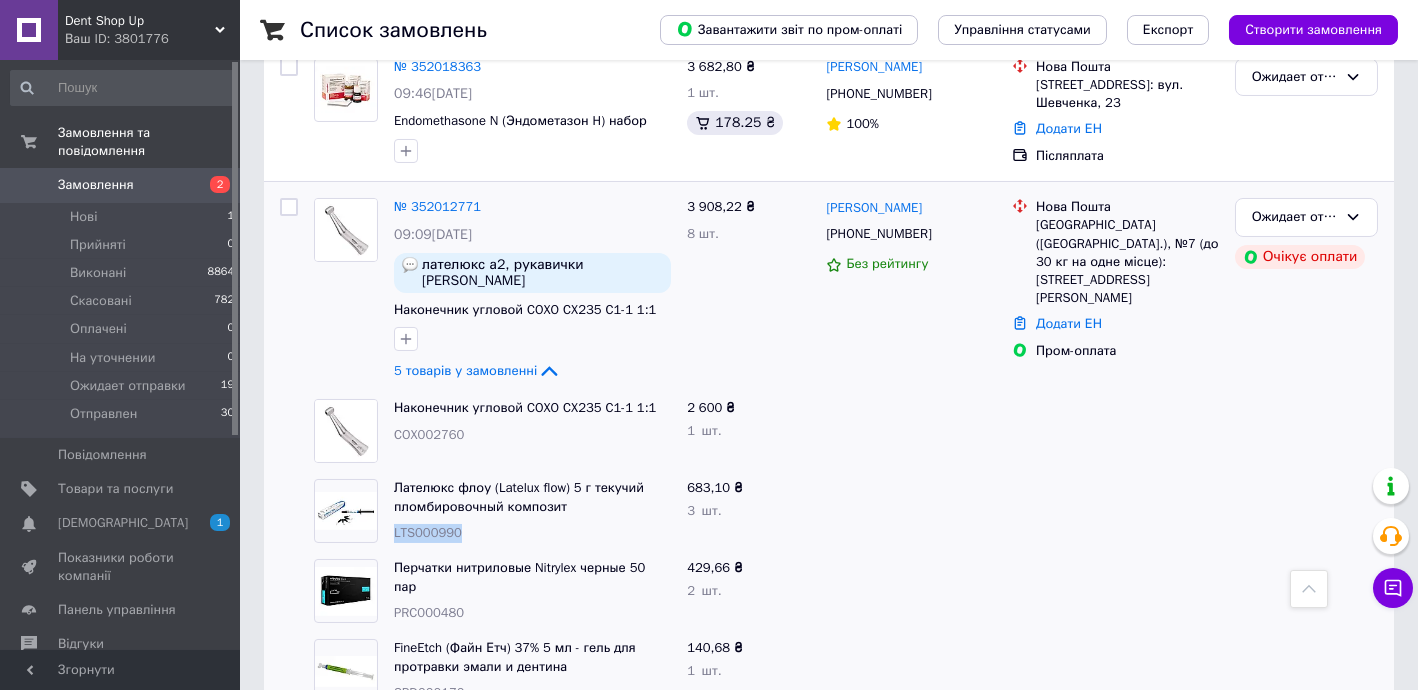 click on "LTS000990" at bounding box center [428, 532] 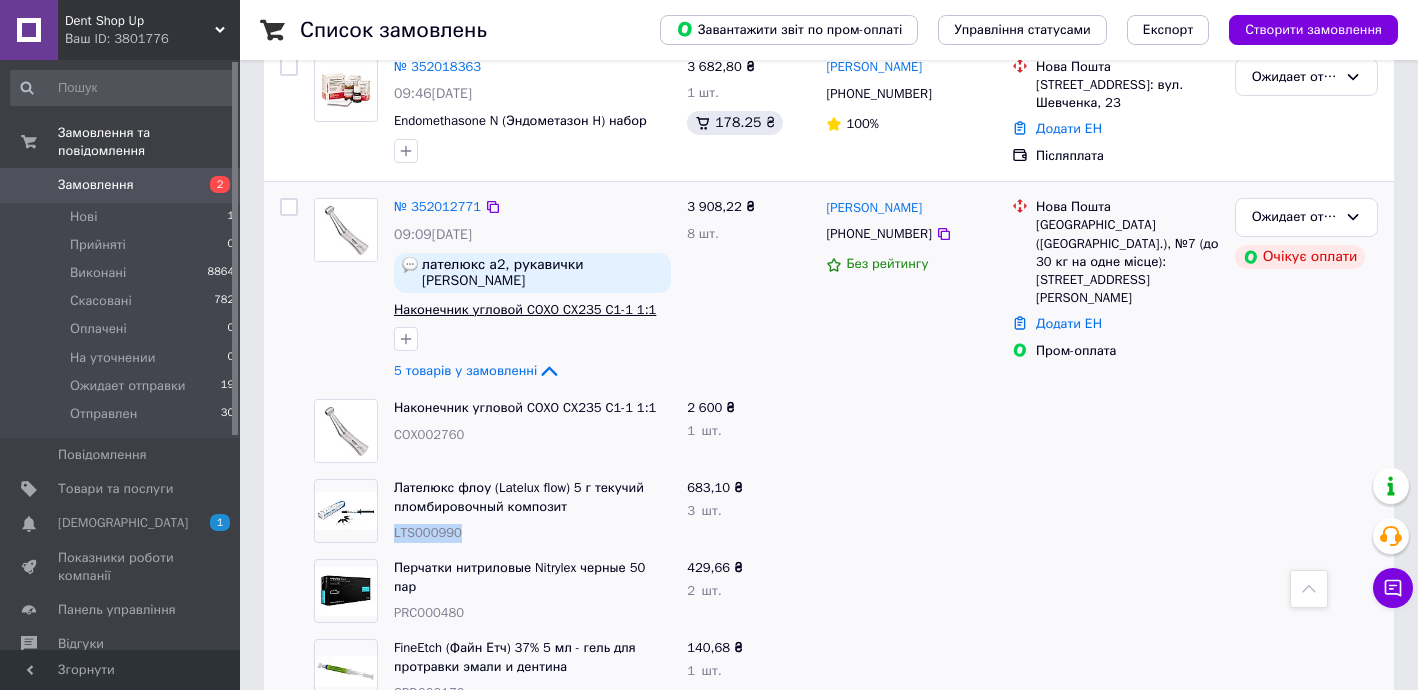 copy on "LTS000990" 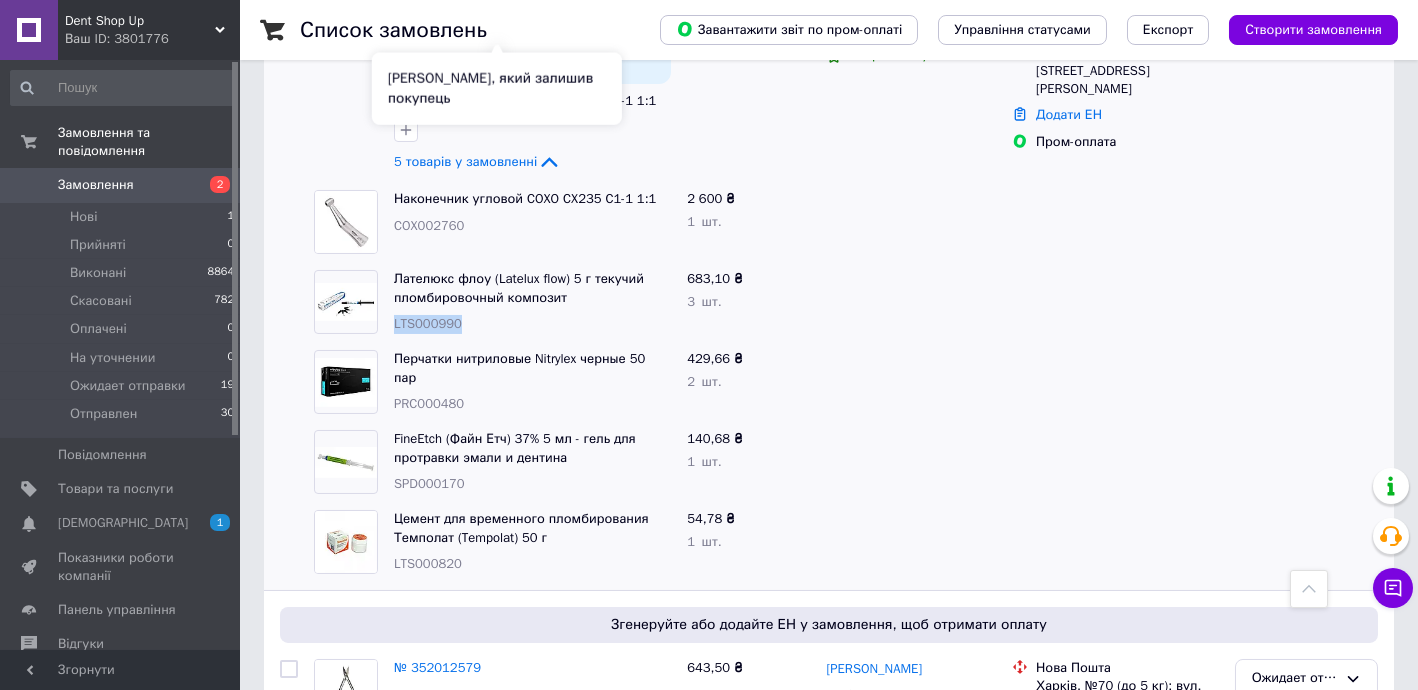 scroll, scrollTop: 1333, scrollLeft: 0, axis: vertical 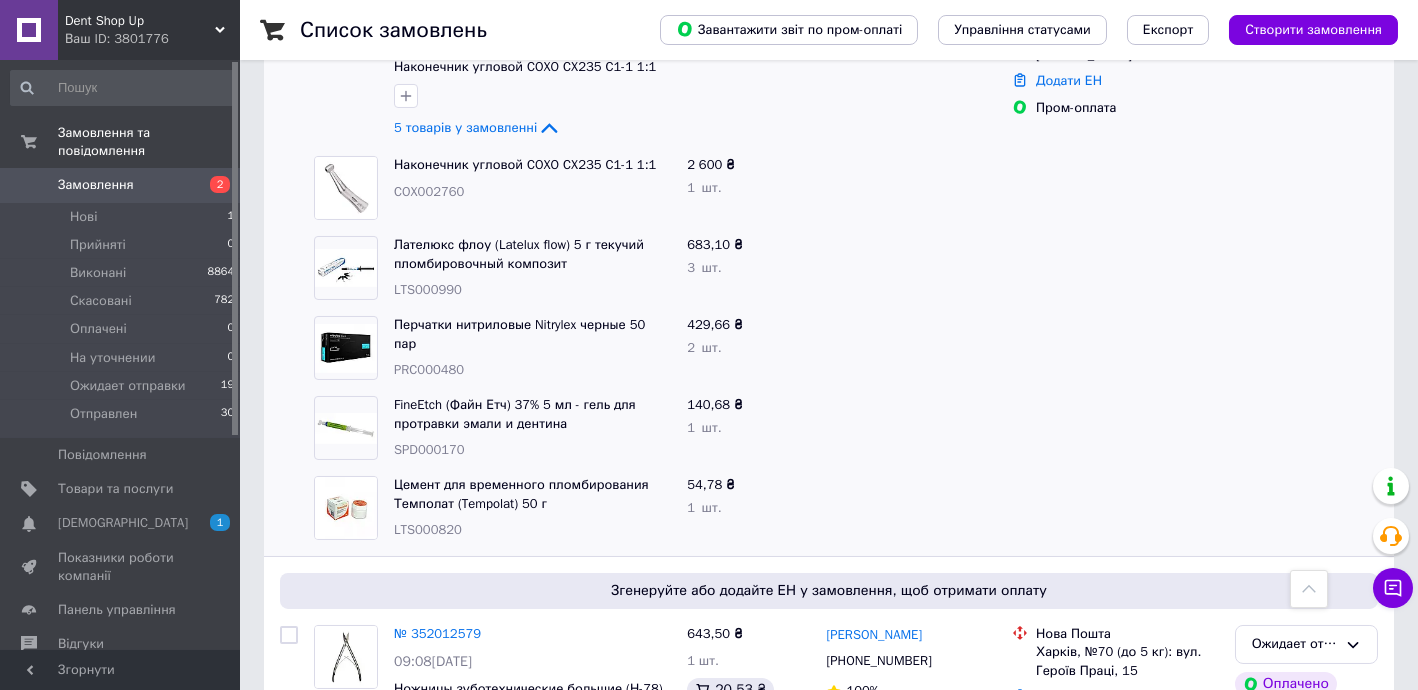 click on "PRC000480" at bounding box center [429, 369] 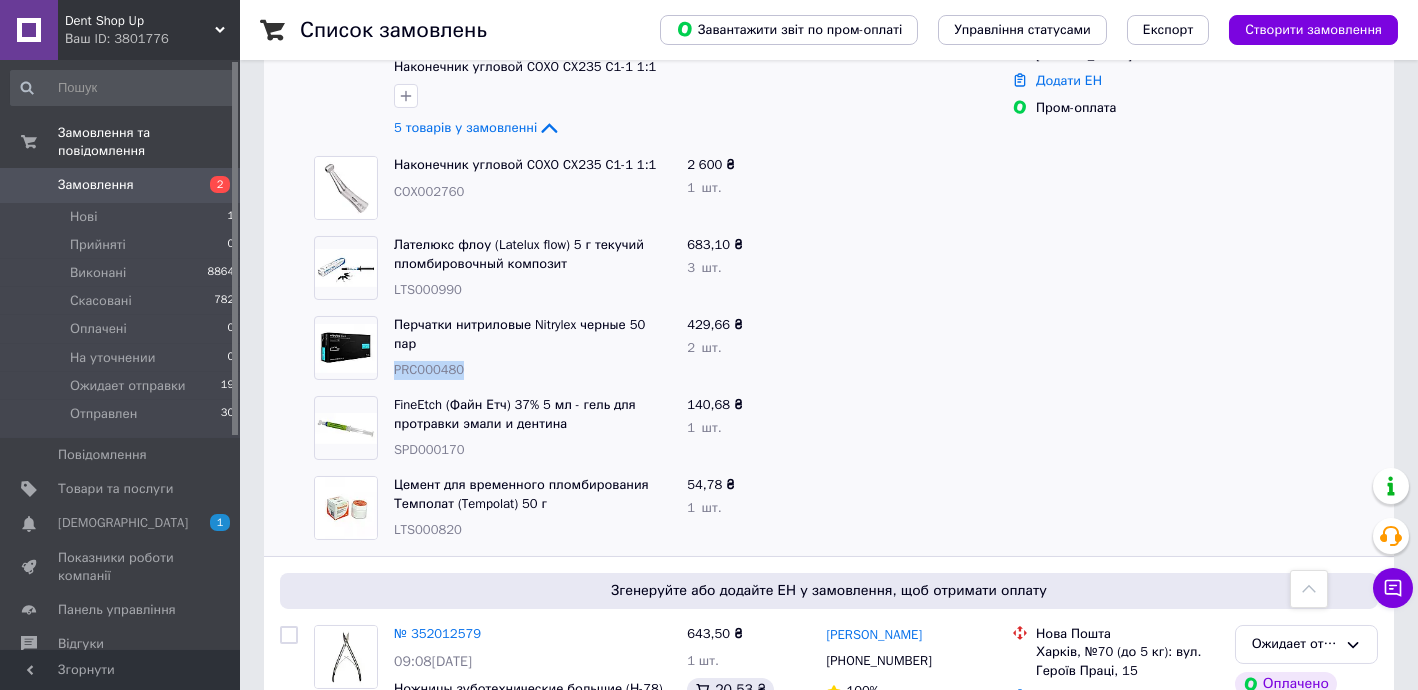 click on "PRC000480" at bounding box center (429, 369) 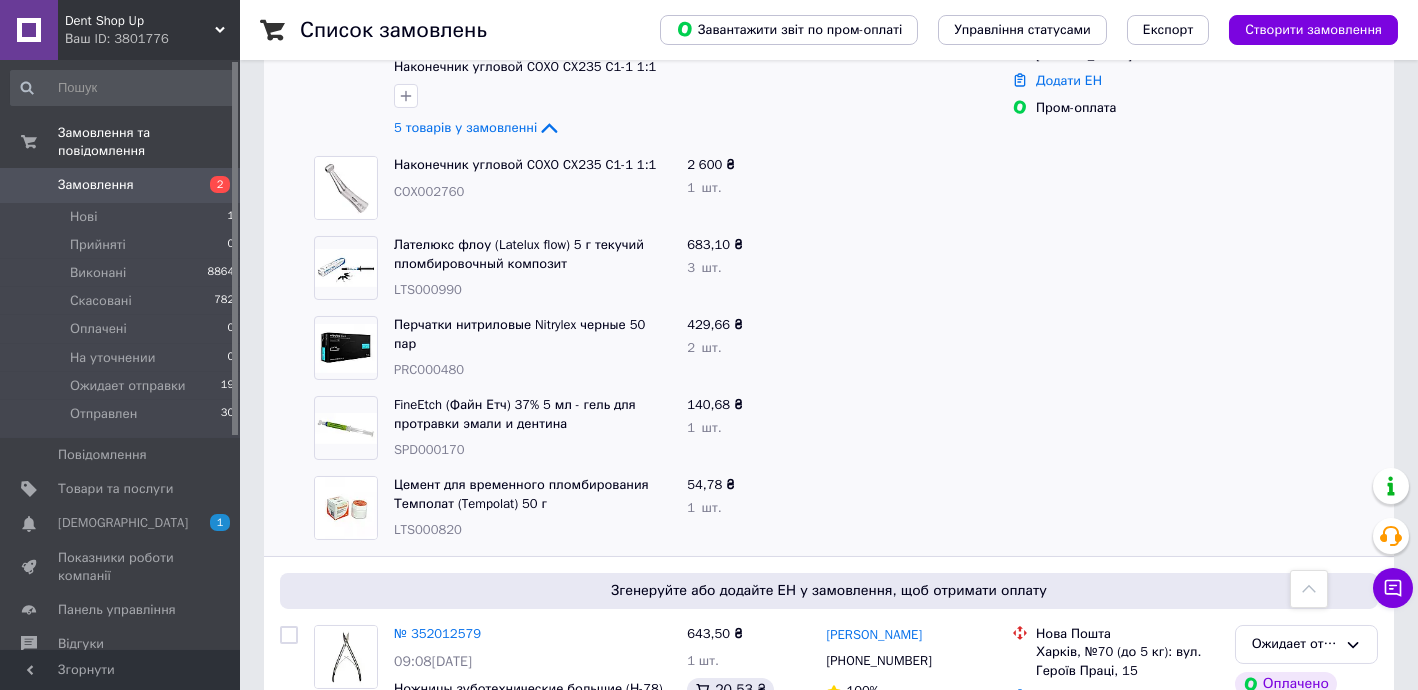 click on "SPD000170" at bounding box center [429, 449] 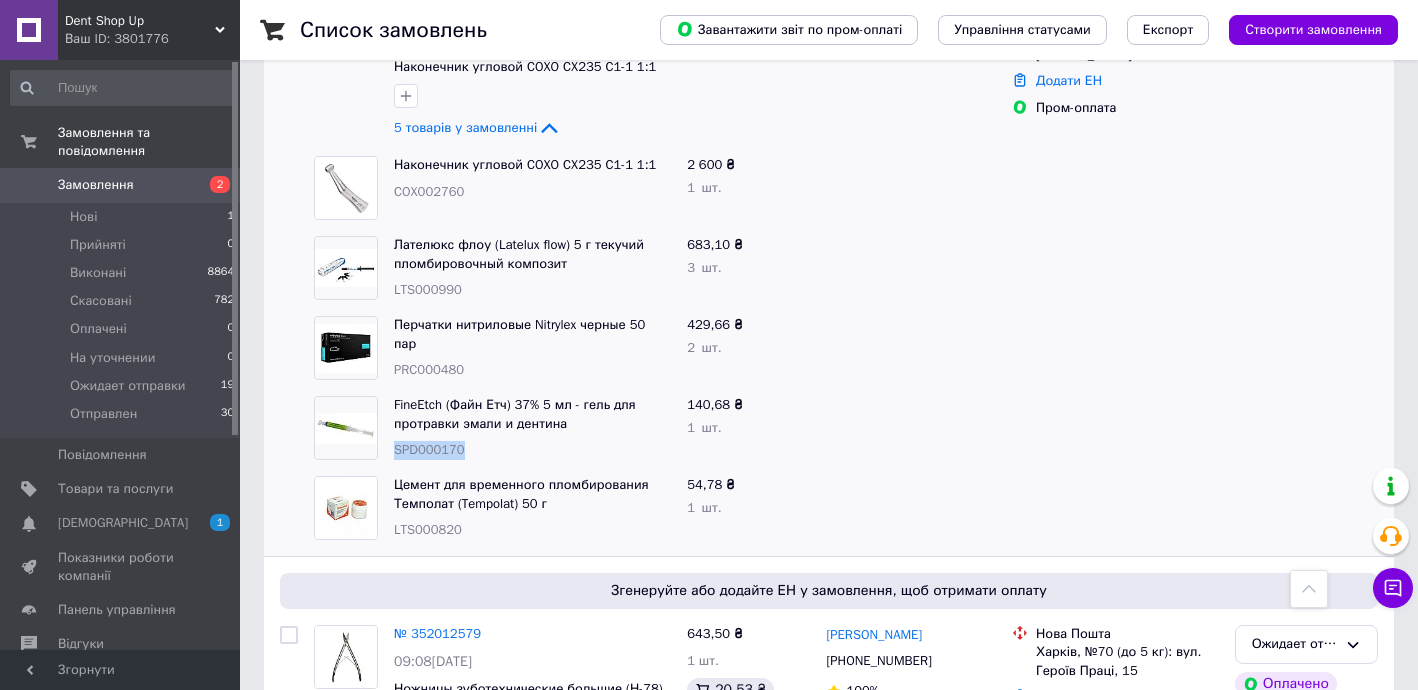 click on "SPD000170" at bounding box center (429, 449) 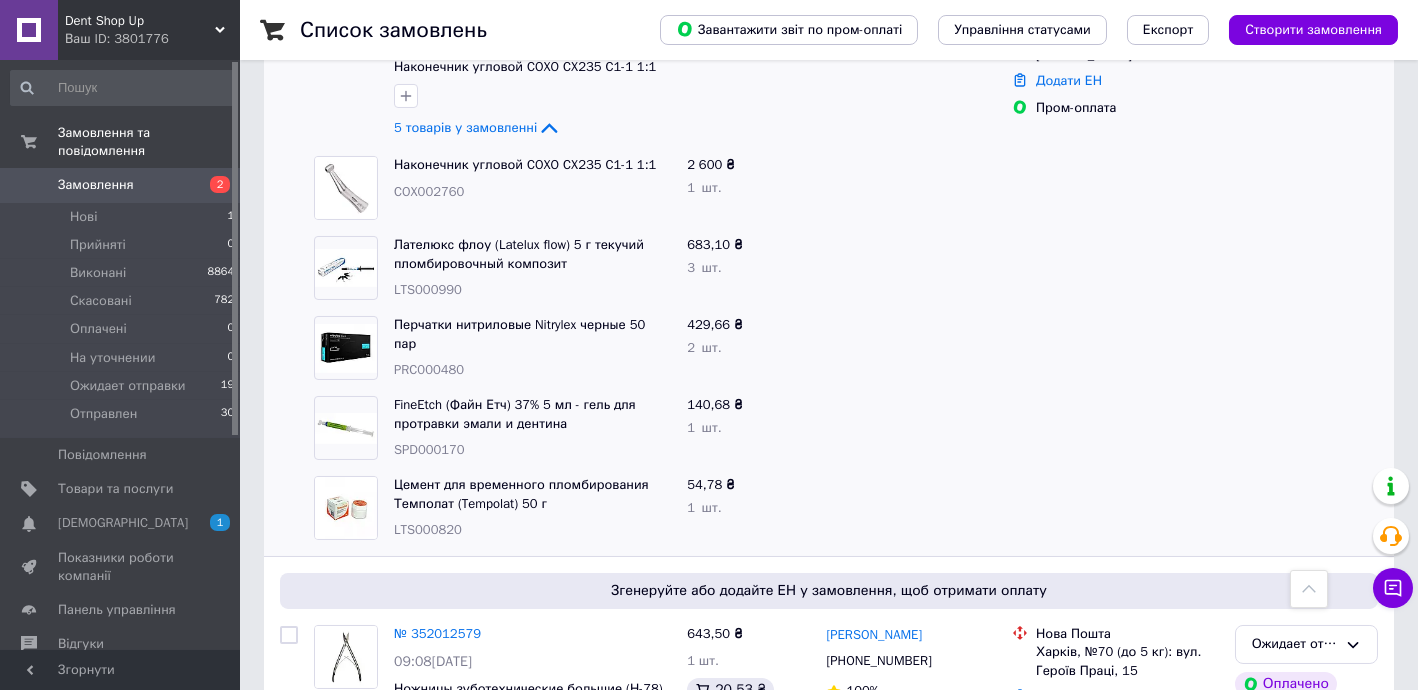 click on "LTS000820" at bounding box center [428, 529] 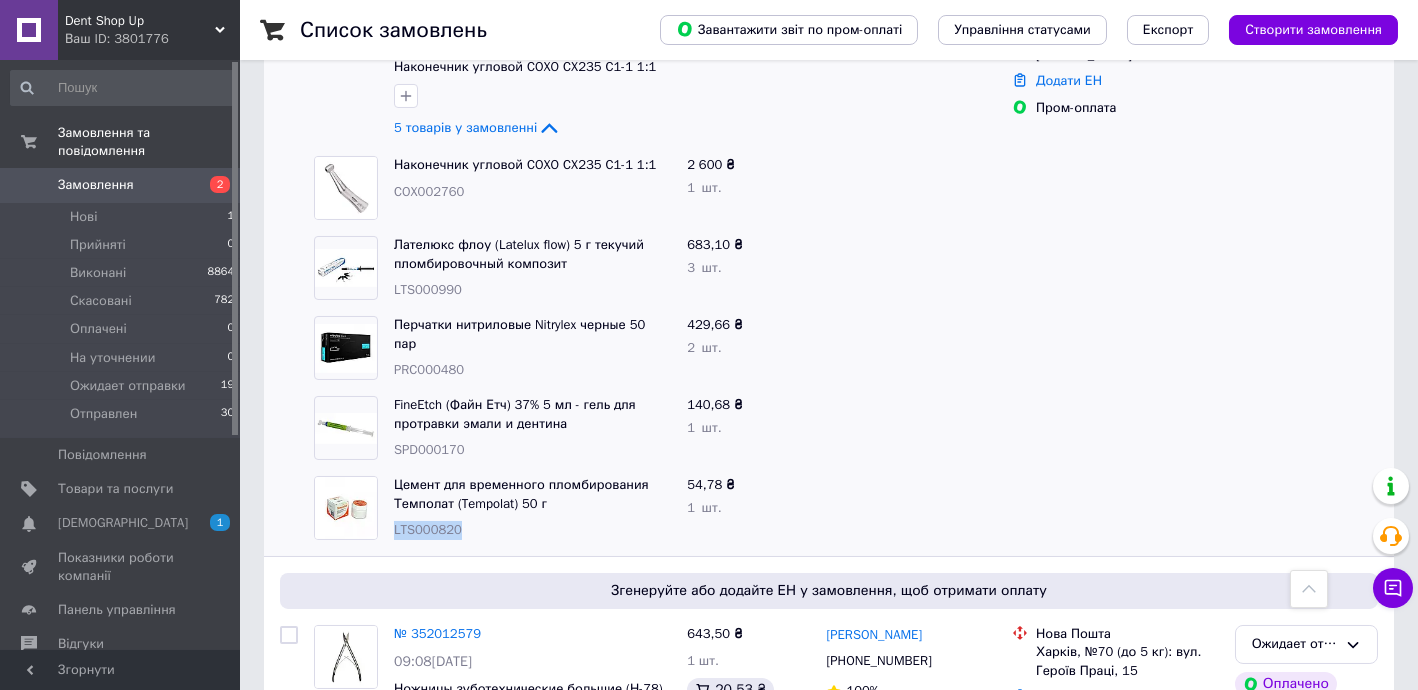 click on "LTS000820" at bounding box center (428, 529) 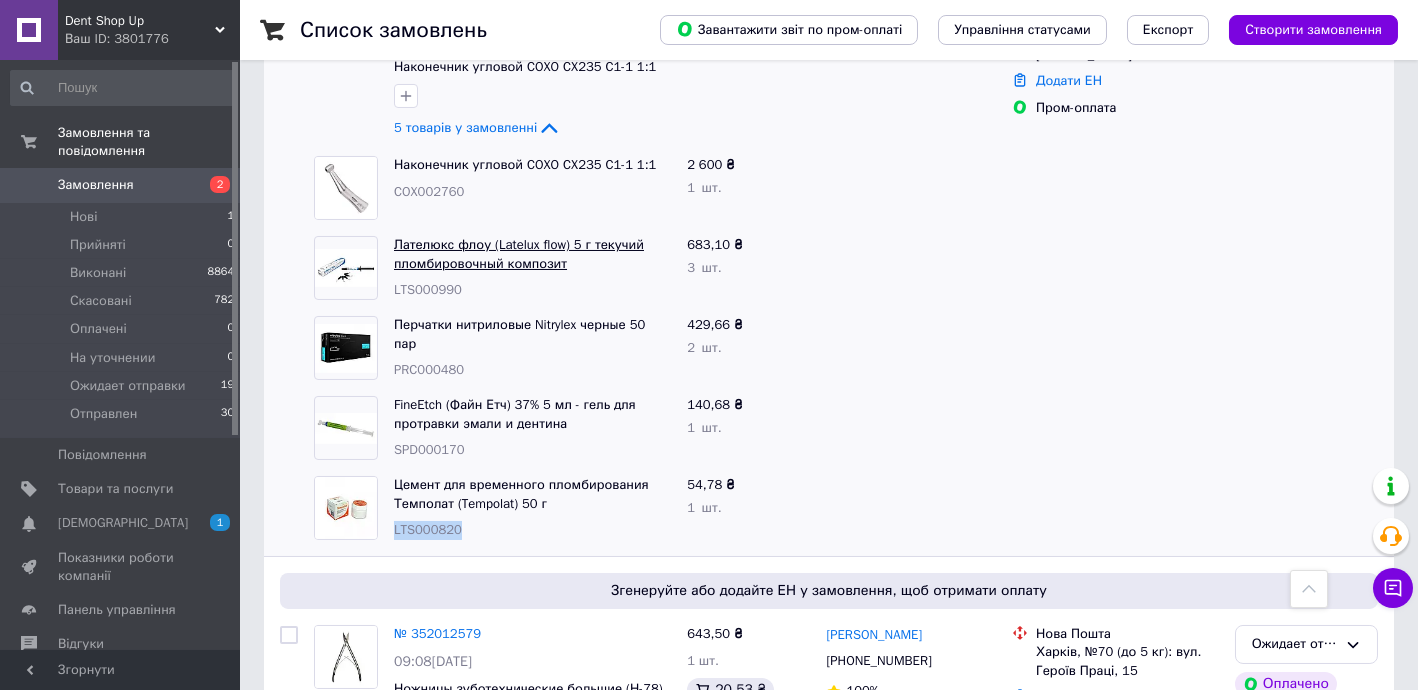 copy on "LTS000820" 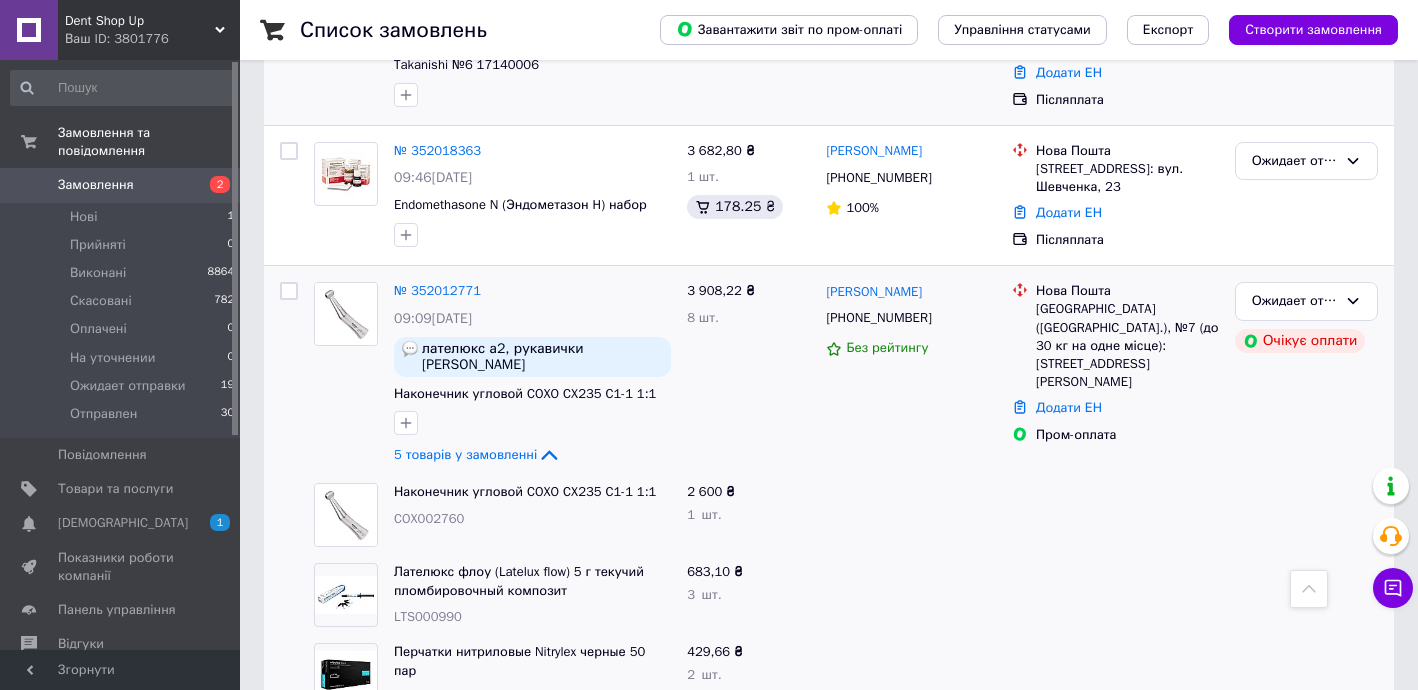 scroll, scrollTop: 1090, scrollLeft: 0, axis: vertical 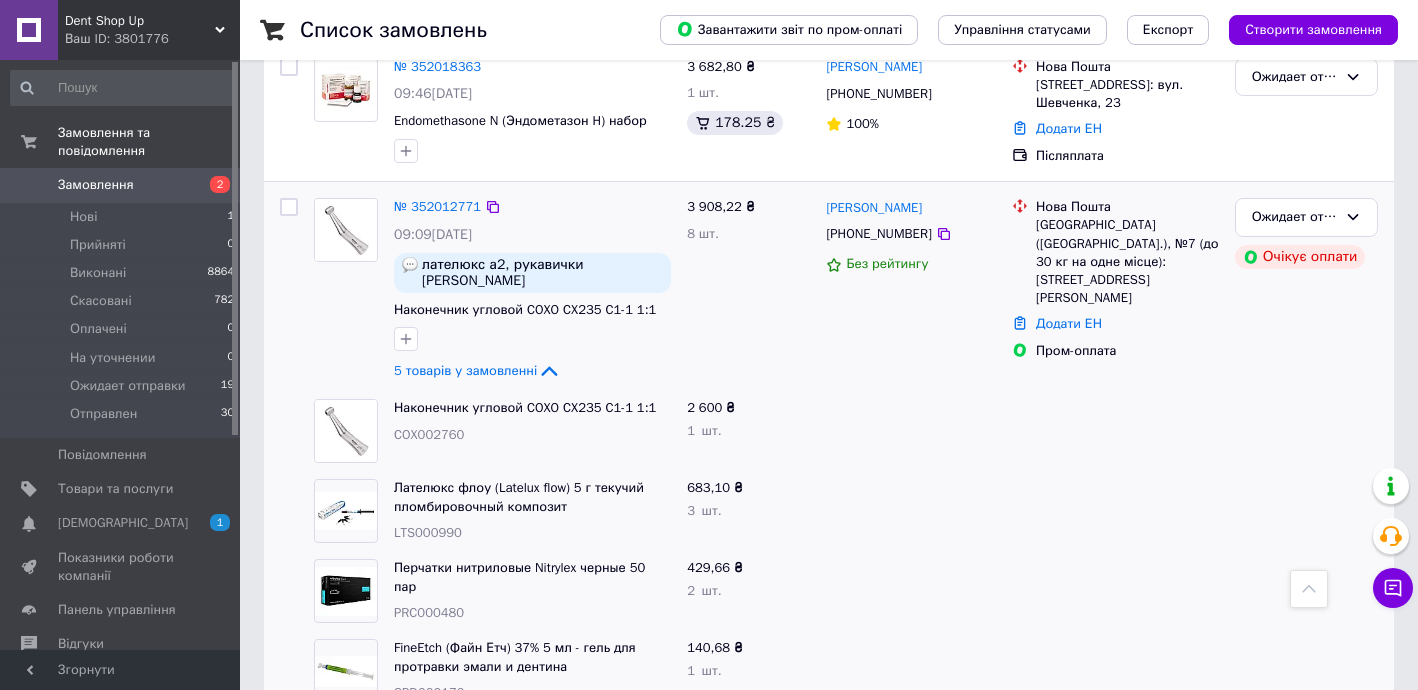 click on "5 товарів у замовленні" at bounding box center [532, 371] 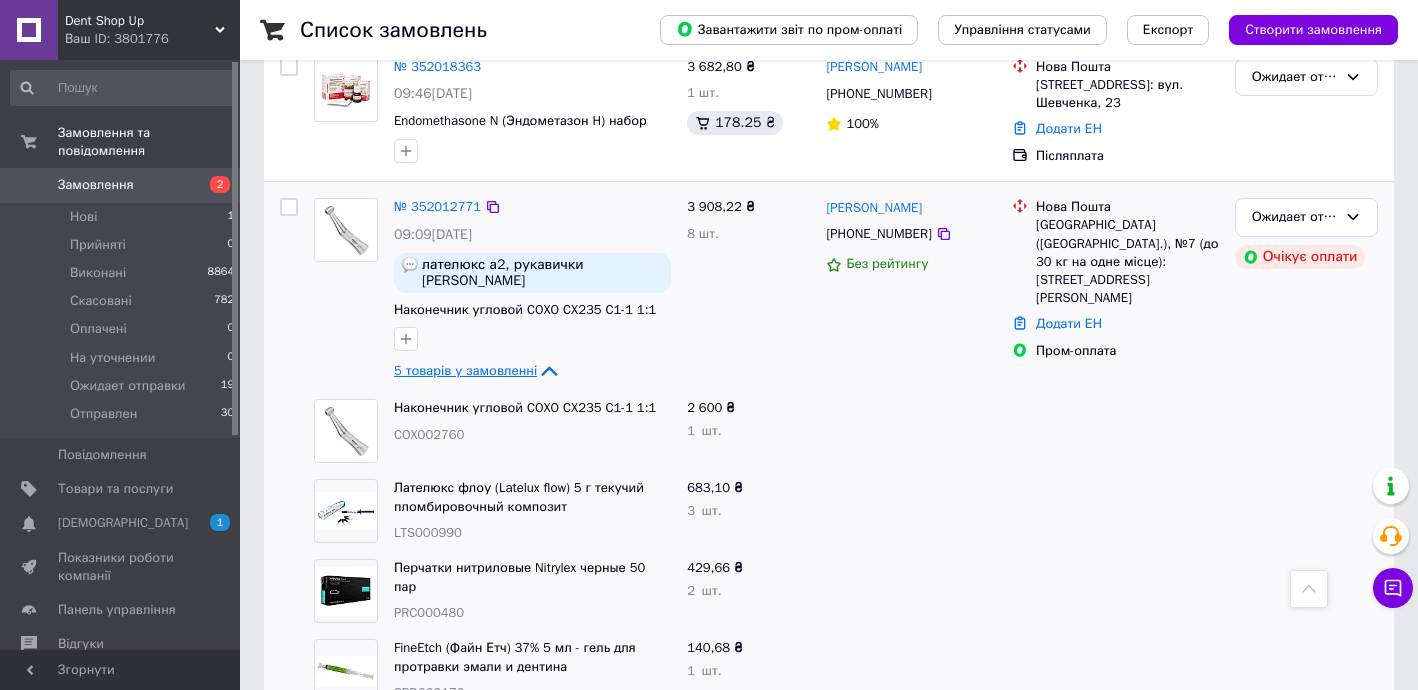 click on "5 товарів у замовленні" at bounding box center (465, 370) 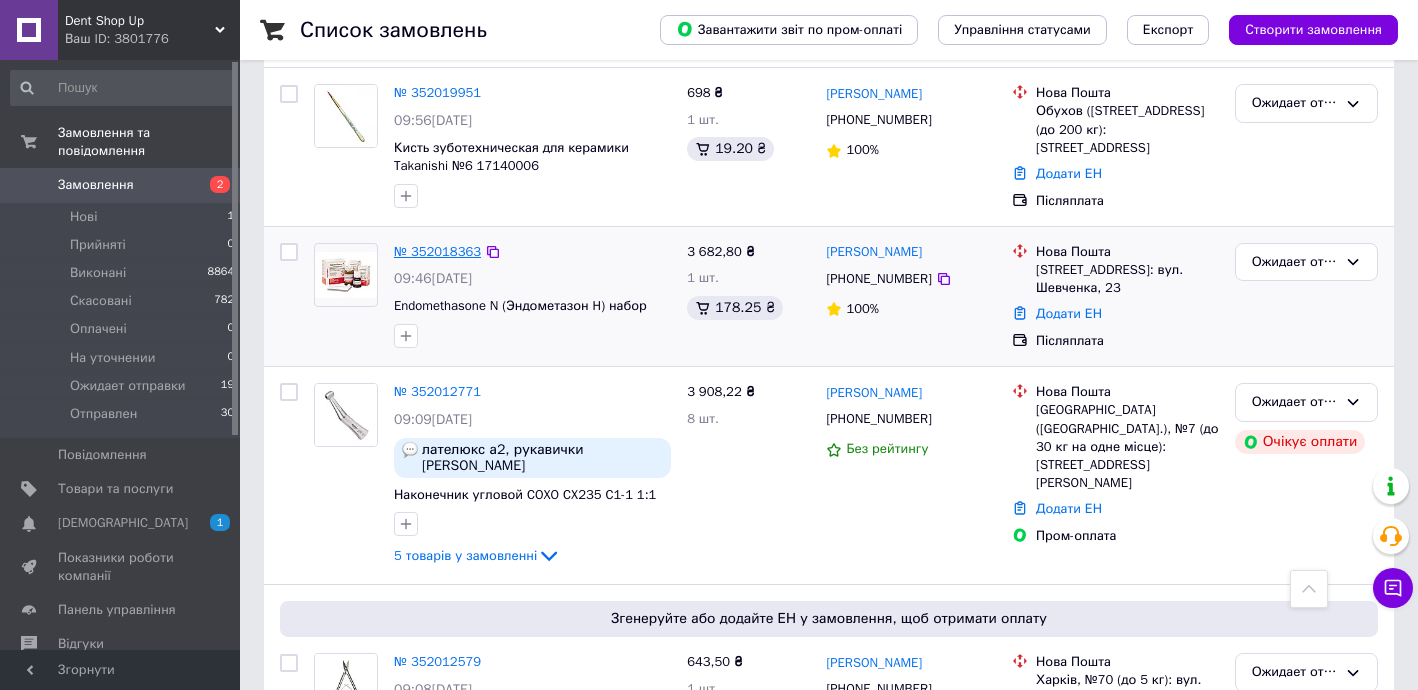 scroll, scrollTop: 848, scrollLeft: 0, axis: vertical 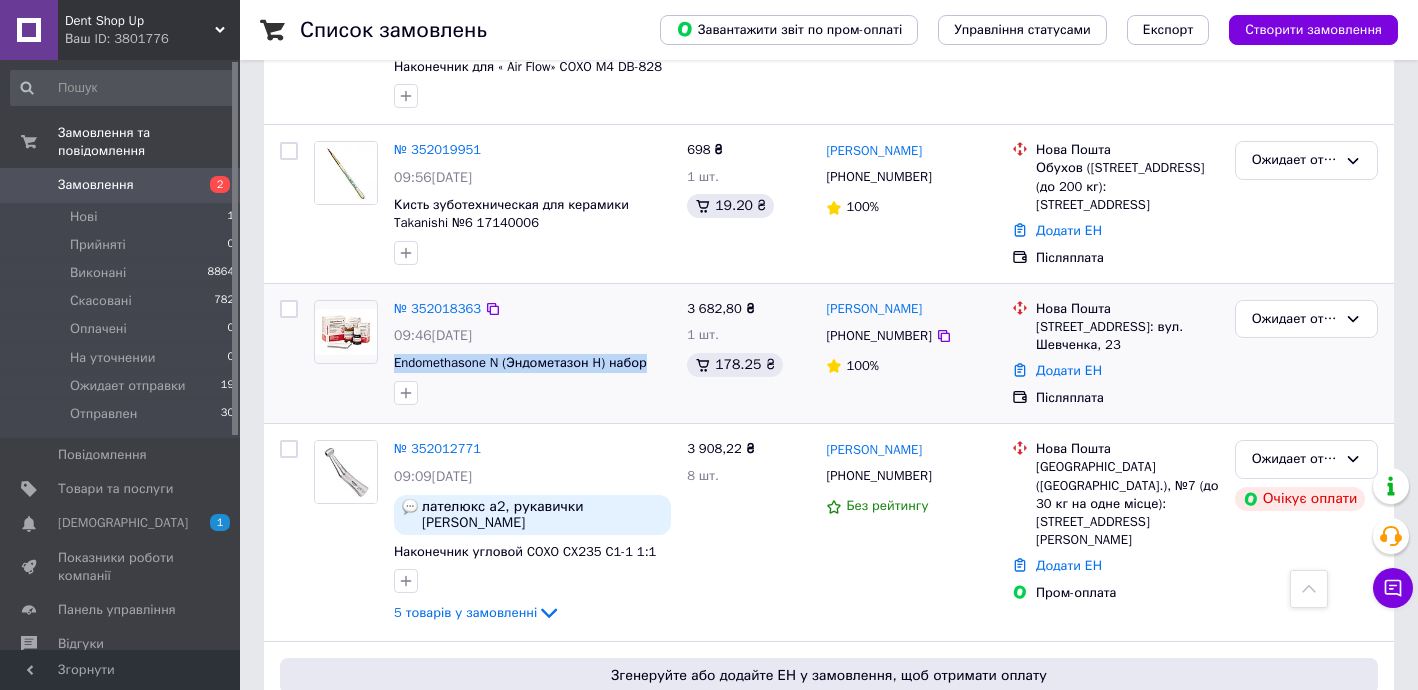 drag, startPoint x: 394, startPoint y: 324, endPoint x: 653, endPoint y: 332, distance: 259.12354 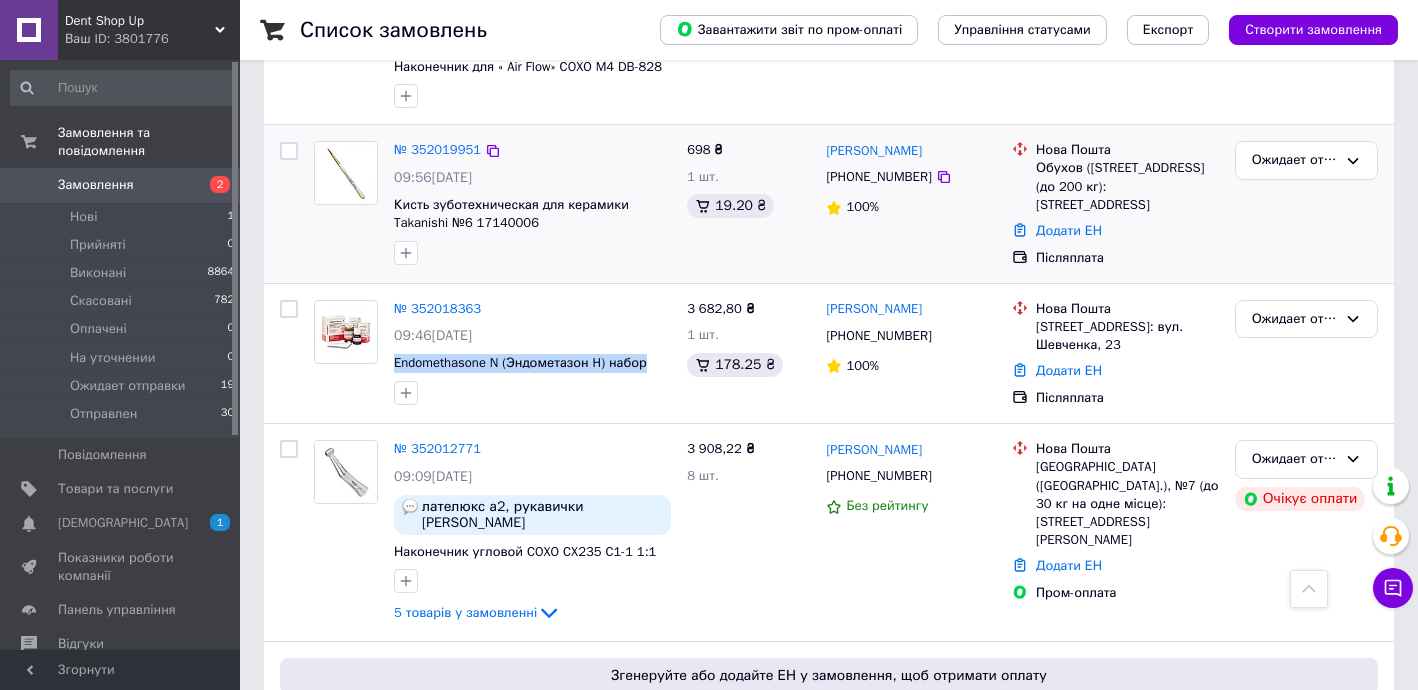 copy on "Endomethasone N (Эндометазон H) набор" 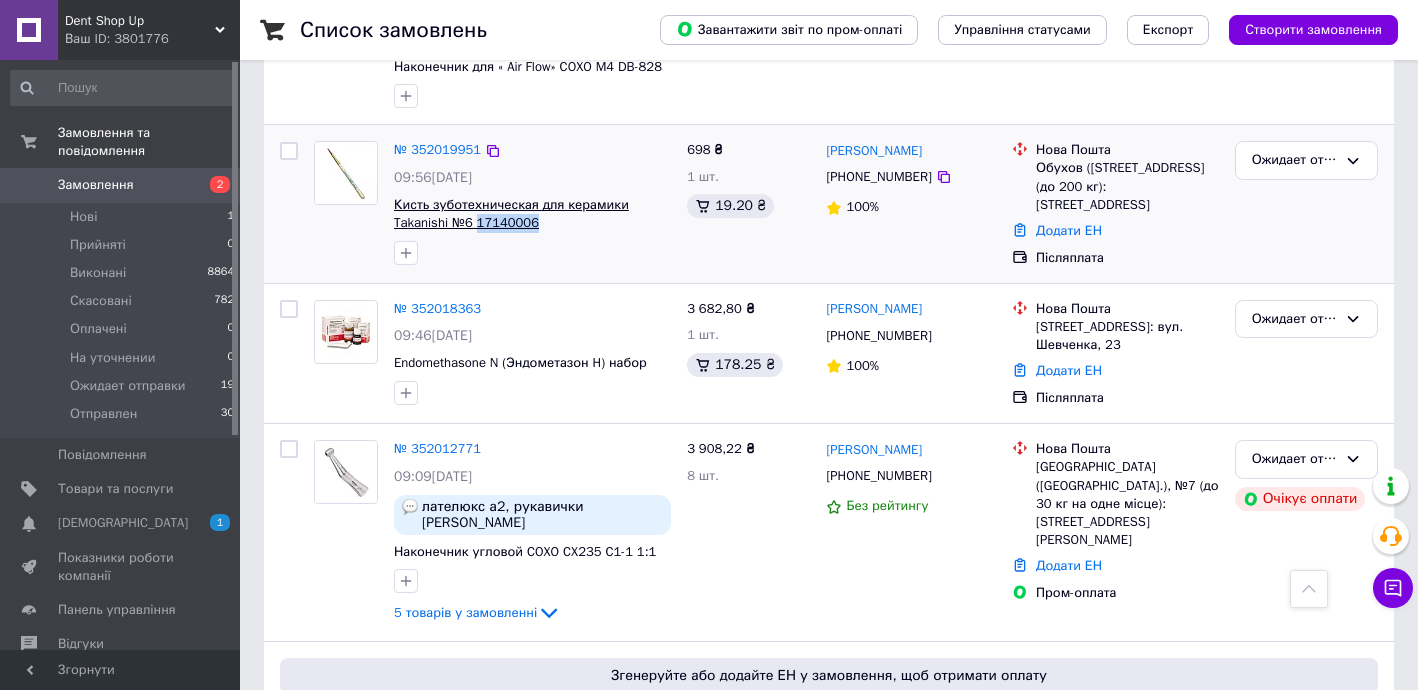 drag, startPoint x: 538, startPoint y: 196, endPoint x: 474, endPoint y: 196, distance: 64 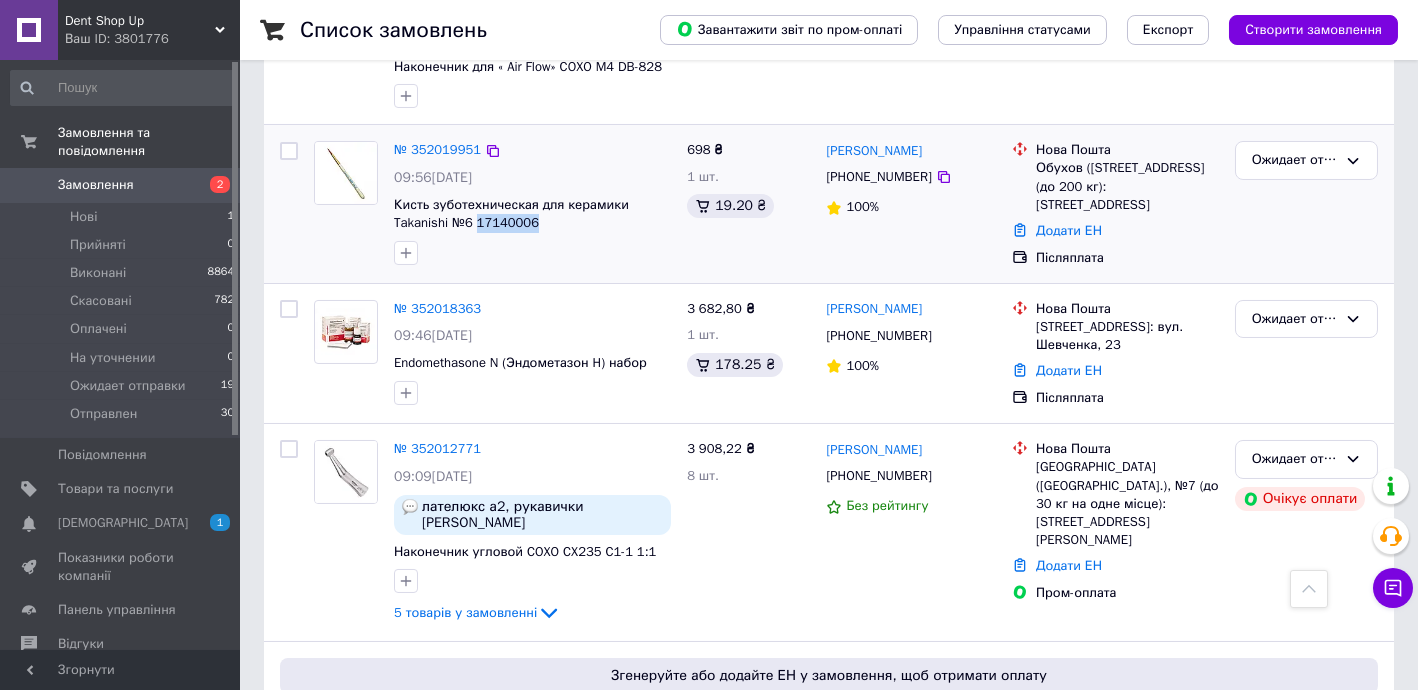 copy on "17140006" 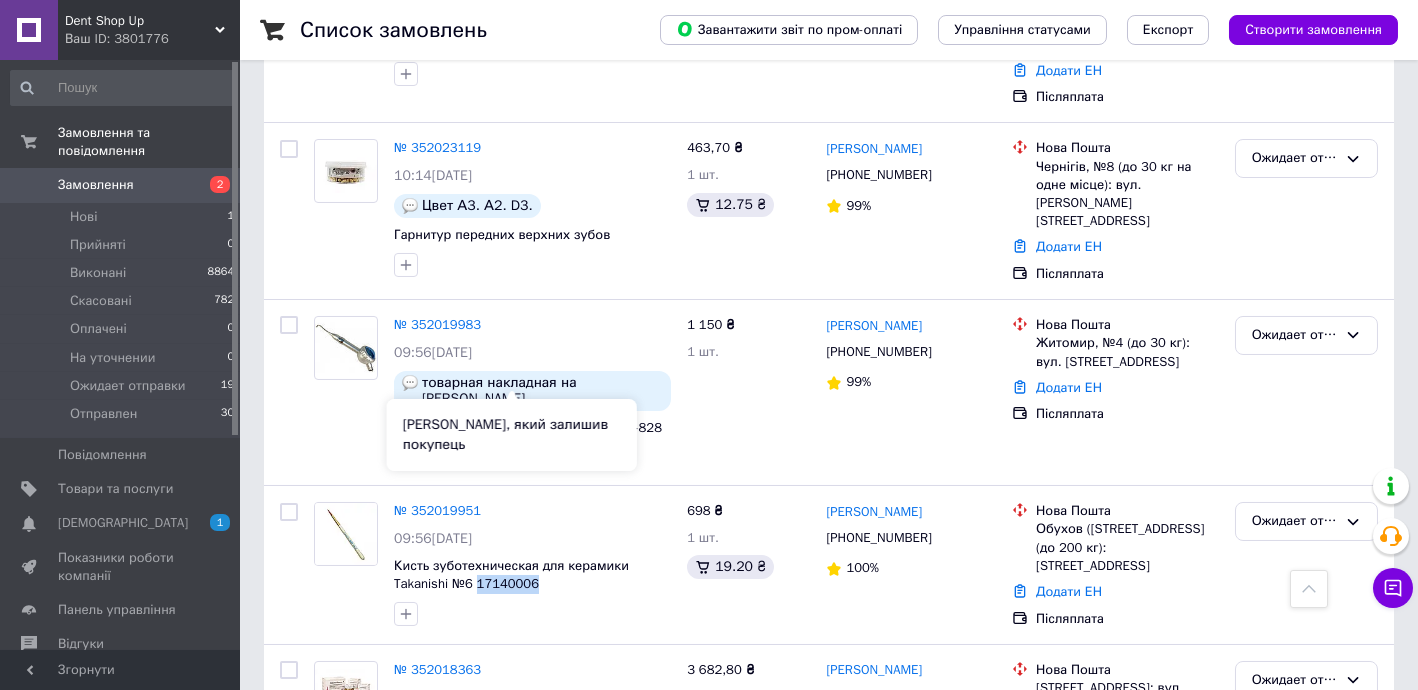 scroll, scrollTop: 485, scrollLeft: 0, axis: vertical 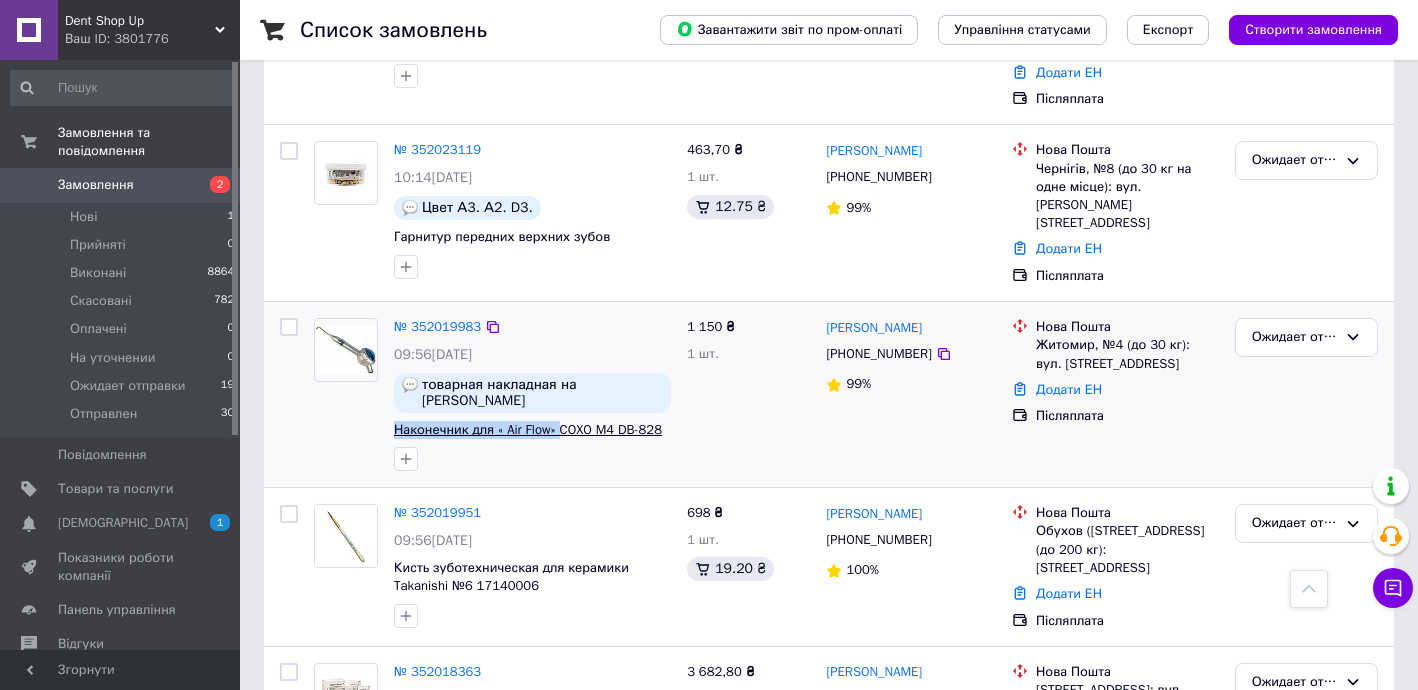drag, startPoint x: 385, startPoint y: 399, endPoint x: 562, endPoint y: 406, distance: 177.13837 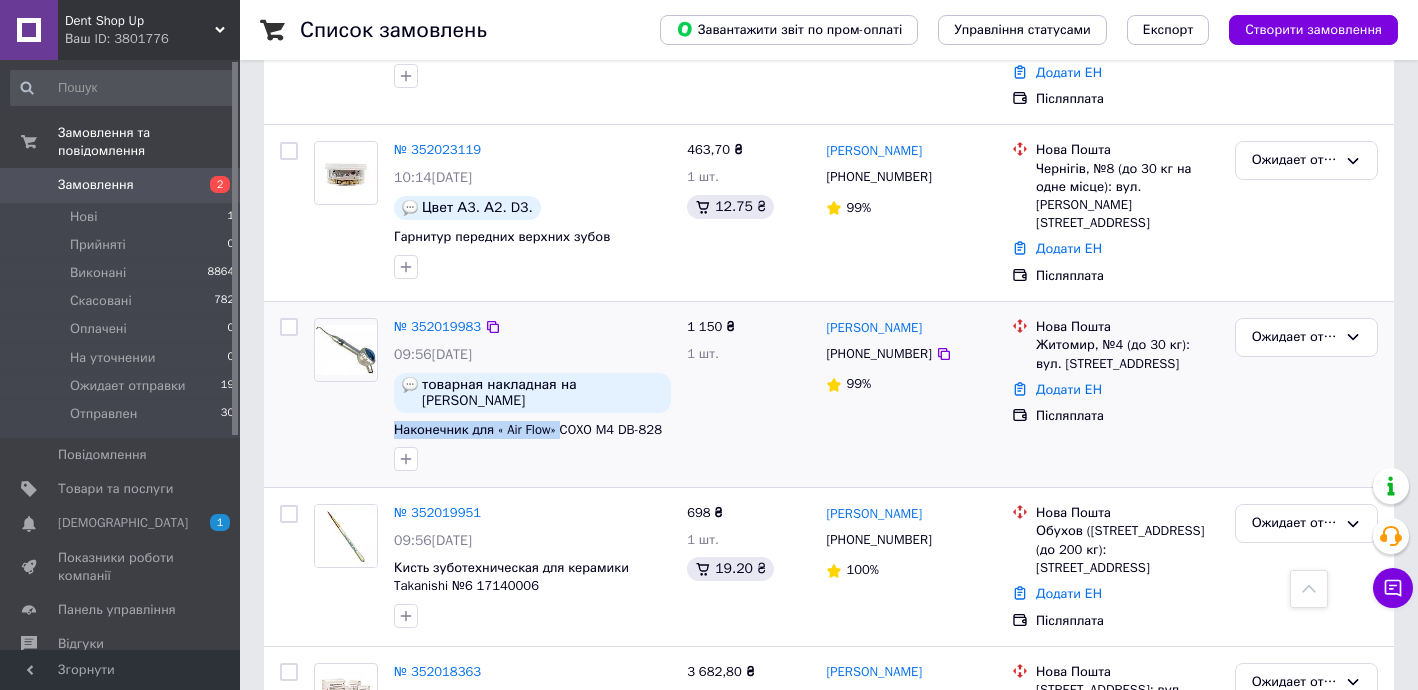 copy on "Наконечник для « Air Flow»" 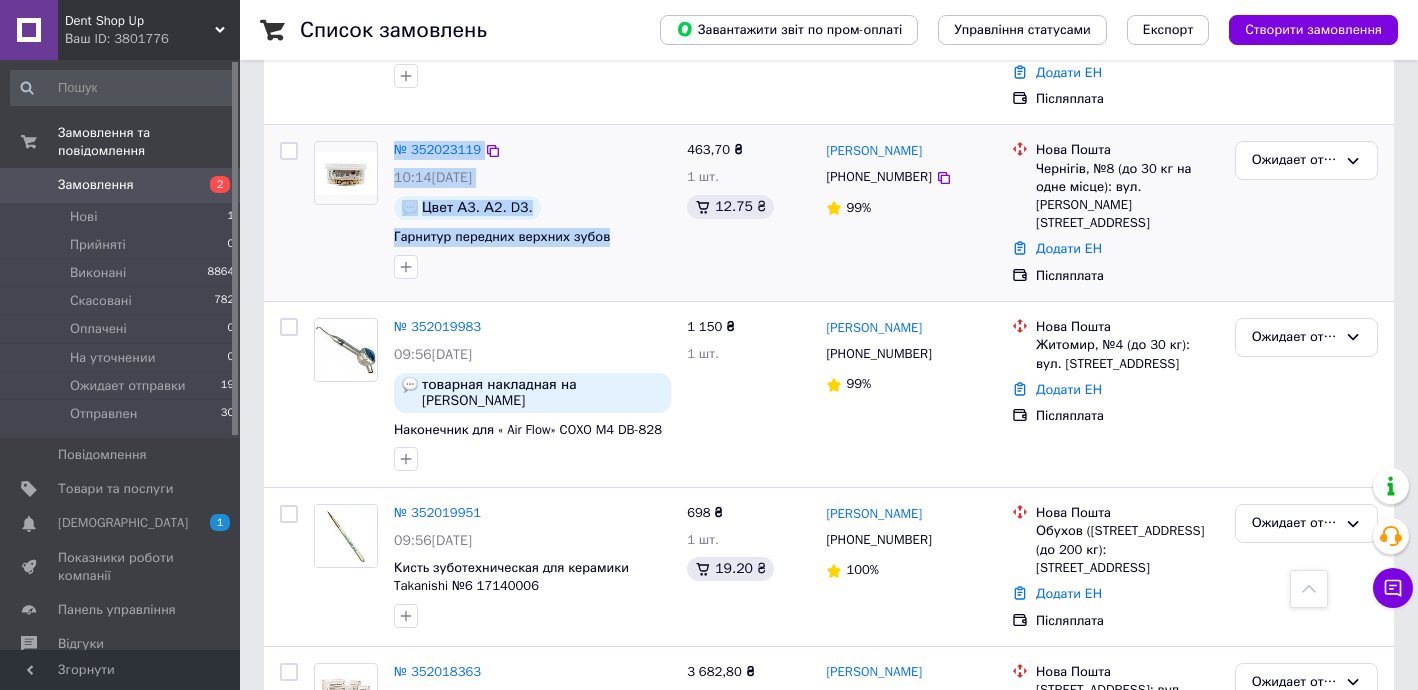 drag, startPoint x: 384, startPoint y: 233, endPoint x: 610, endPoint y: 248, distance: 226.49724 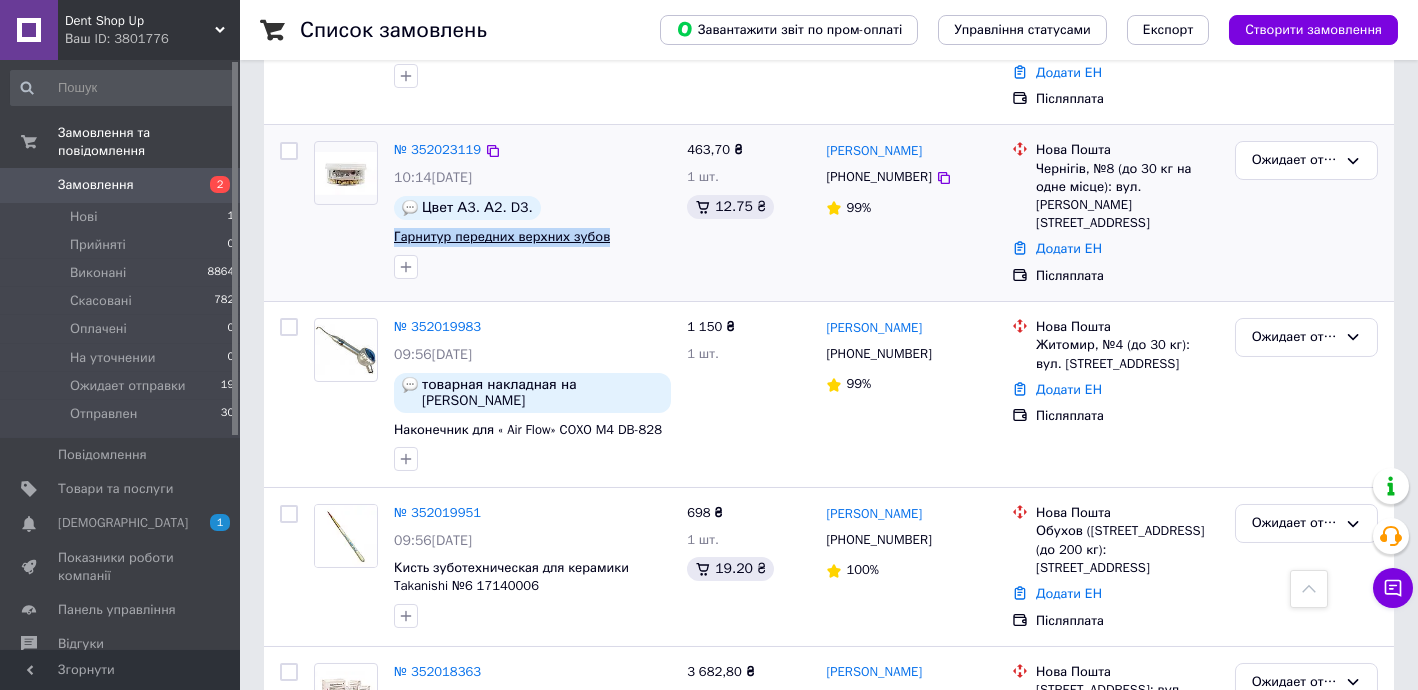 drag, startPoint x: 585, startPoint y: 236, endPoint x: 394, endPoint y: 233, distance: 191.02356 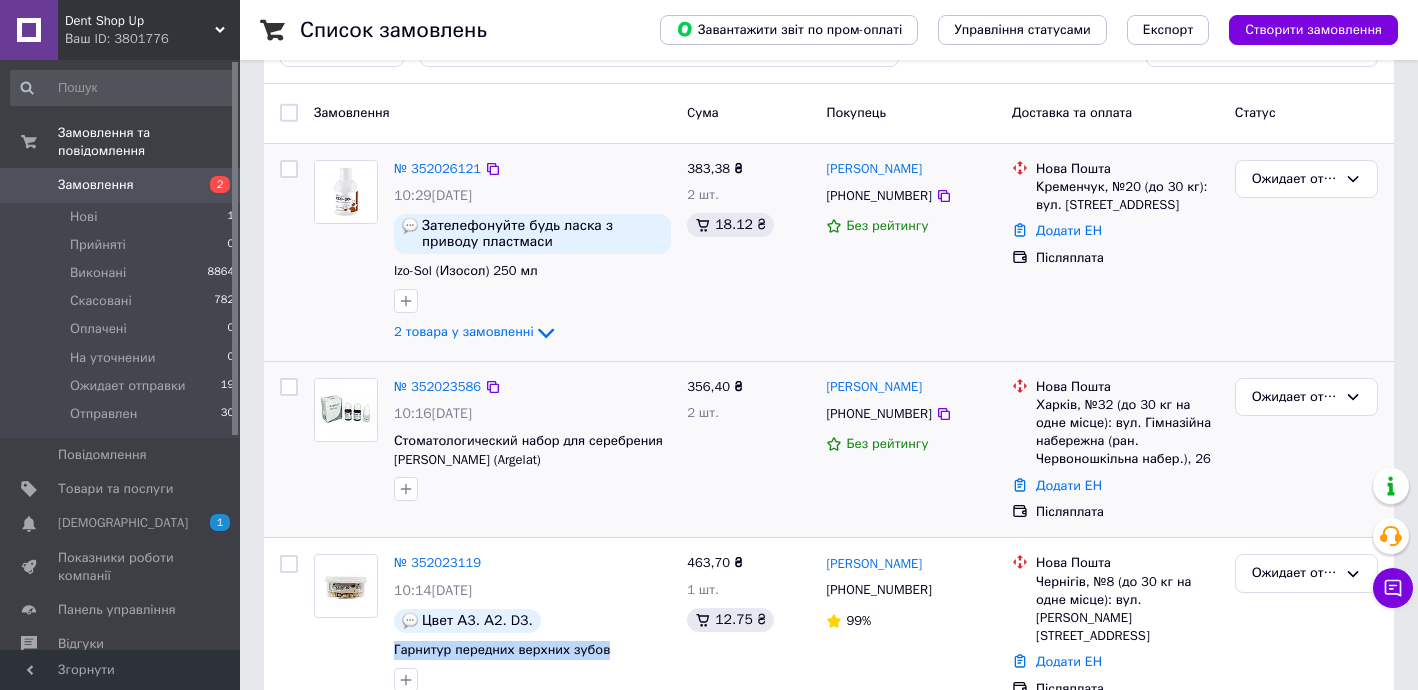 scroll, scrollTop: 0, scrollLeft: 0, axis: both 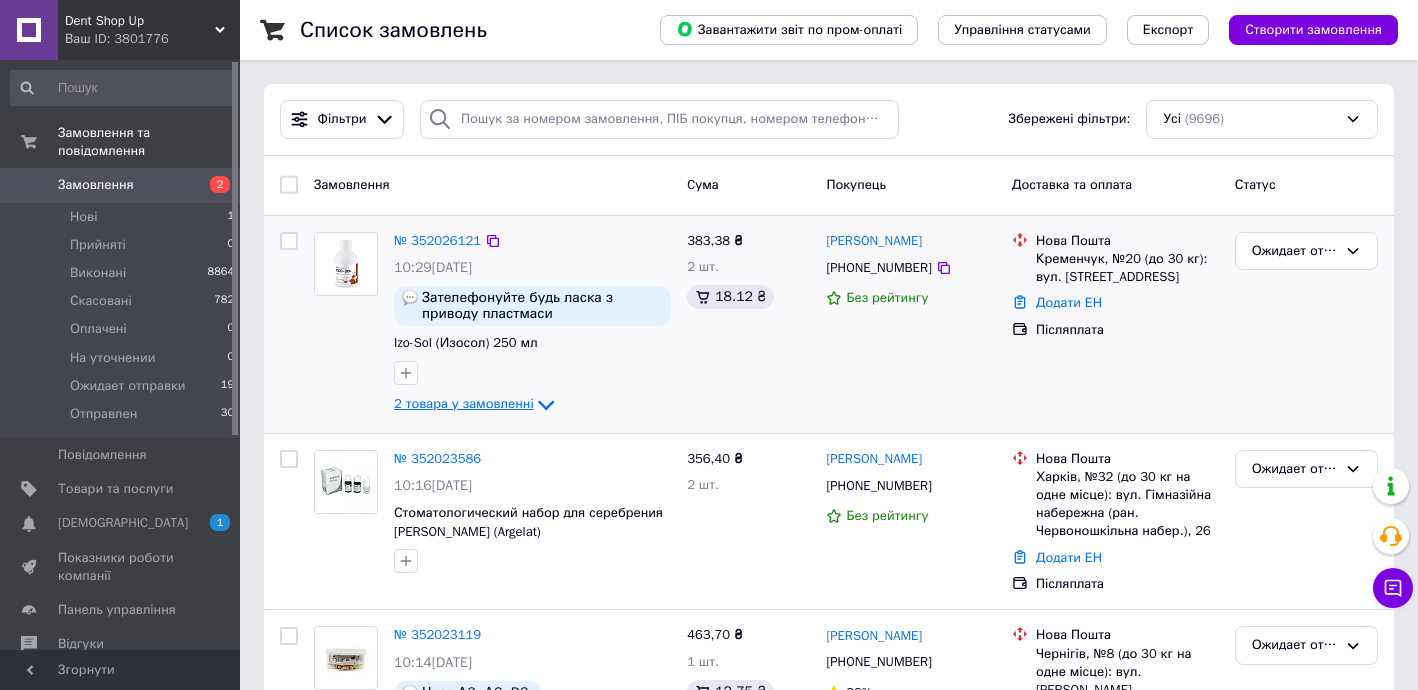 click on "2 товара у замовленні" at bounding box center (464, 403) 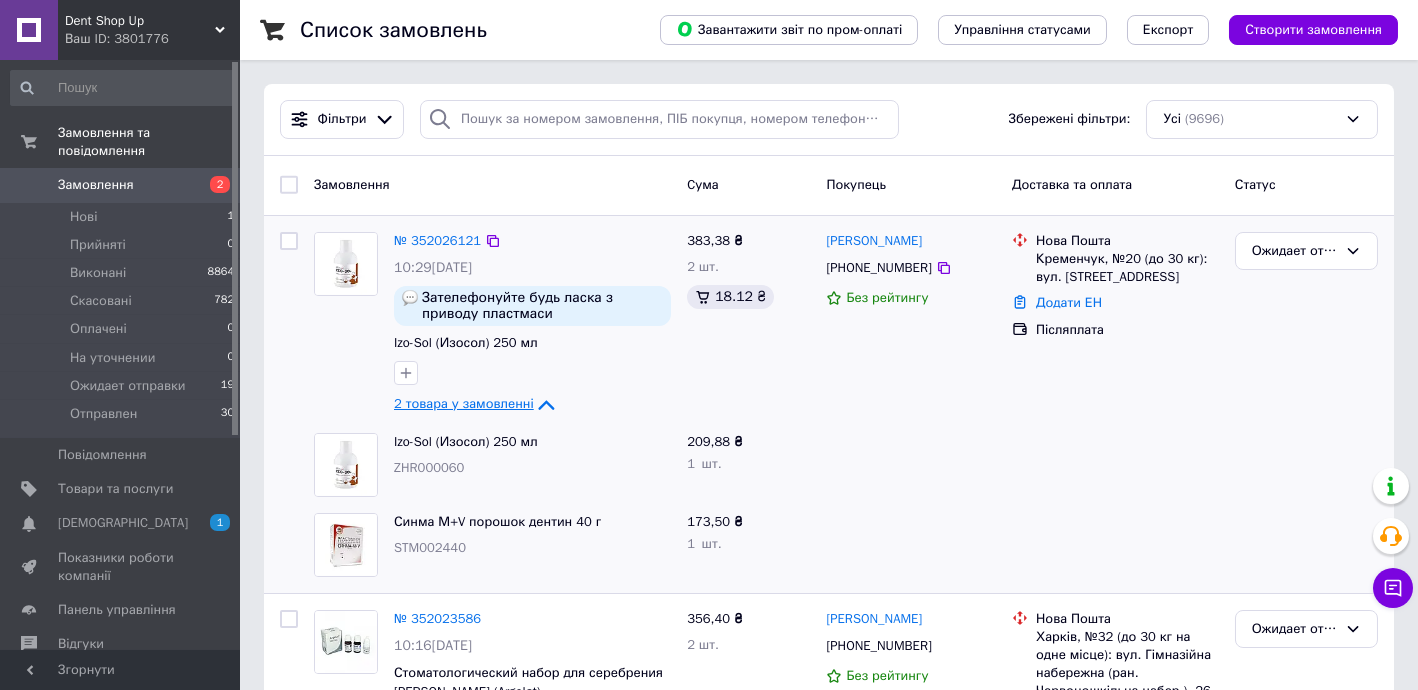 click on "2 товара у замовленні" at bounding box center (464, 403) 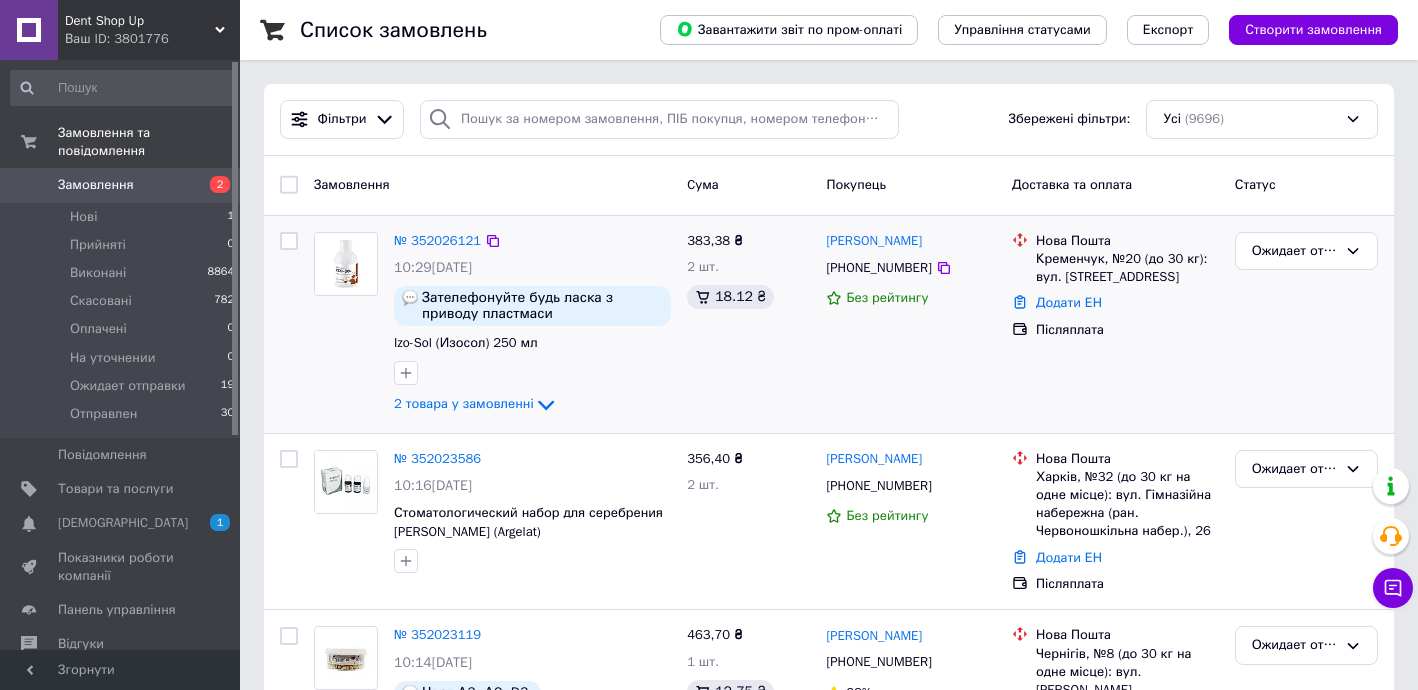click on "№ 352026121 10:29[DATE] Зателефонуйте будь ласка з приводу пластмаси Izo-Sol (Изосол) 250 мл 2 товара у замовленні" at bounding box center (532, 324) 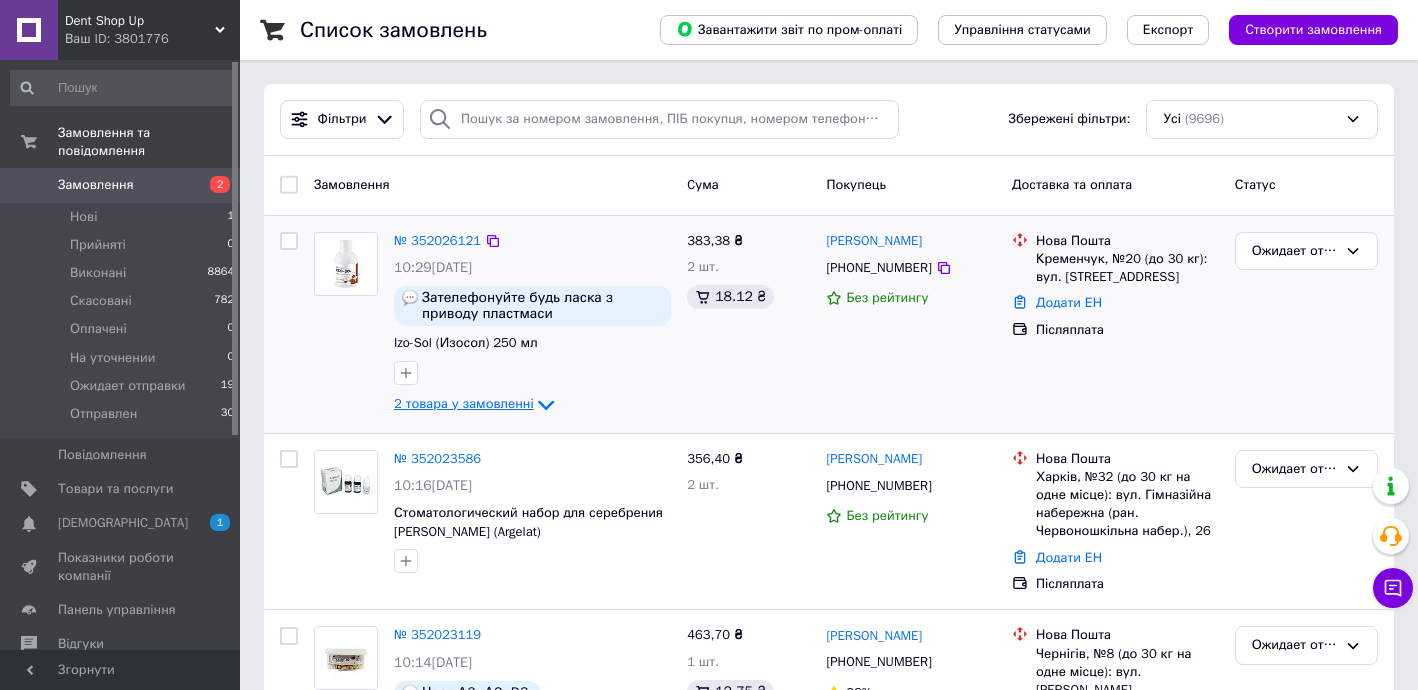 click on "2 товара у замовленні" at bounding box center (464, 403) 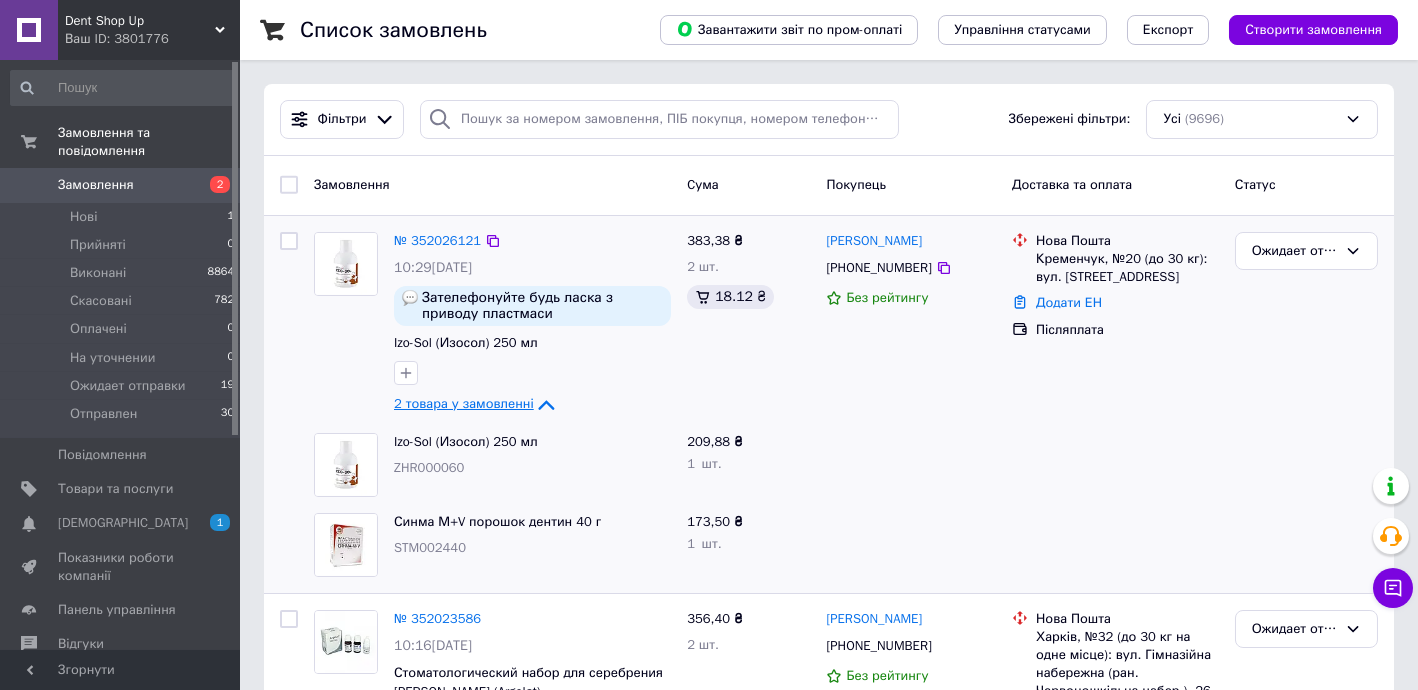 click on "2 товара у замовленні" at bounding box center [464, 403] 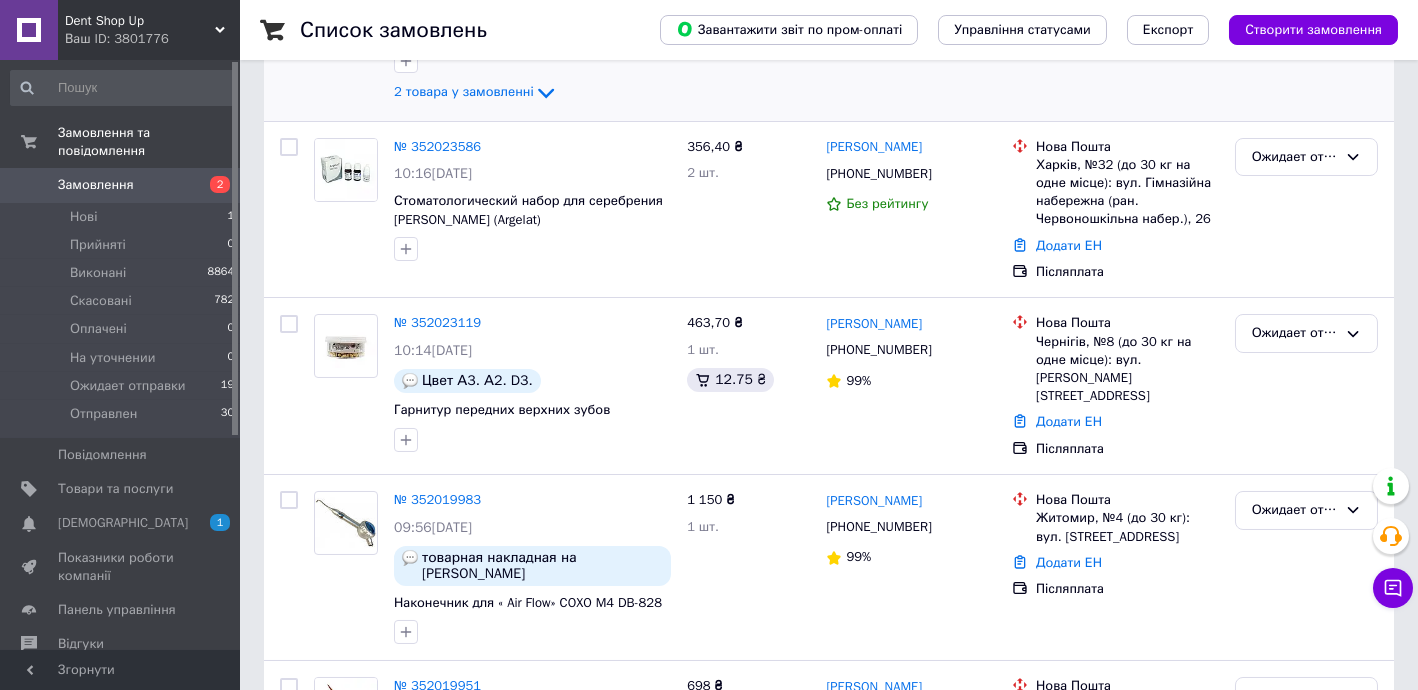 scroll, scrollTop: 363, scrollLeft: 0, axis: vertical 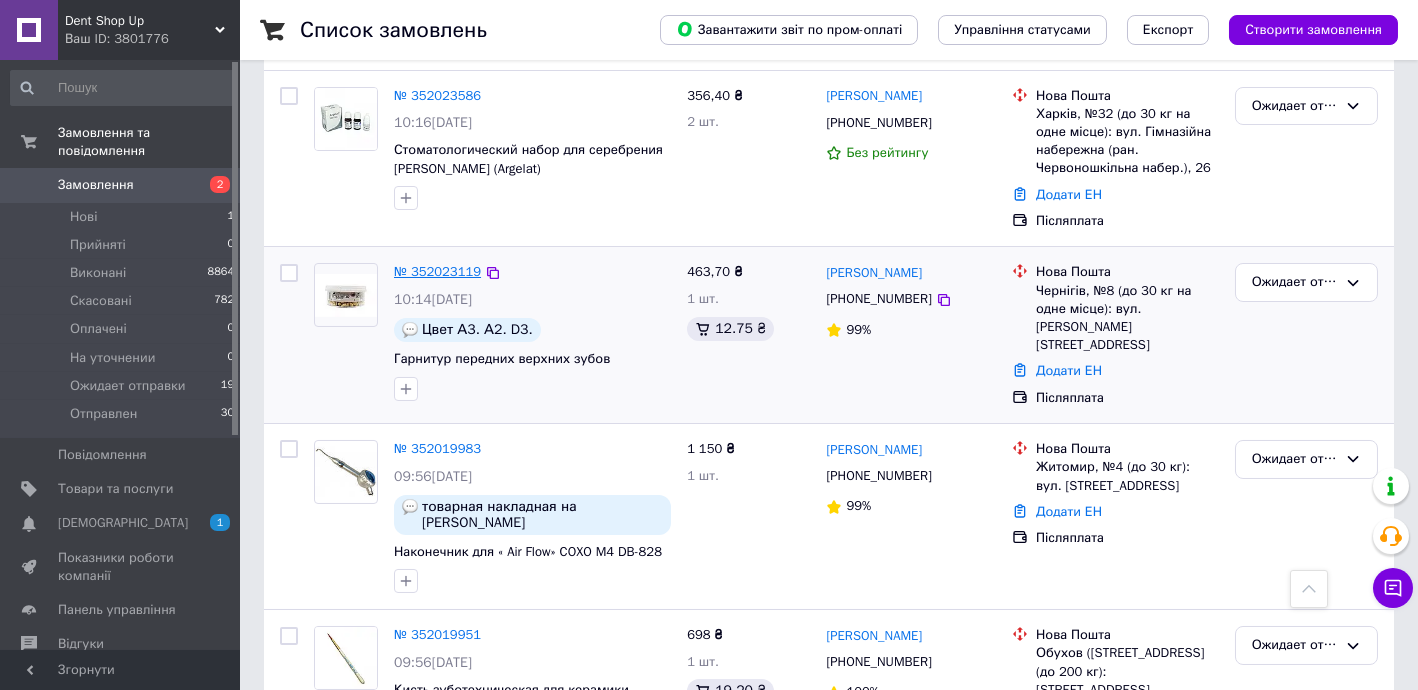 click on "№ 352023119" at bounding box center [437, 271] 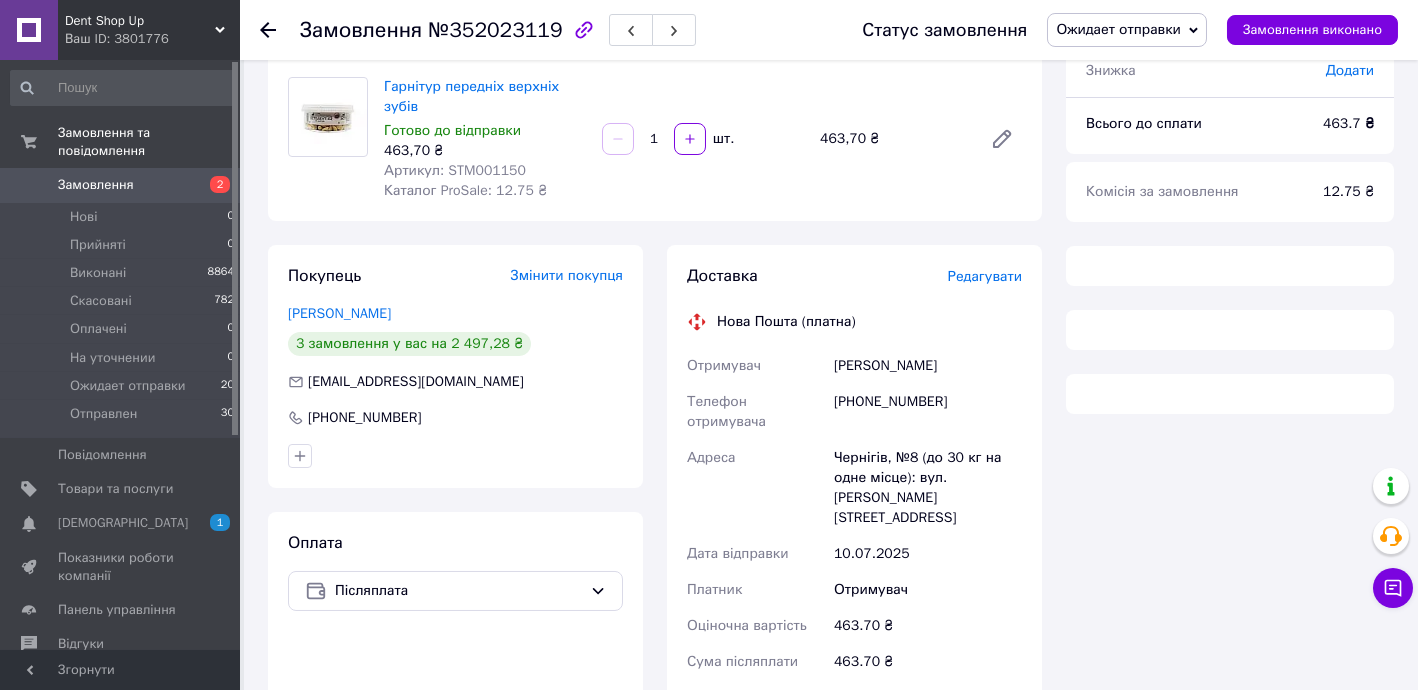 scroll, scrollTop: 0, scrollLeft: 0, axis: both 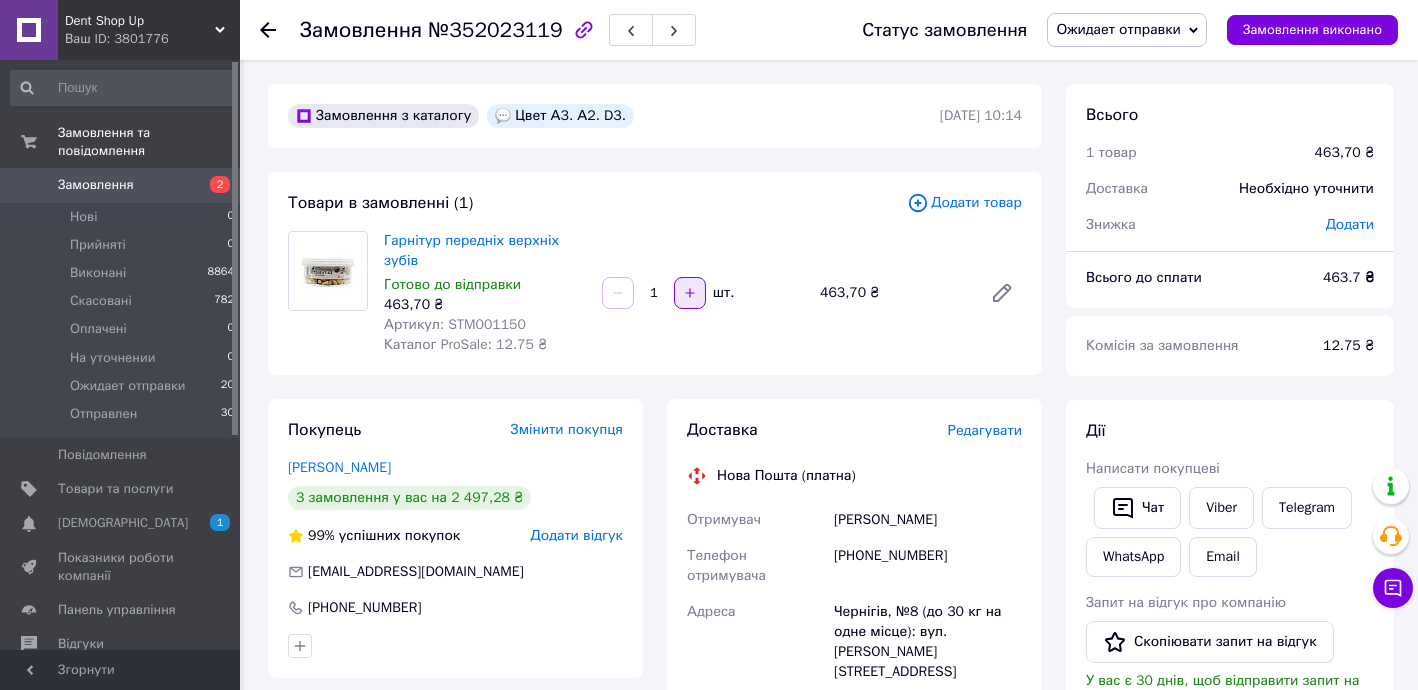 click at bounding box center [690, 293] 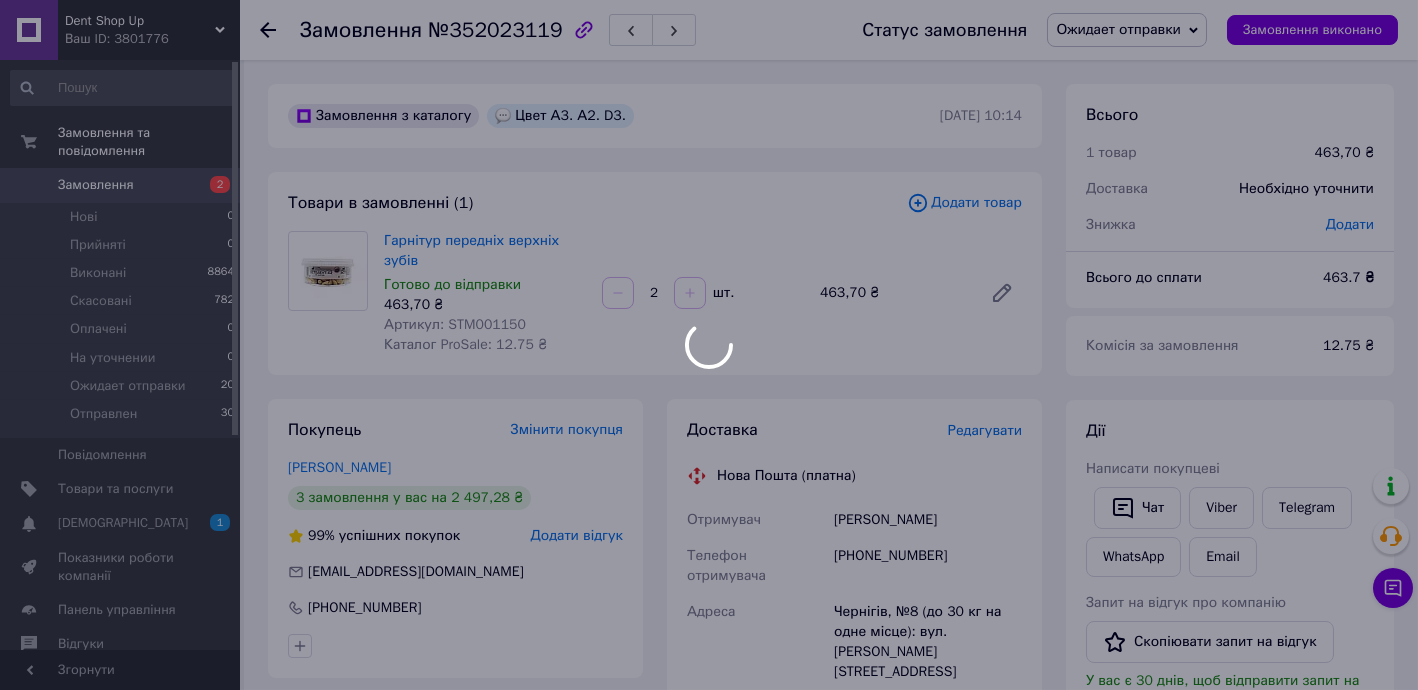 click at bounding box center [709, 345] 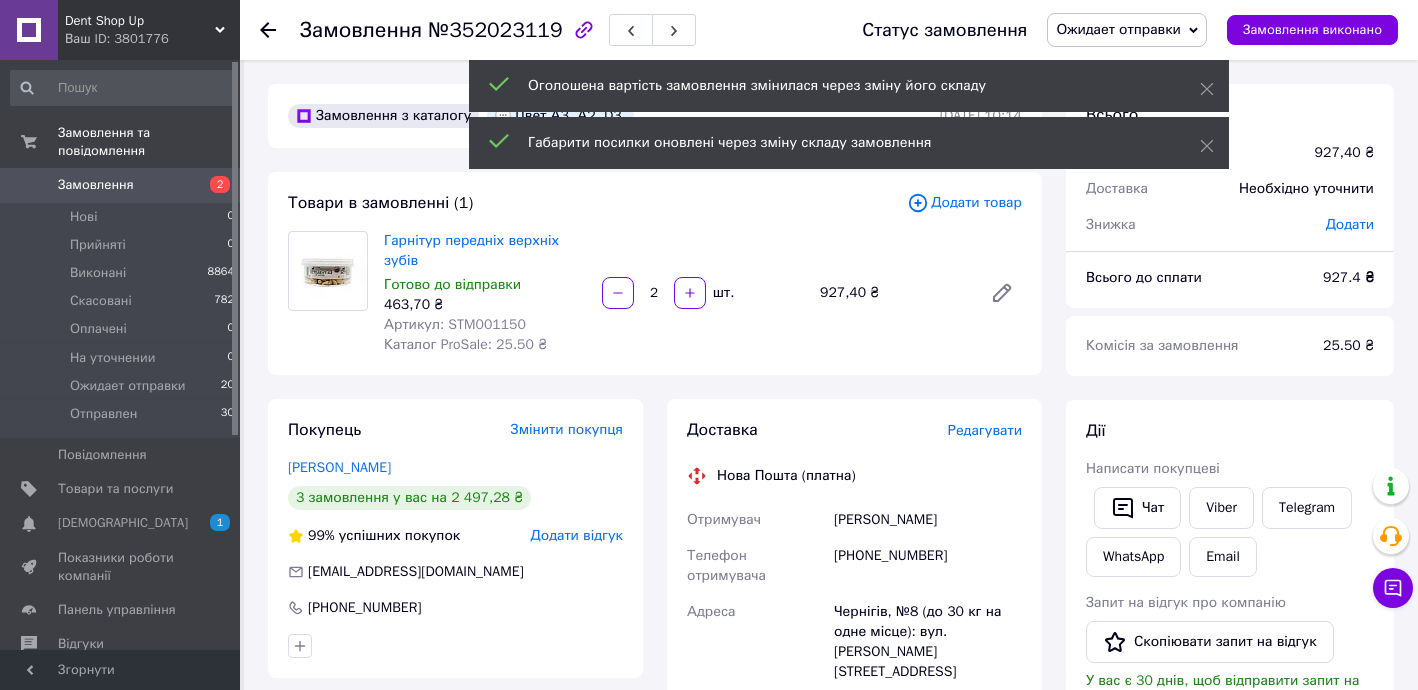 click 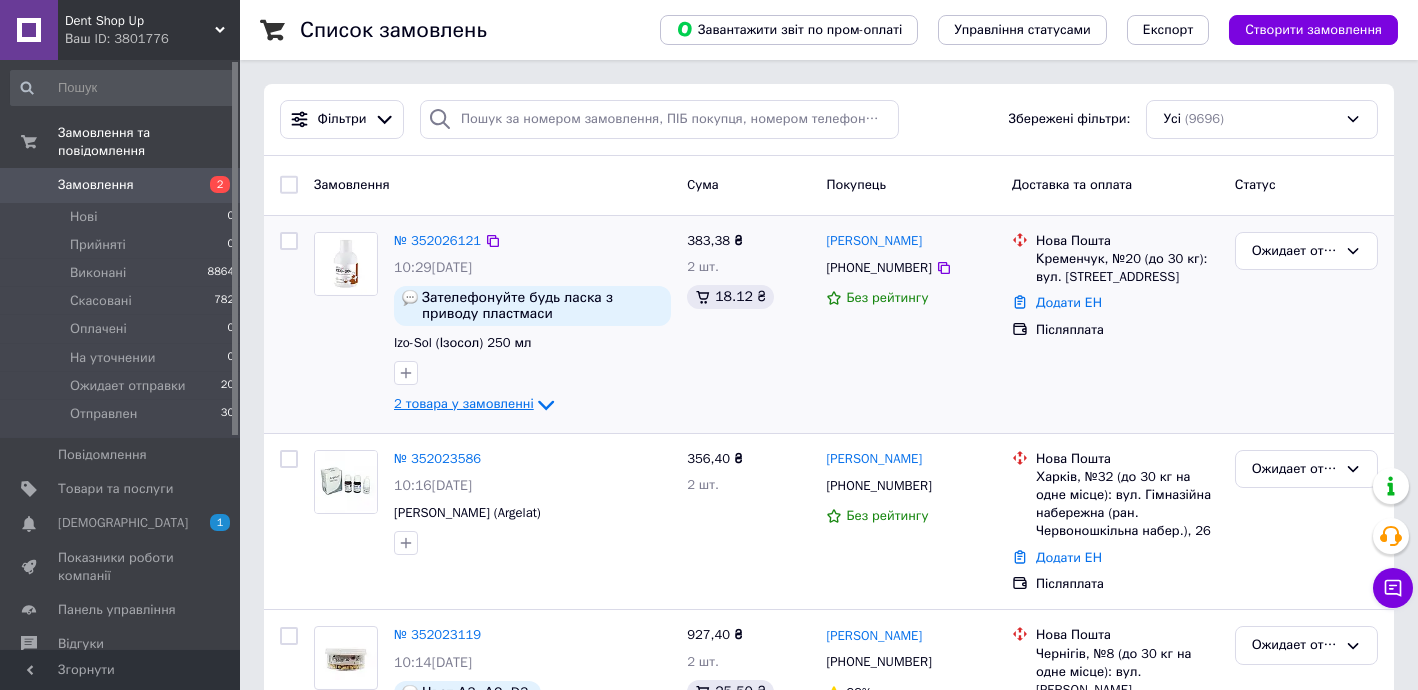 click on "2 товара у замовленні" at bounding box center [464, 403] 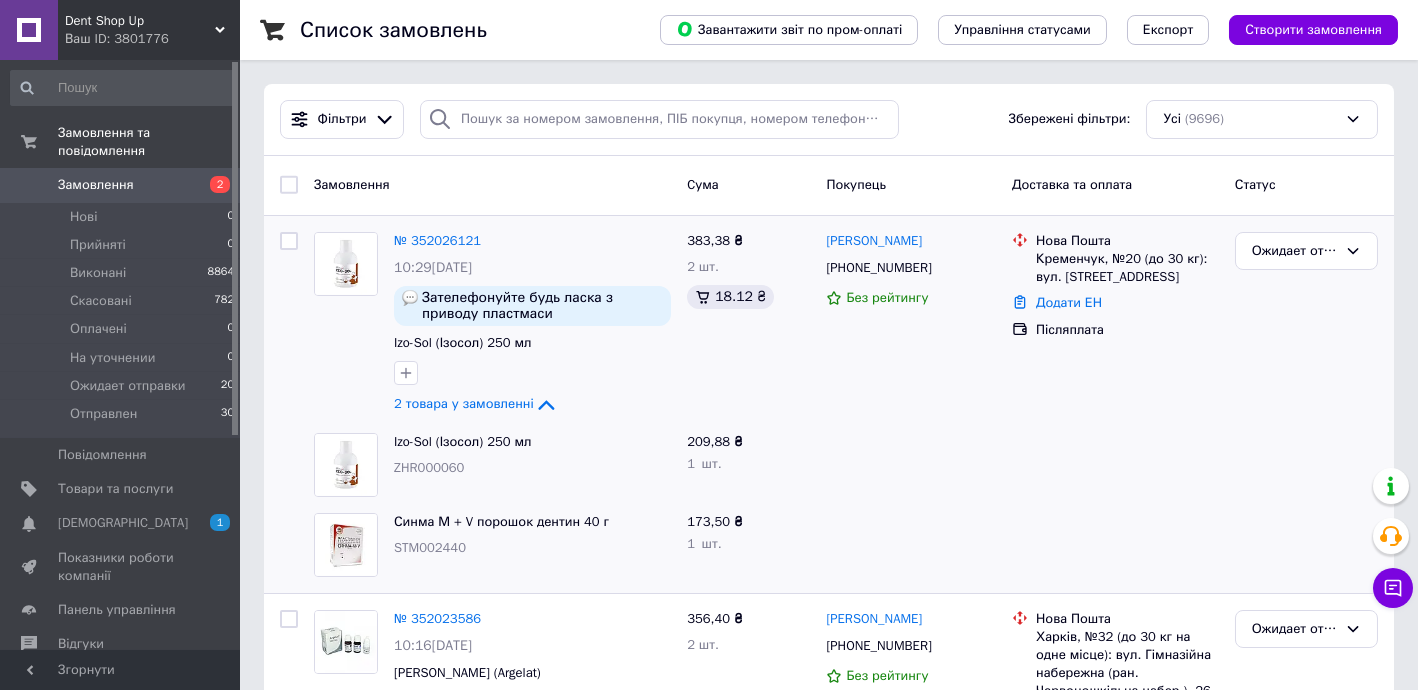 click on "ZHR000060" at bounding box center (429, 467) 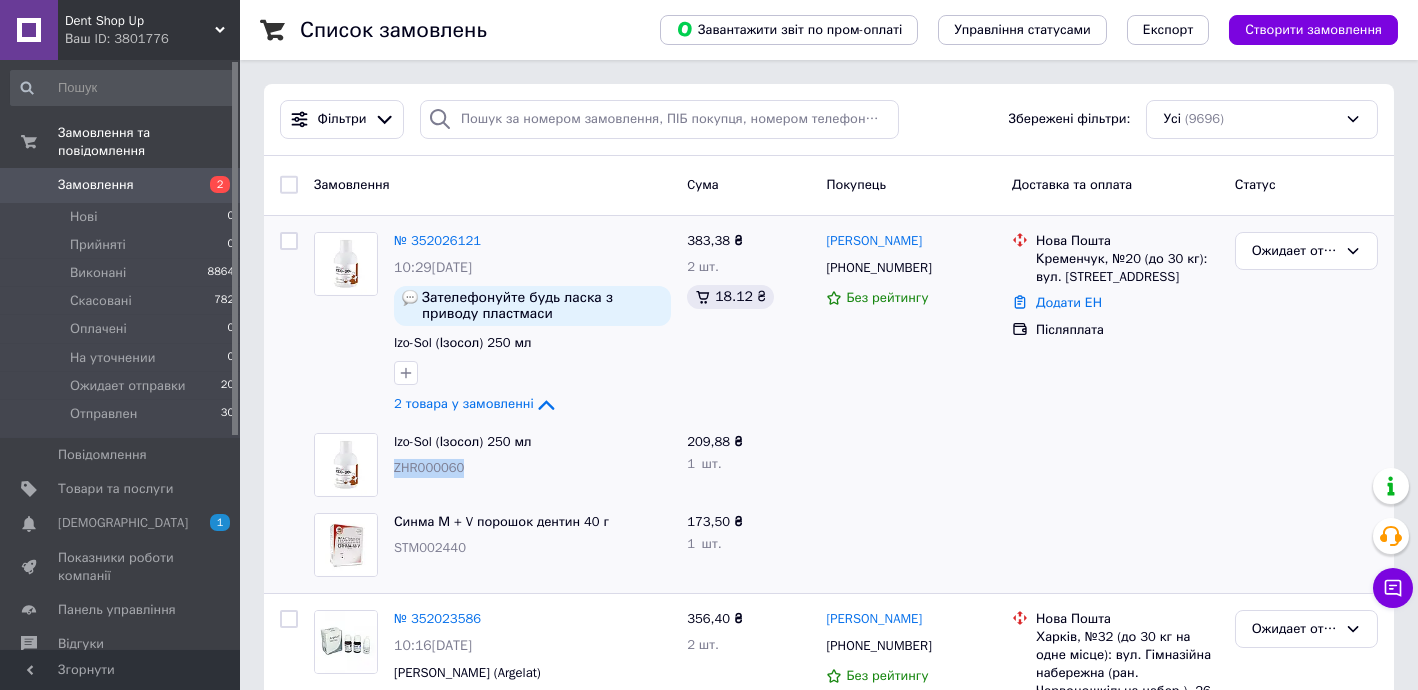 click on "ZHR000060" at bounding box center [429, 467] 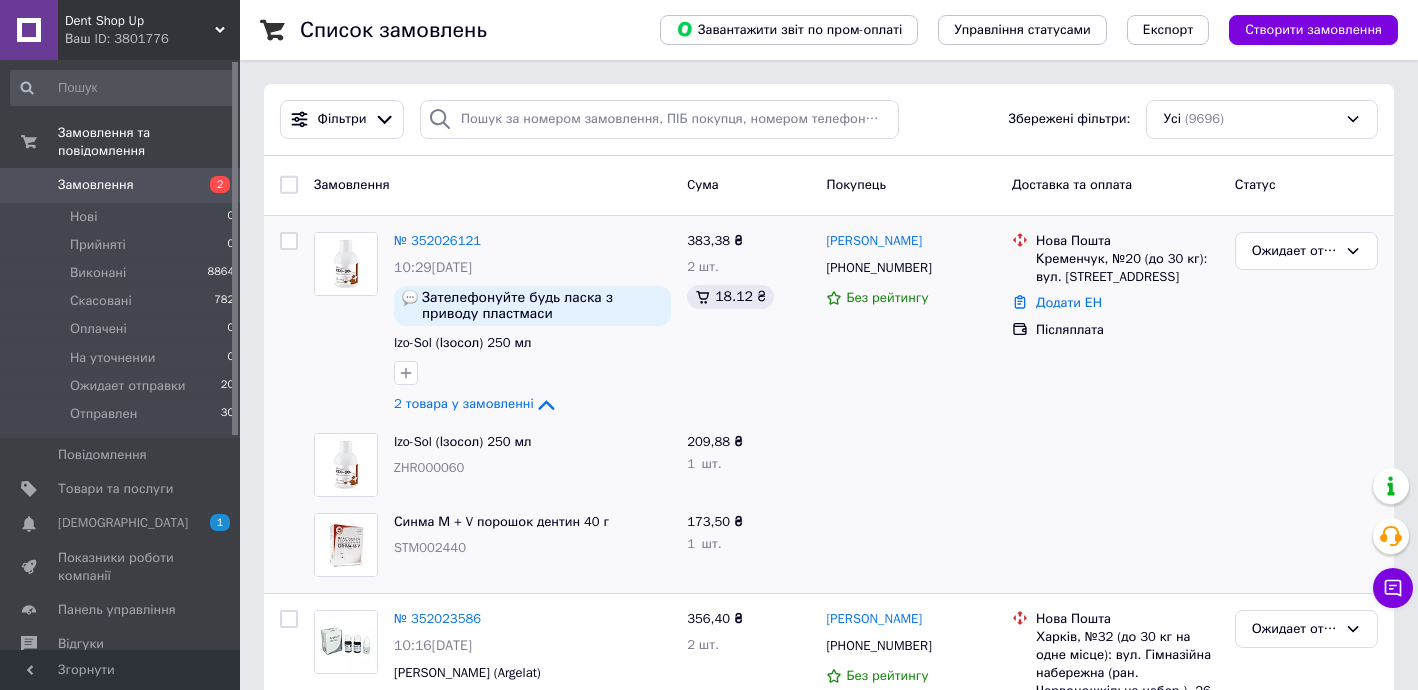 click on "Синма М + V порошок дентин 40 г STM002440" at bounding box center [532, 545] 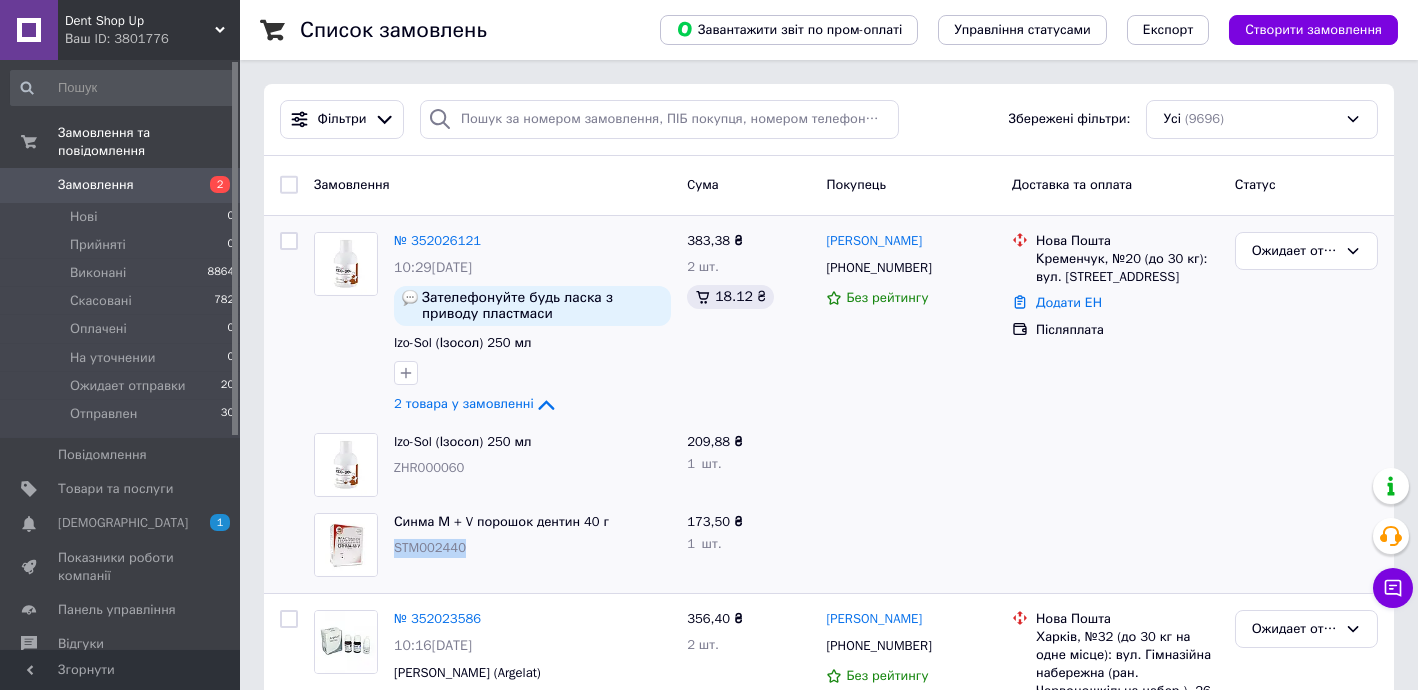 click on "Синма М + V порошок дентин 40 г STM002440" at bounding box center [532, 545] 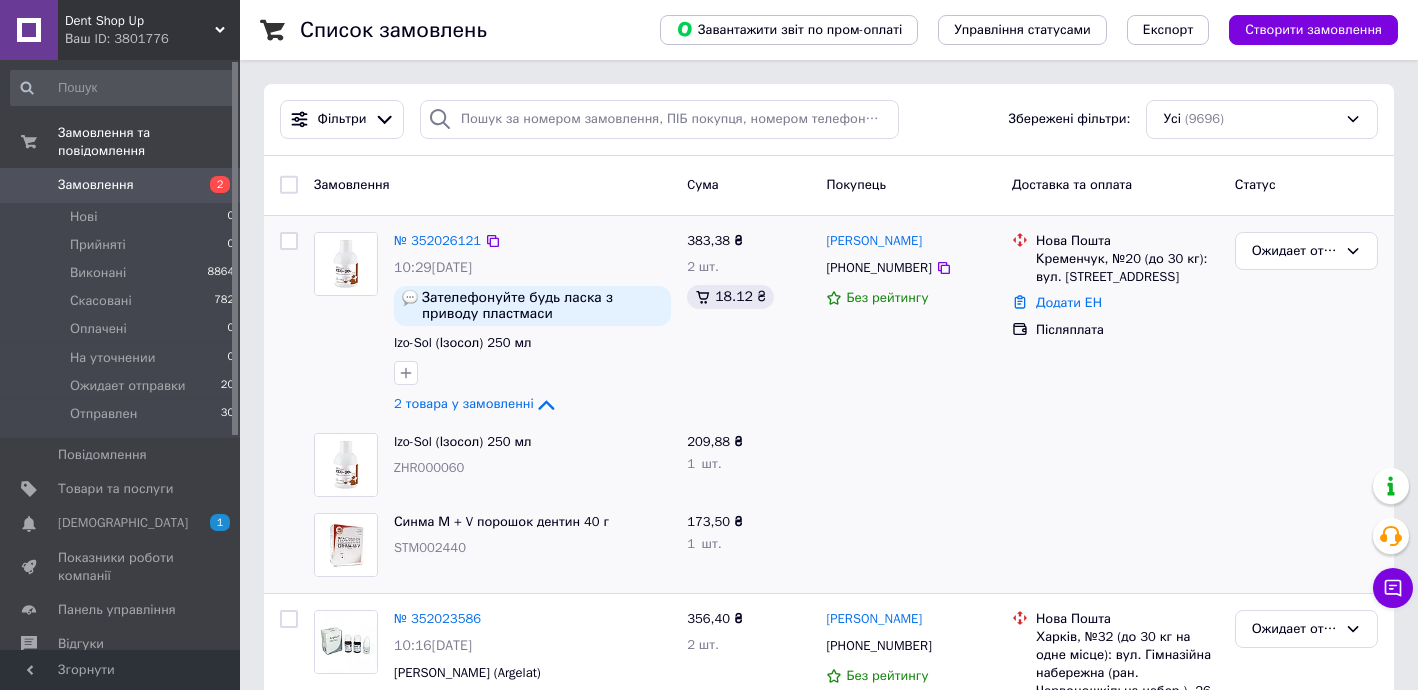 click on "383,38 ₴ 2 шт. 18.12 ₴" at bounding box center (748, 324) 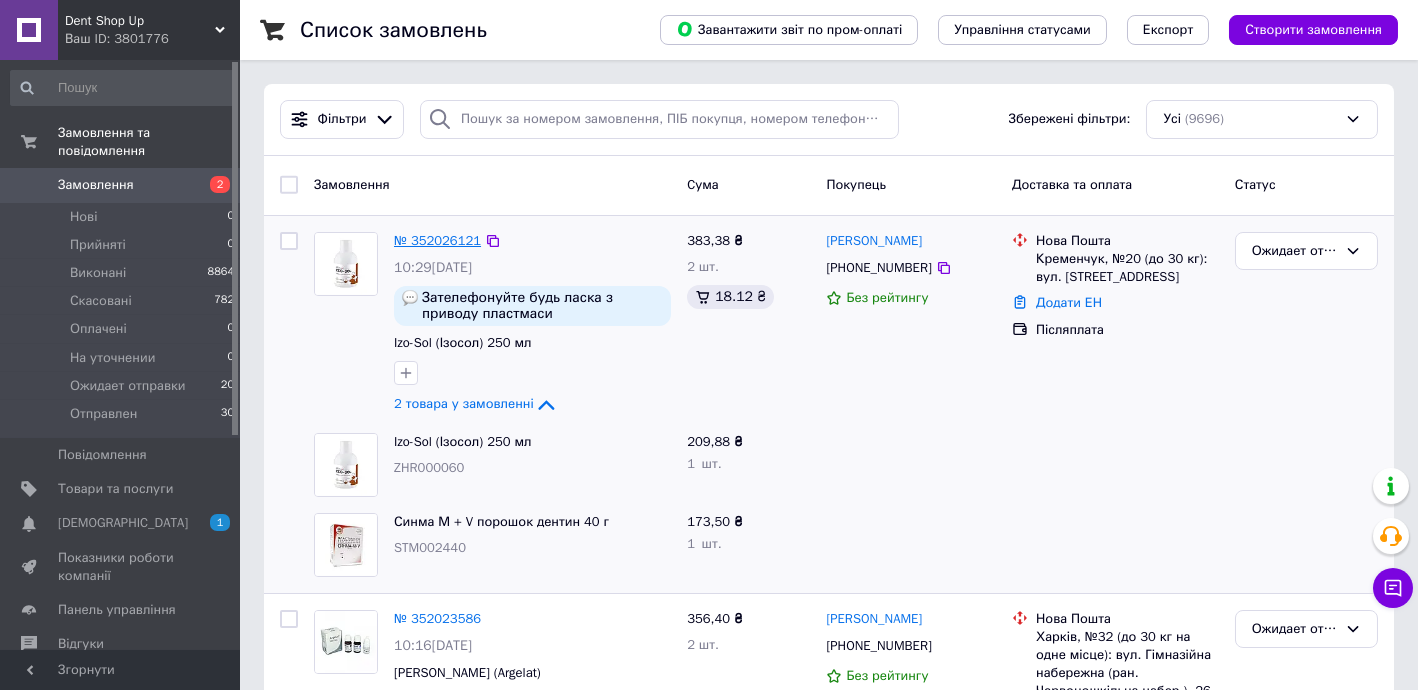 click on "№ 352026121" at bounding box center [437, 240] 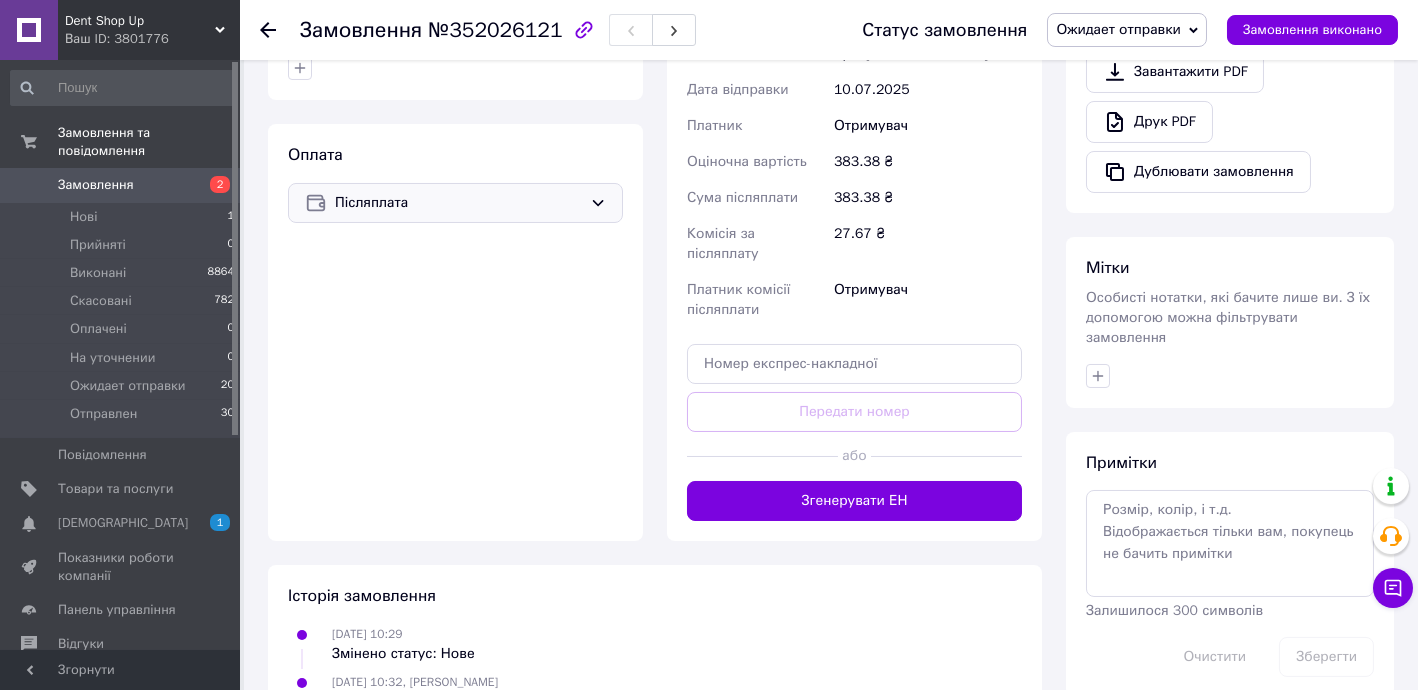 scroll, scrollTop: 757, scrollLeft: 0, axis: vertical 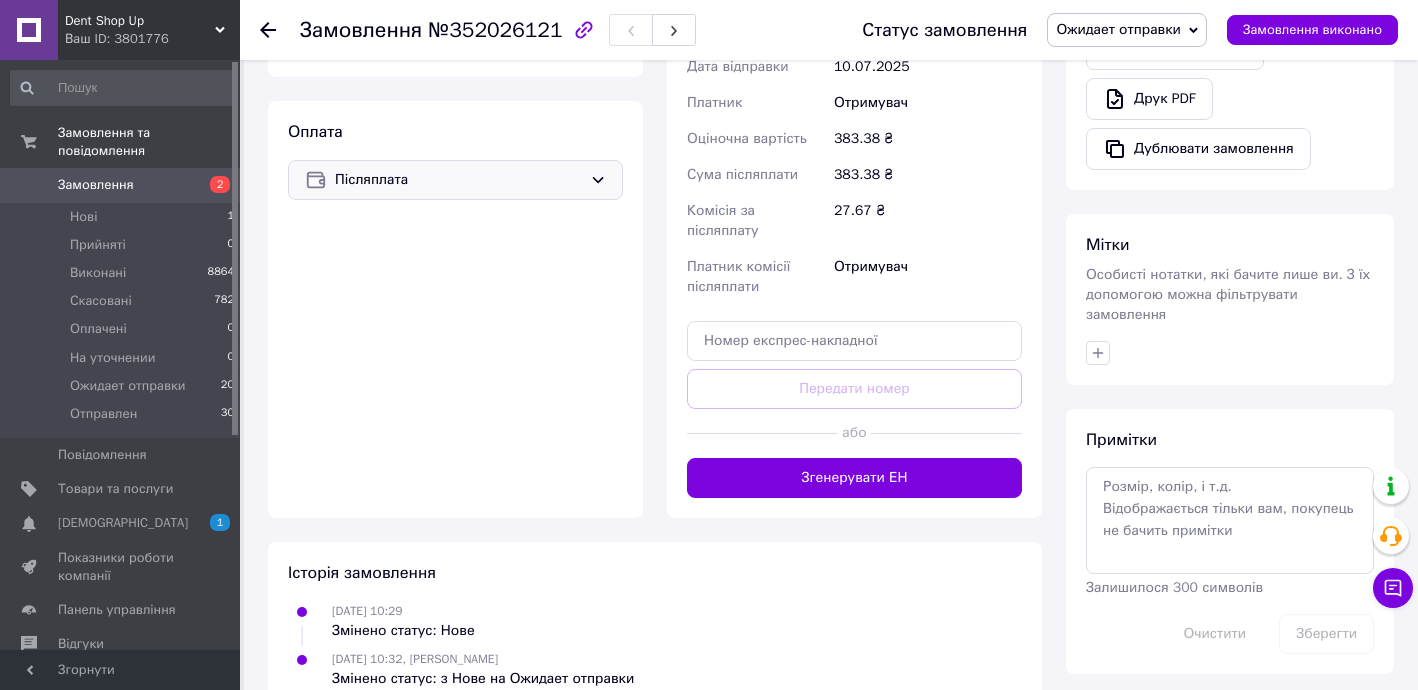 click on "Післяплата" at bounding box center [458, 180] 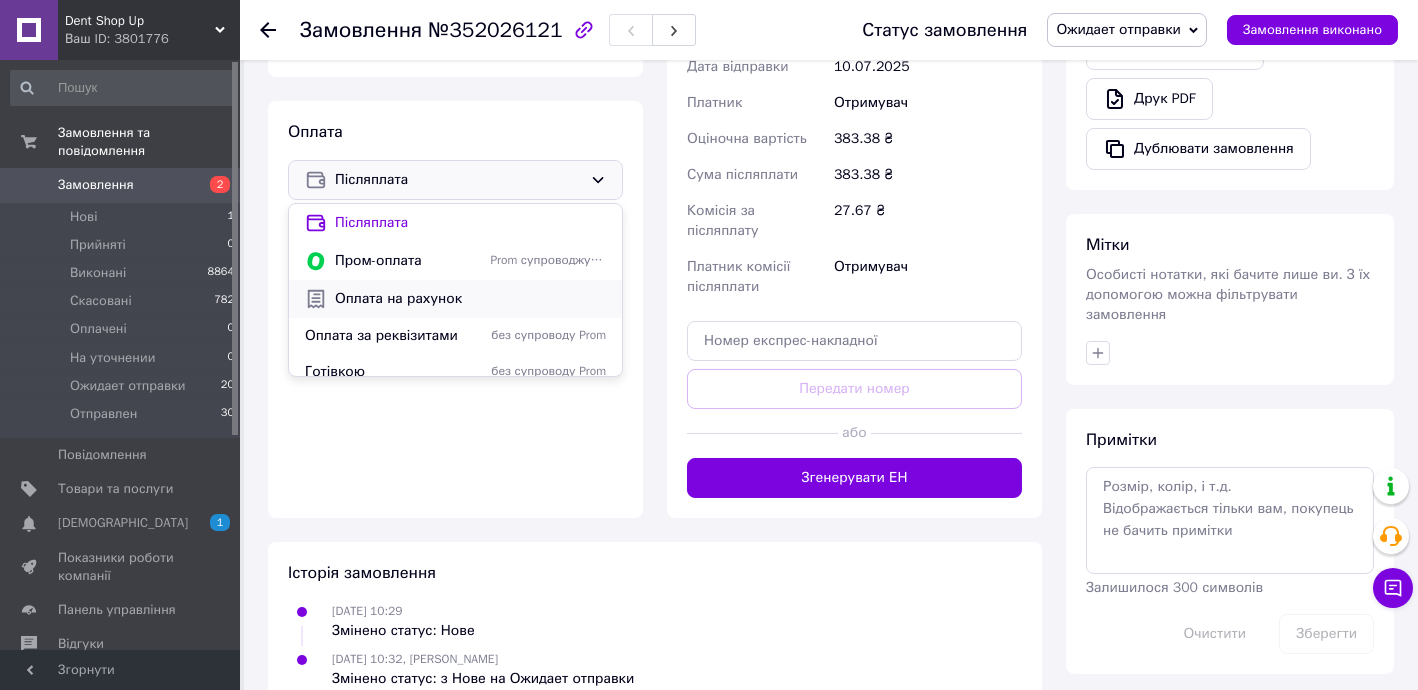 click on "Оплата на рахунок" at bounding box center (470, 299) 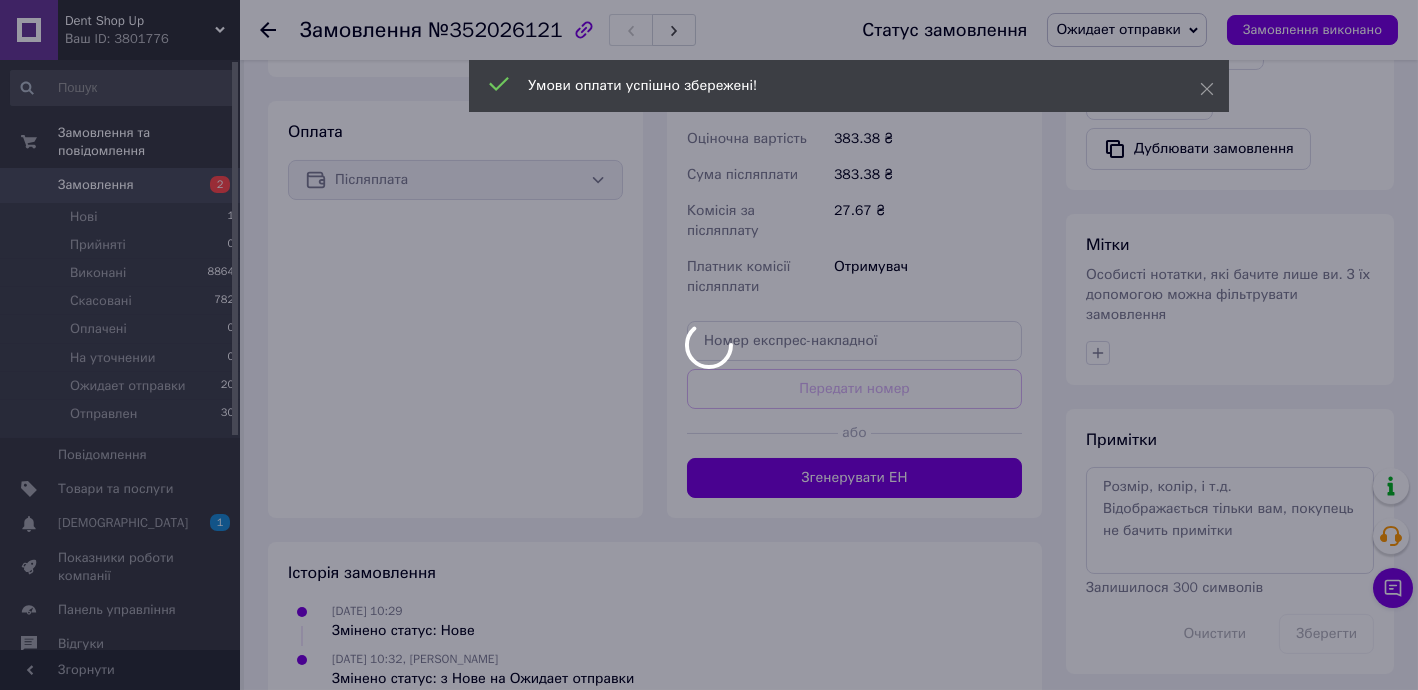 click on "Dent Shop Up Ваш ID: 3801776 Сайт Dent Shop Up Кабінет покупця Перевірити стан системи Сторінка на порталі SmartUP Довідка Вийти Замовлення та повідомлення Замовлення 2 Нові 1 Прийняті 0 Виконані 8864 Скасовані 782 Оплачені 0 На уточнении 0 Ожидает отправки 20 Отправлен 30 Повідомлення 0 Товари та послуги Сповіщення 1 0 Показники роботи компанії Панель управління Відгуки Клієнти Каталог ProSale Аналітика Інструменти веб-майстра та SEO Управління сайтом Гаманець компанії [PERSON_NAME] Тарифи та рахунки Prom топ Згорнути
1 1" at bounding box center (709, -12) 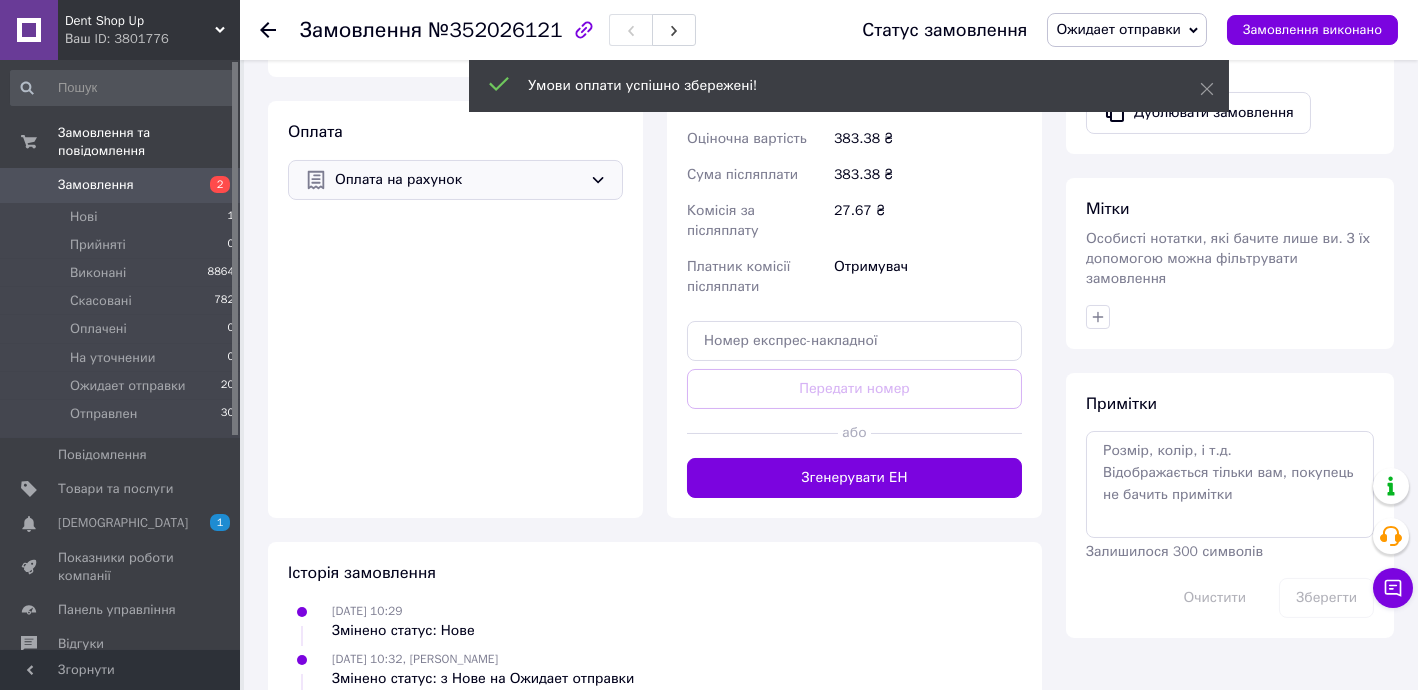 click on "Оплата на рахунок" at bounding box center [458, 180] 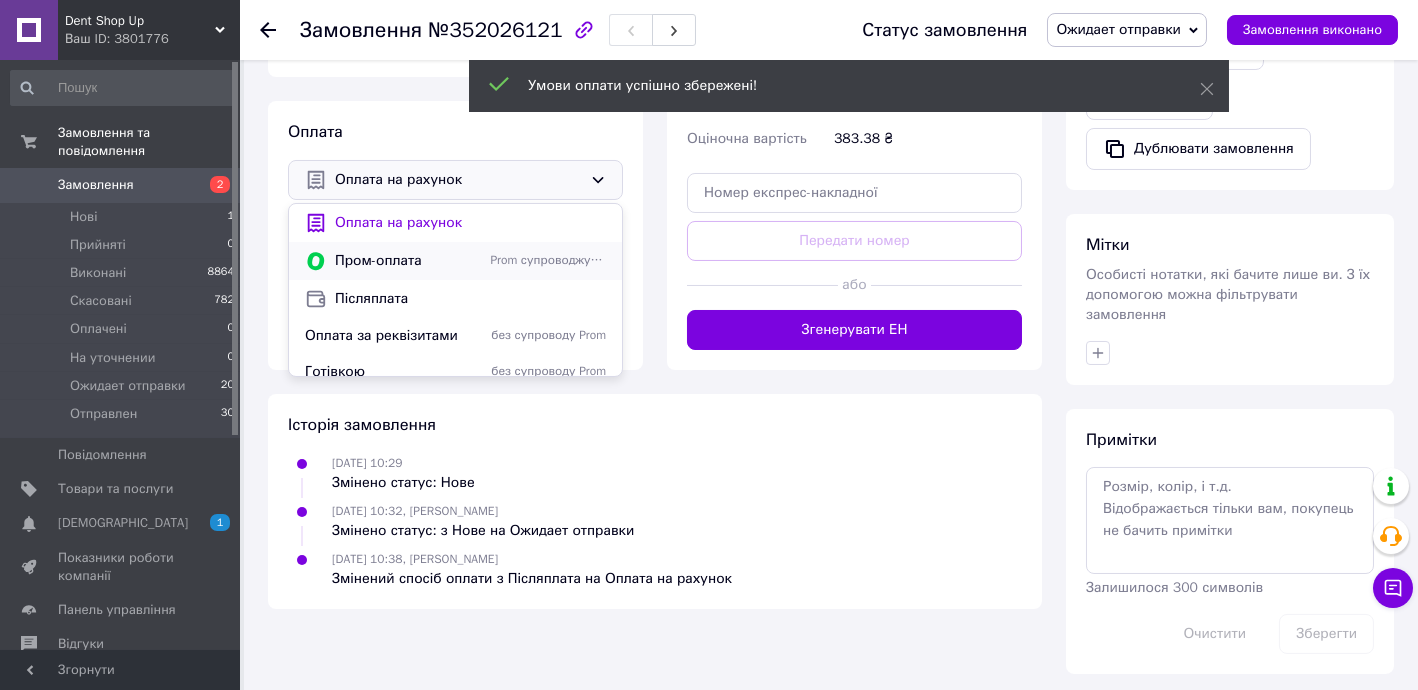 scroll, scrollTop: 740, scrollLeft: 0, axis: vertical 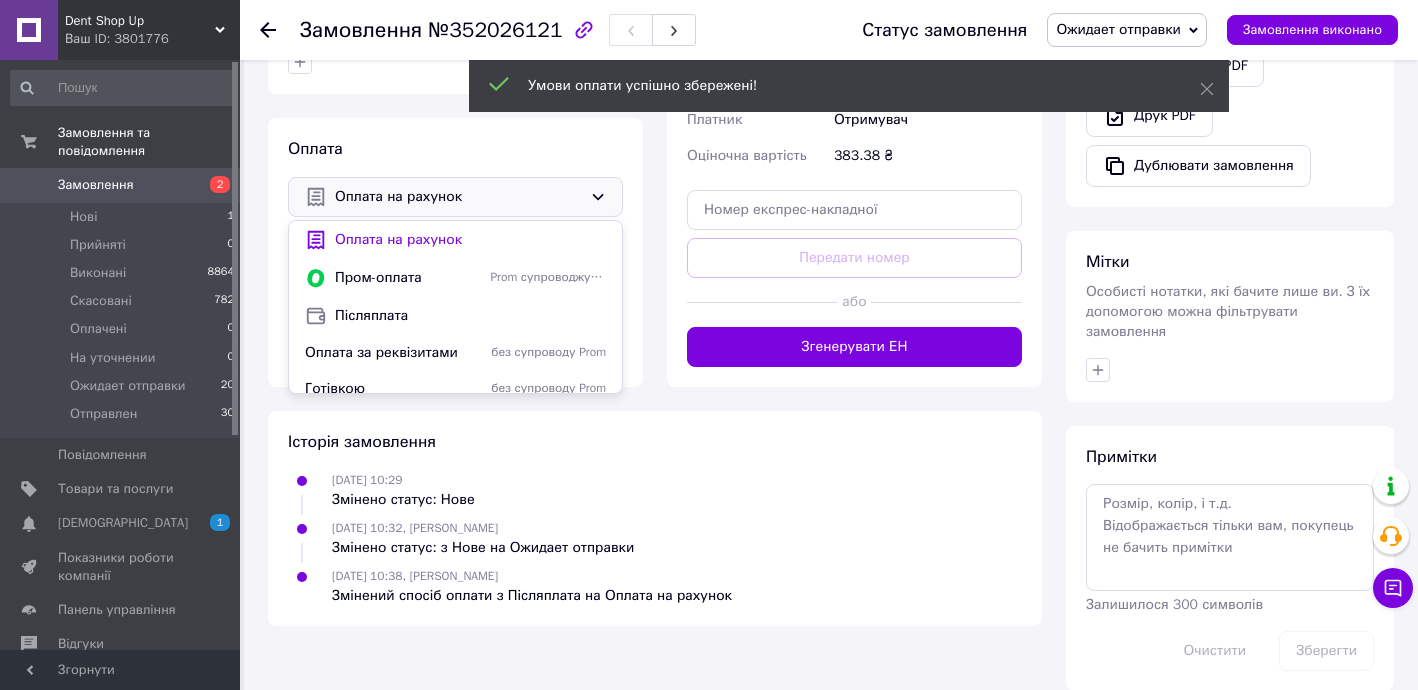 click on "Пром-оплата" at bounding box center [408, 278] 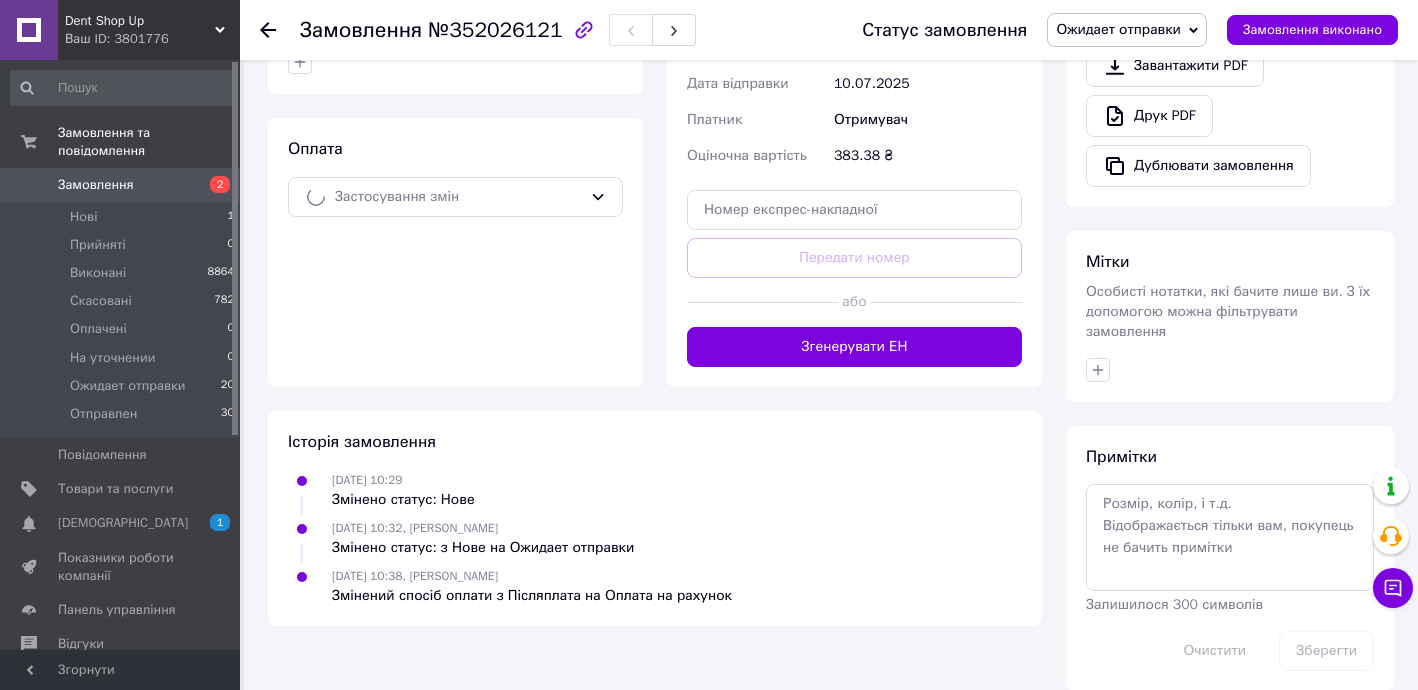 drag, startPoint x: 1137, startPoint y: 52, endPoint x: 1123, endPoint y: 32, distance: 24.41311 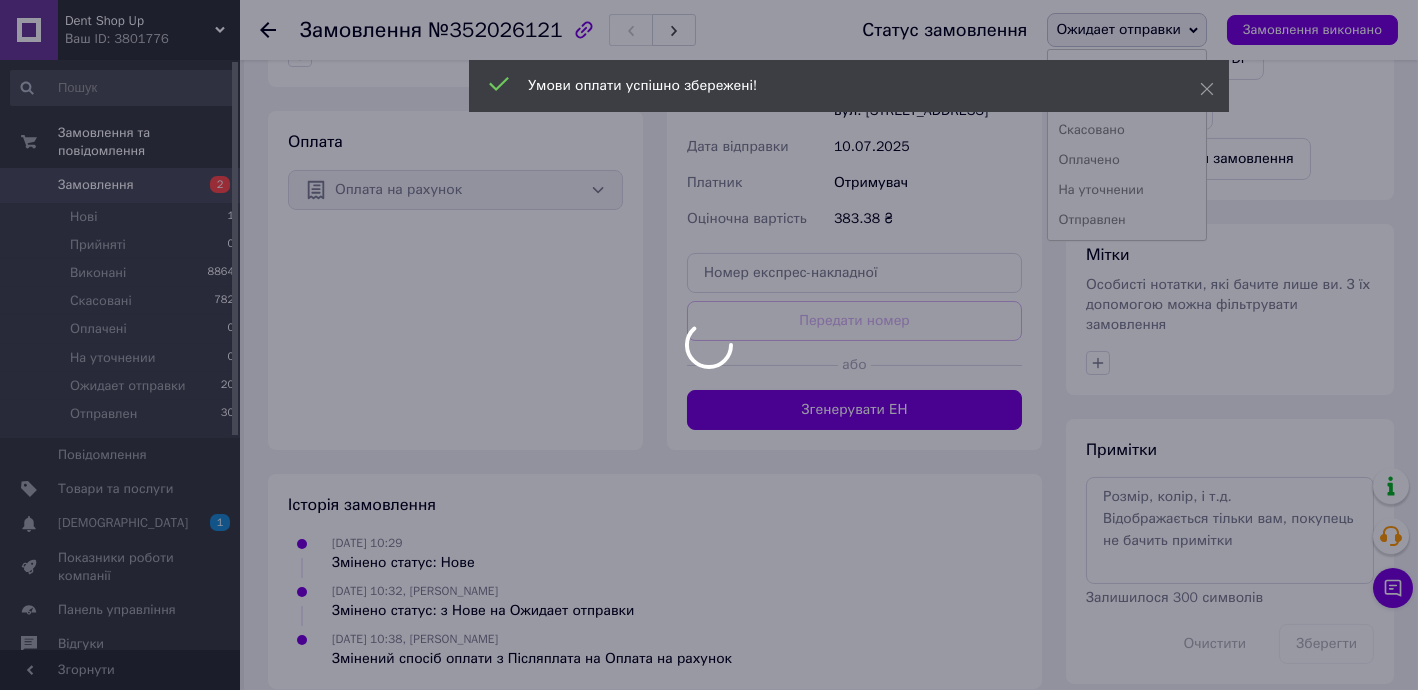 click on "Dent Shop Up Ваш ID: 3801776 Сайт Dent Shop Up Кабінет покупця Перевірити стан системи Сторінка на порталі SmartUP Довідка Вийти Замовлення та повідомлення Замовлення 2 Нові 1 Прийняті 0 Виконані 8864 Скасовані 782 Оплачені 0 На уточнении 0 Ожидает отправки 20 Отправлен 30 Повідомлення 0 Товари та послуги Сповіщення 1 0 Показники роботи компанії Панель управління Відгуки Клієнти Каталог ProSale Аналітика Інструменти веб-майстра та SEO Управління сайтом Гаманець компанії [PERSON_NAME] Тарифи та рахунки Prom топ Згорнути
1 1" at bounding box center [709, -17] 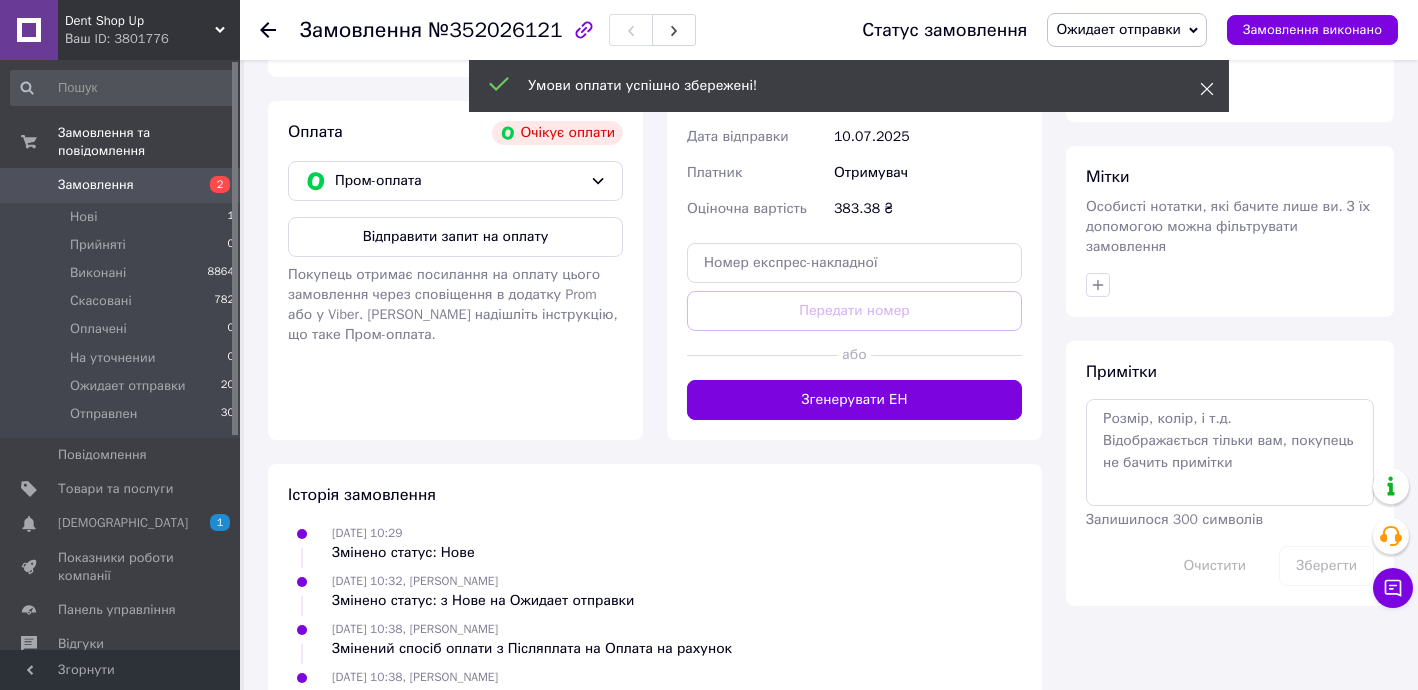 click on "Умови оплати успішно збережені!" at bounding box center (849, 86) 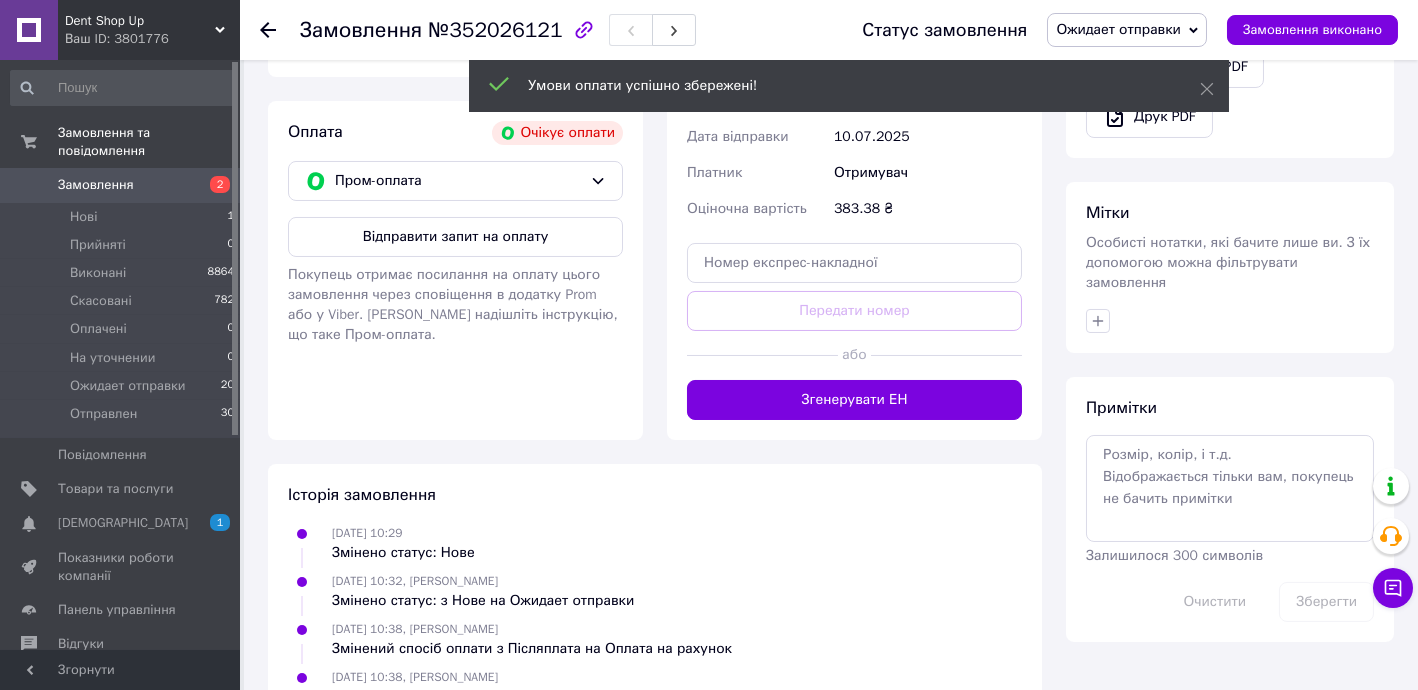 drag, startPoint x: 1209, startPoint y: 89, endPoint x: 1192, endPoint y: 75, distance: 22.022715 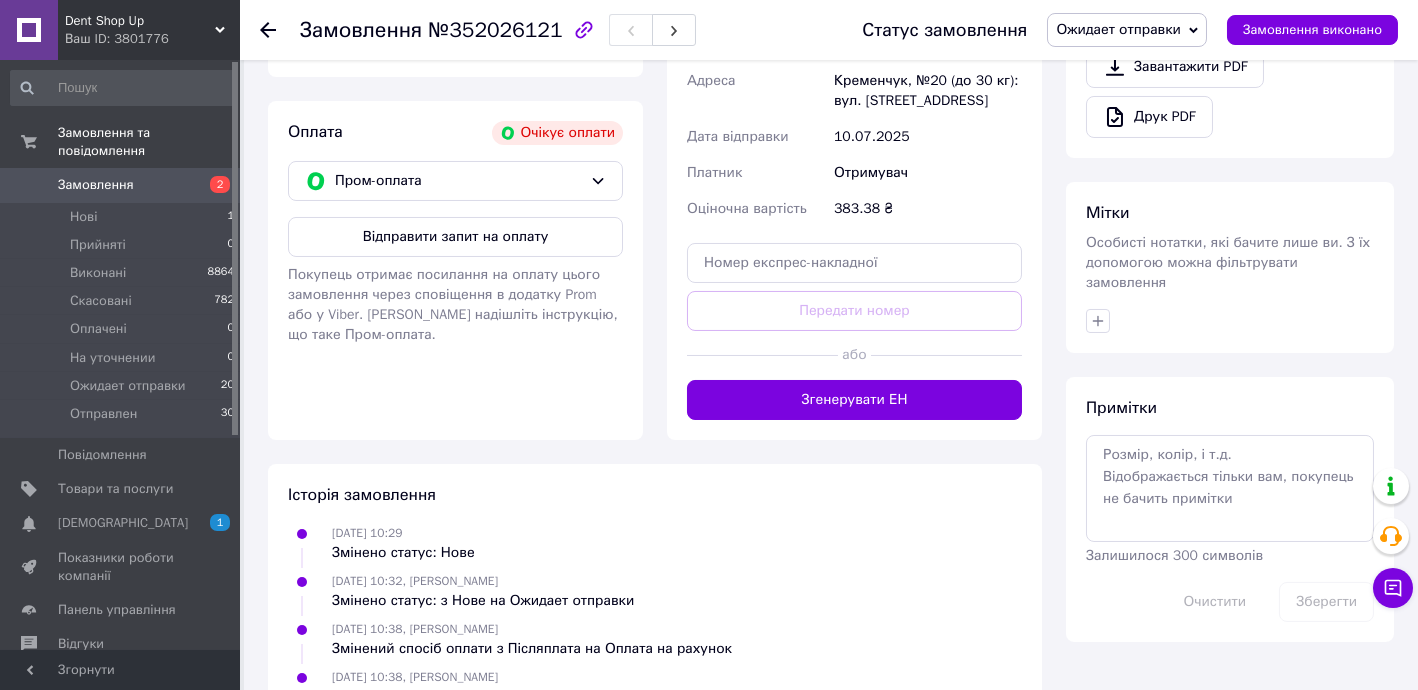 click on "Ожидает отправки" at bounding box center [1118, 29] 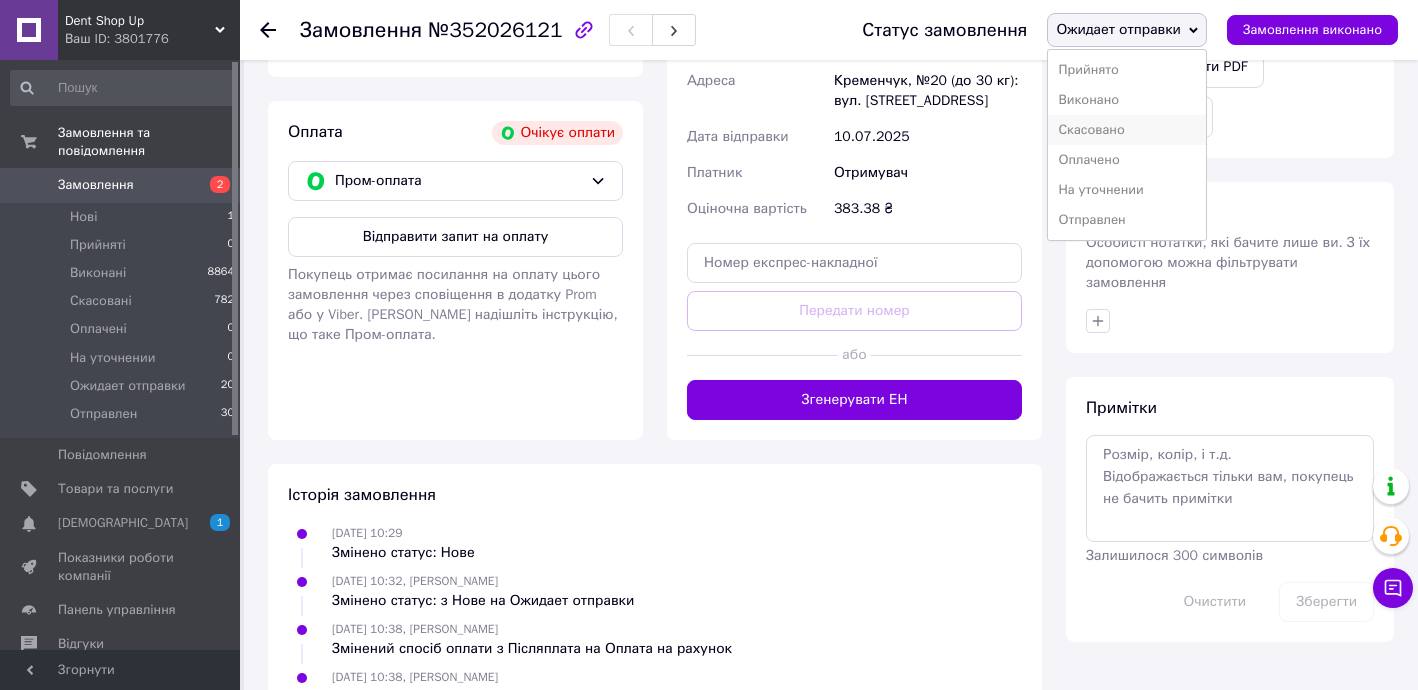 click on "Скасовано" at bounding box center (1127, 130) 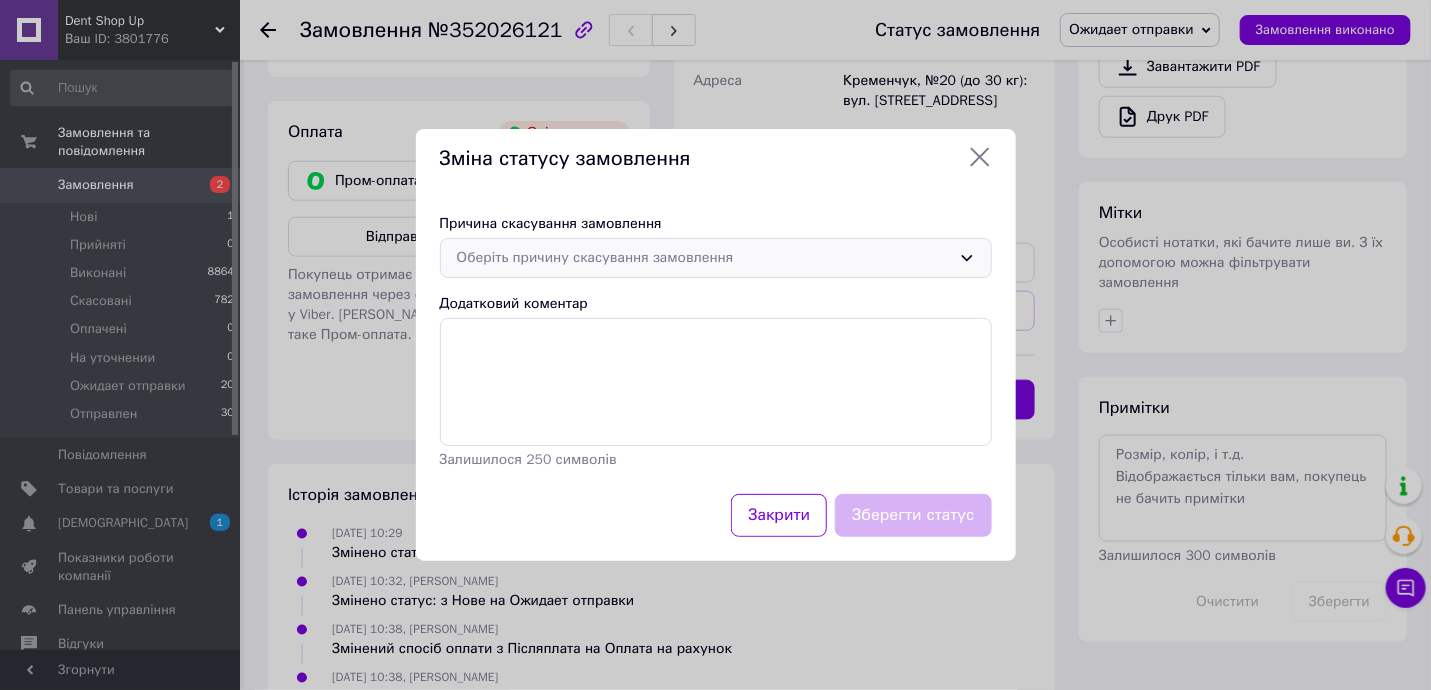 click on "Оберіть причину скасування замовлення" at bounding box center (704, 258) 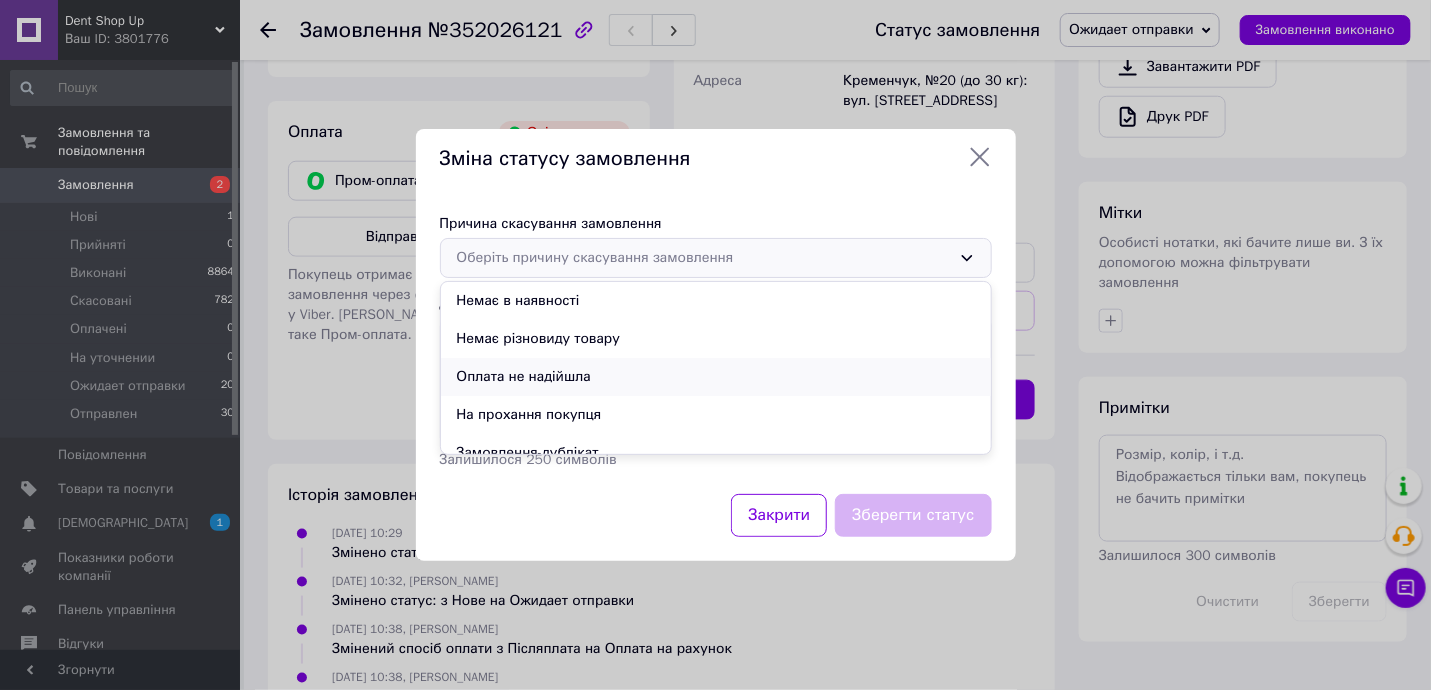 click on "Оплата не надійшла" at bounding box center [716, 377] 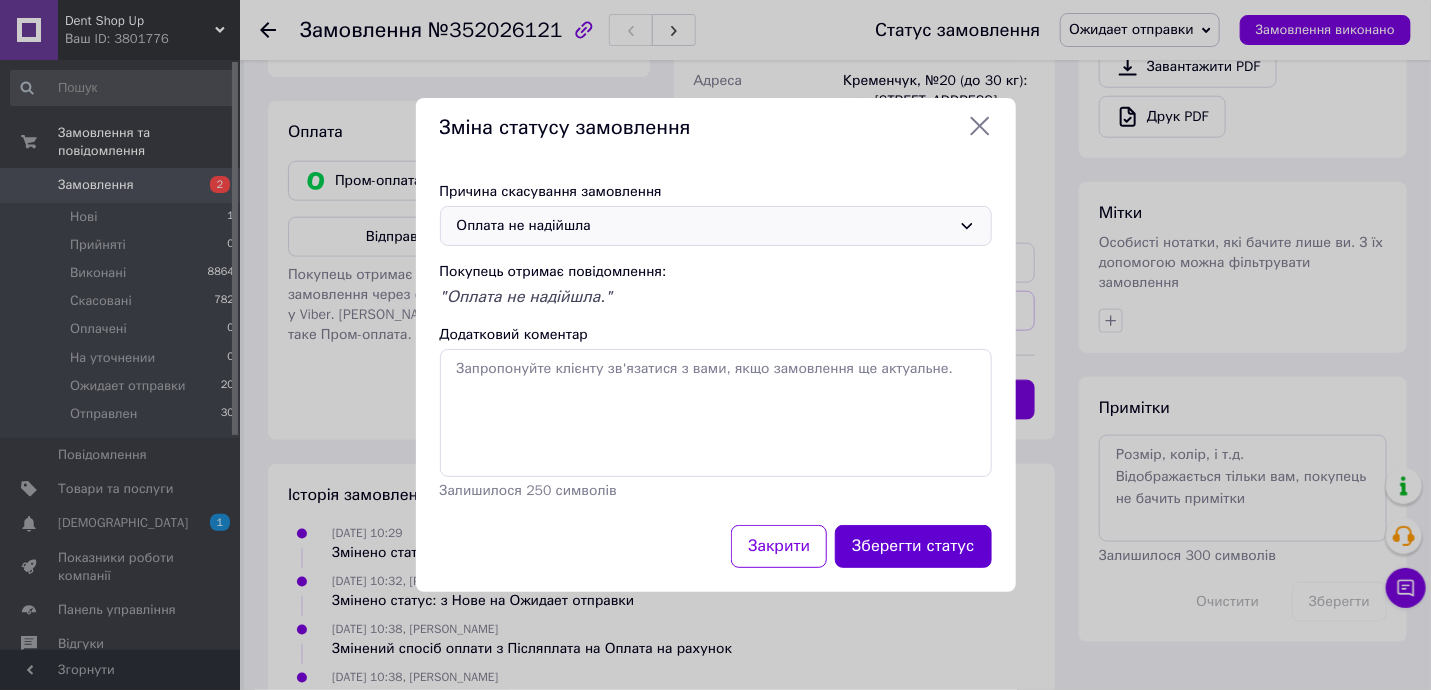 click on "Зберегти статус" at bounding box center [913, 546] 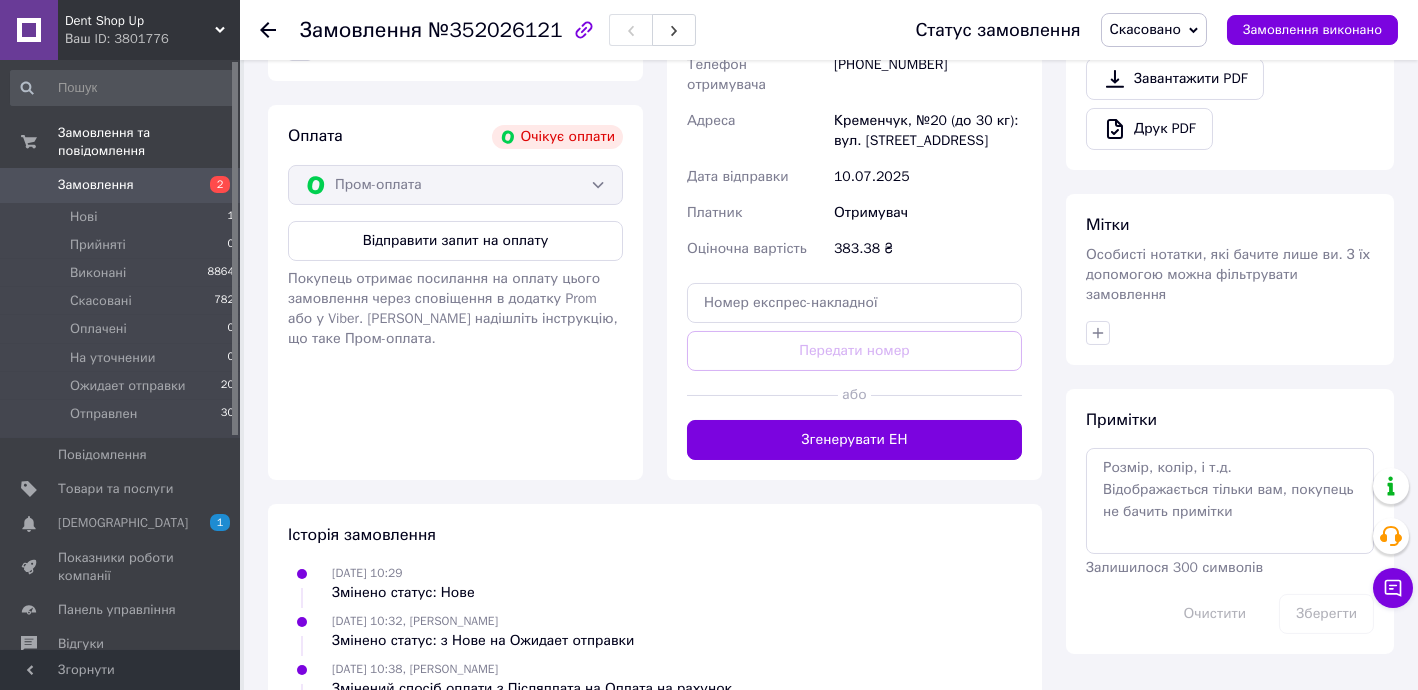 scroll, scrollTop: 793, scrollLeft: 0, axis: vertical 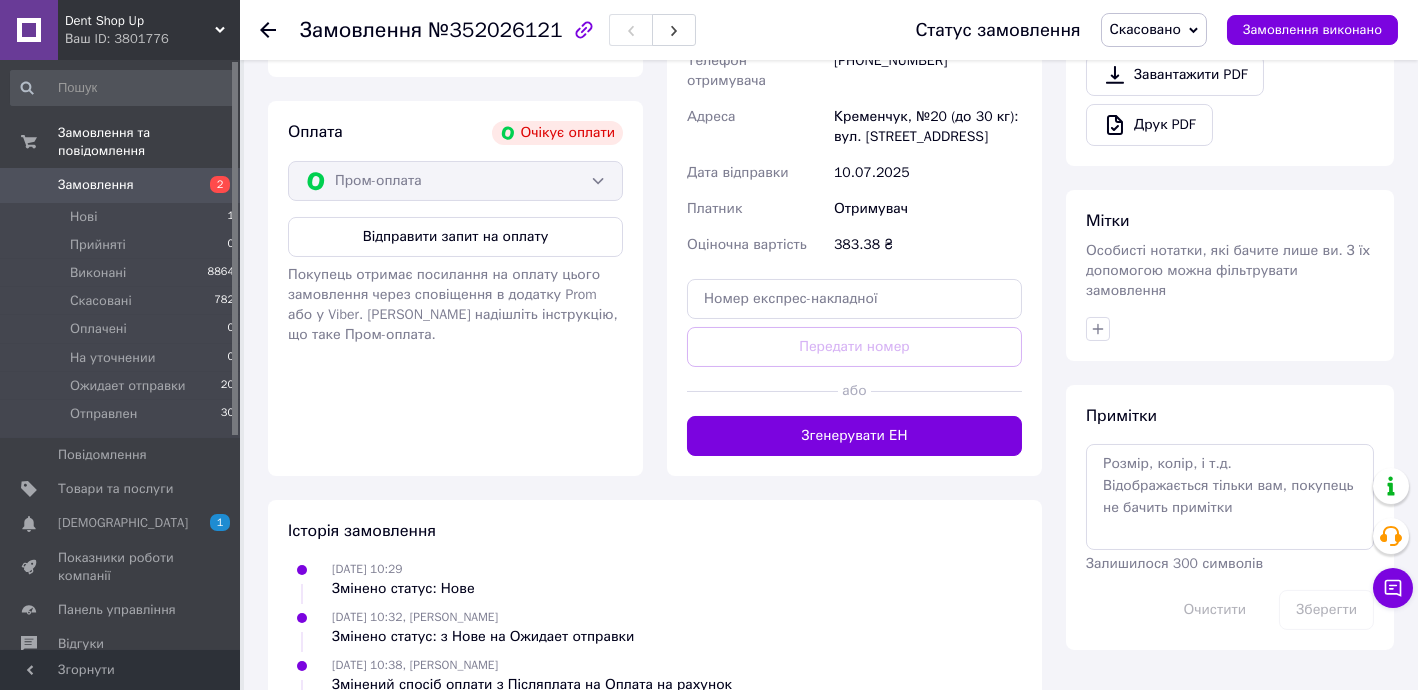 click on "Замовлення" at bounding box center [96, 185] 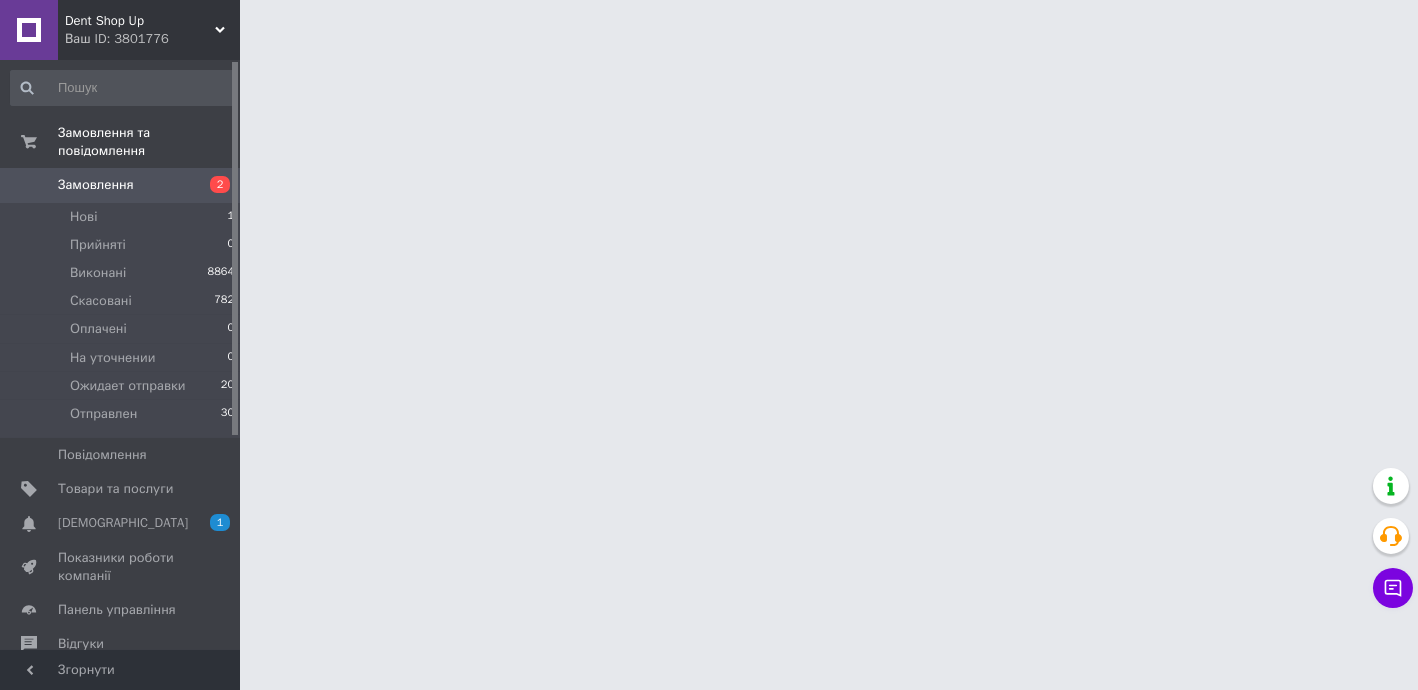 scroll, scrollTop: 0, scrollLeft: 0, axis: both 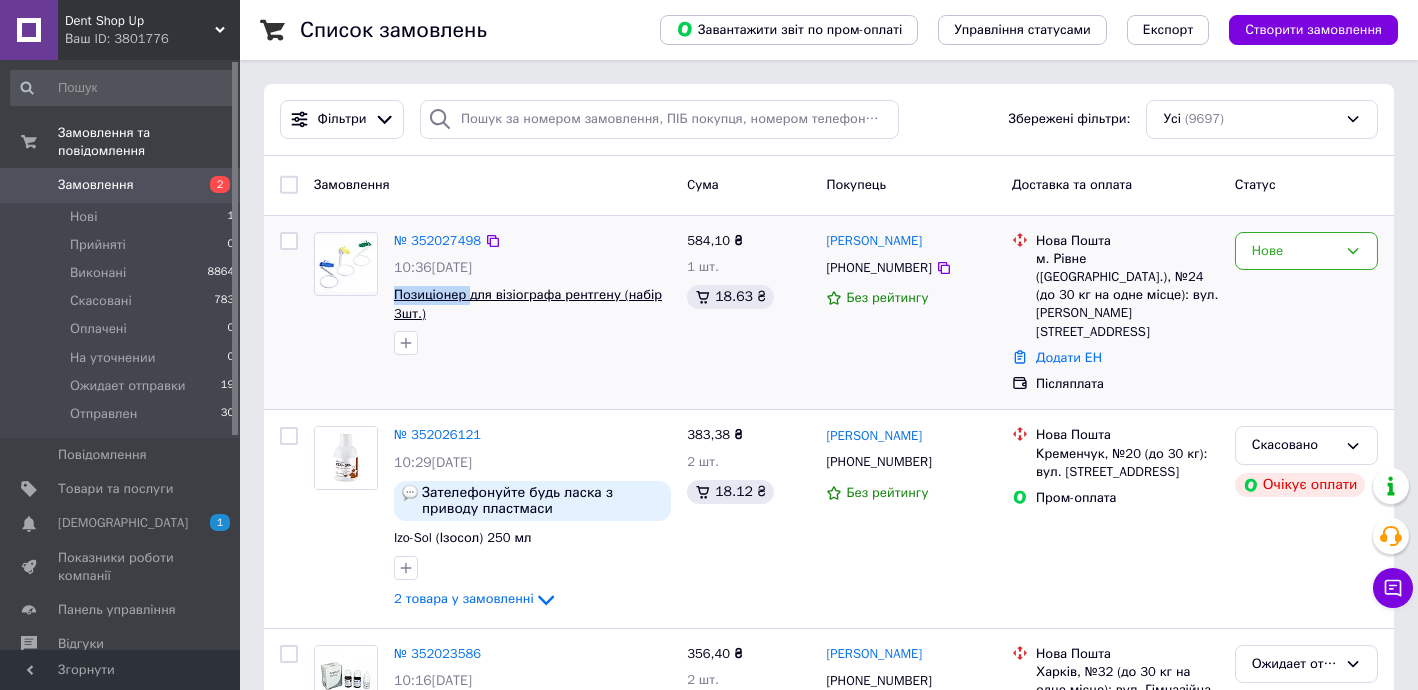 drag, startPoint x: 391, startPoint y: 291, endPoint x: 466, endPoint y: 295, distance: 75.10659 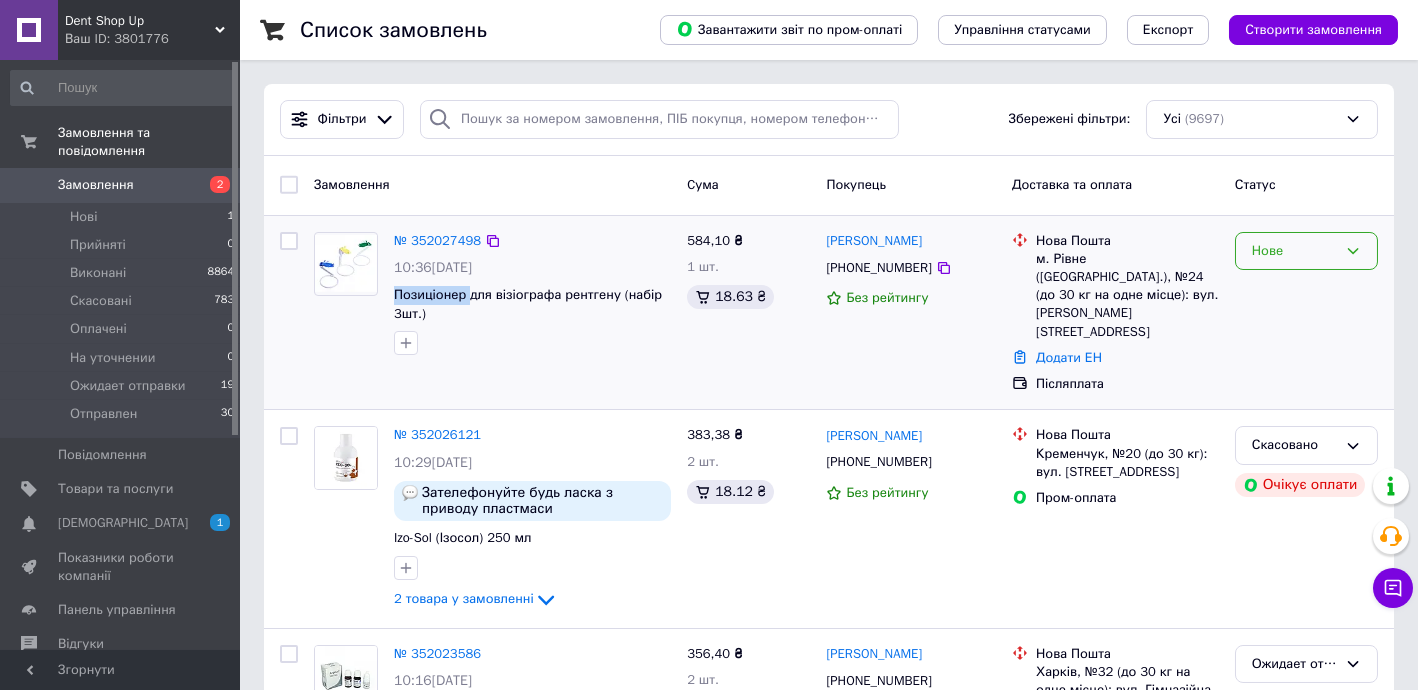 click on "Нове" at bounding box center (1306, 251) 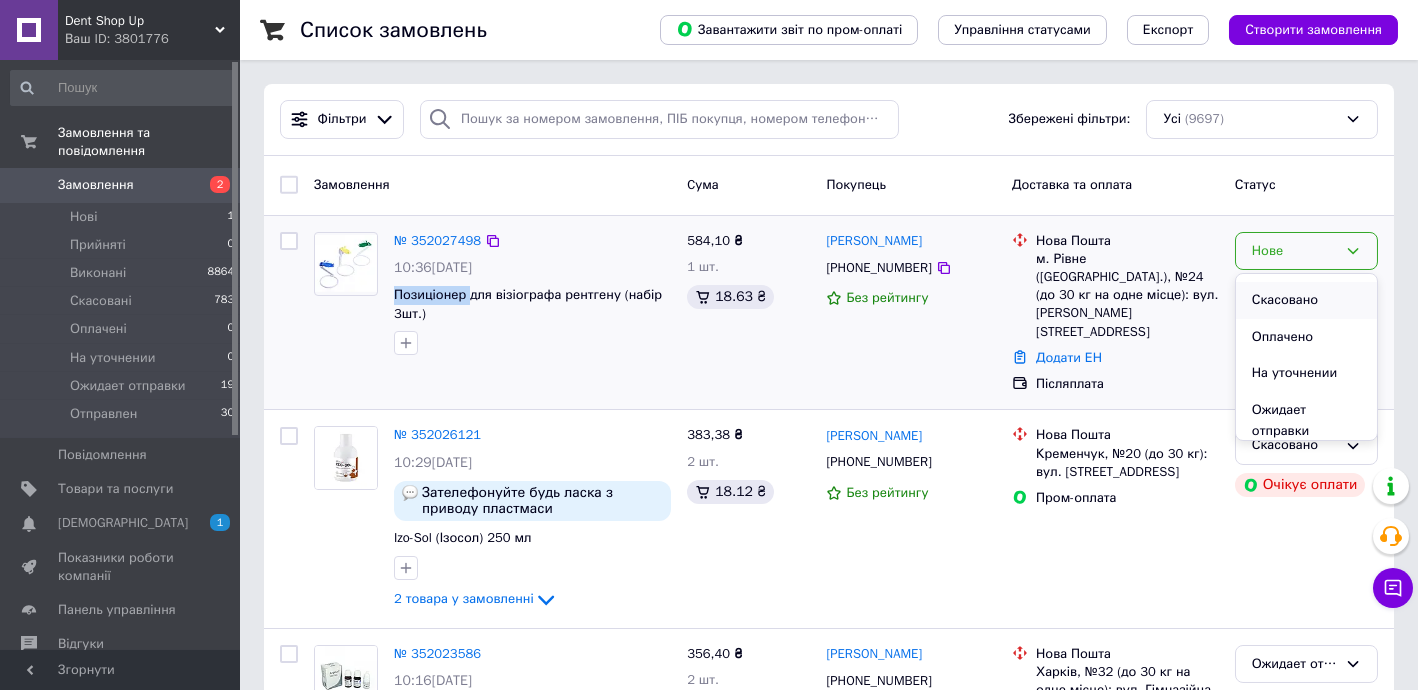 scroll, scrollTop: 110, scrollLeft: 0, axis: vertical 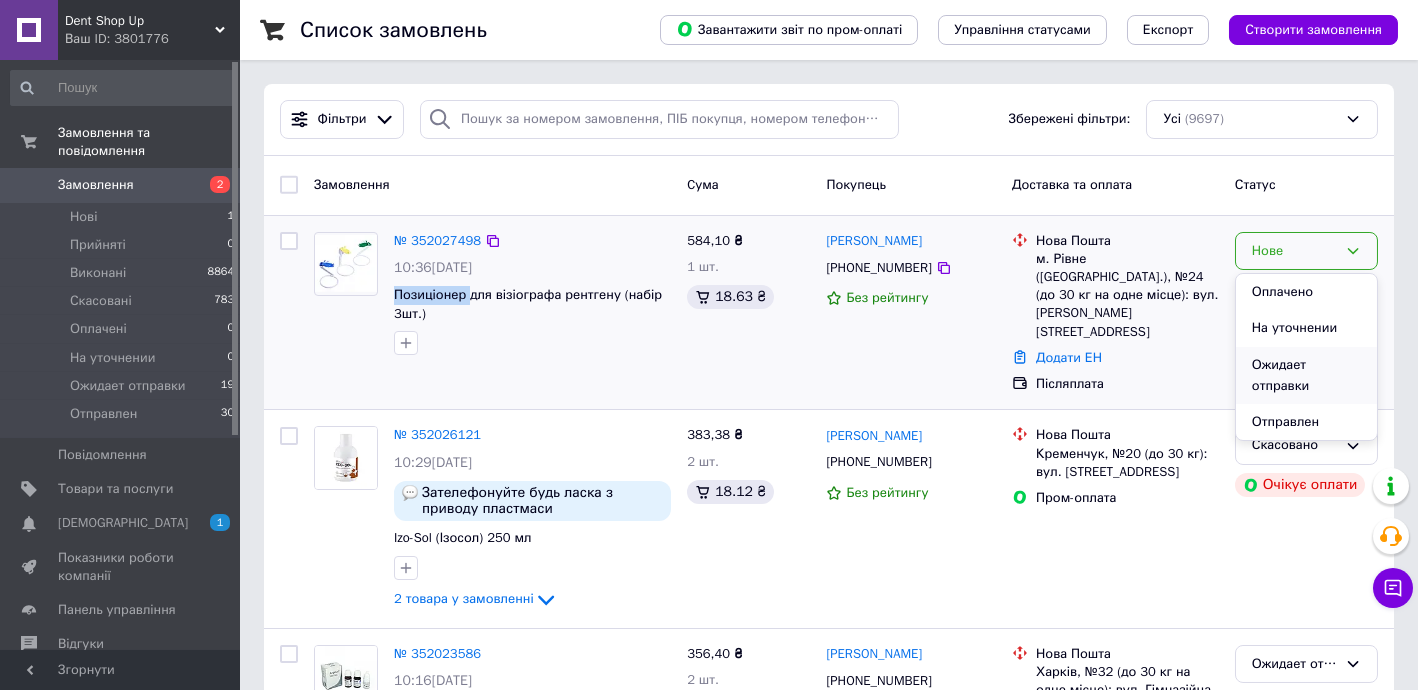 click on "Ожидает отправки" at bounding box center [1306, 375] 